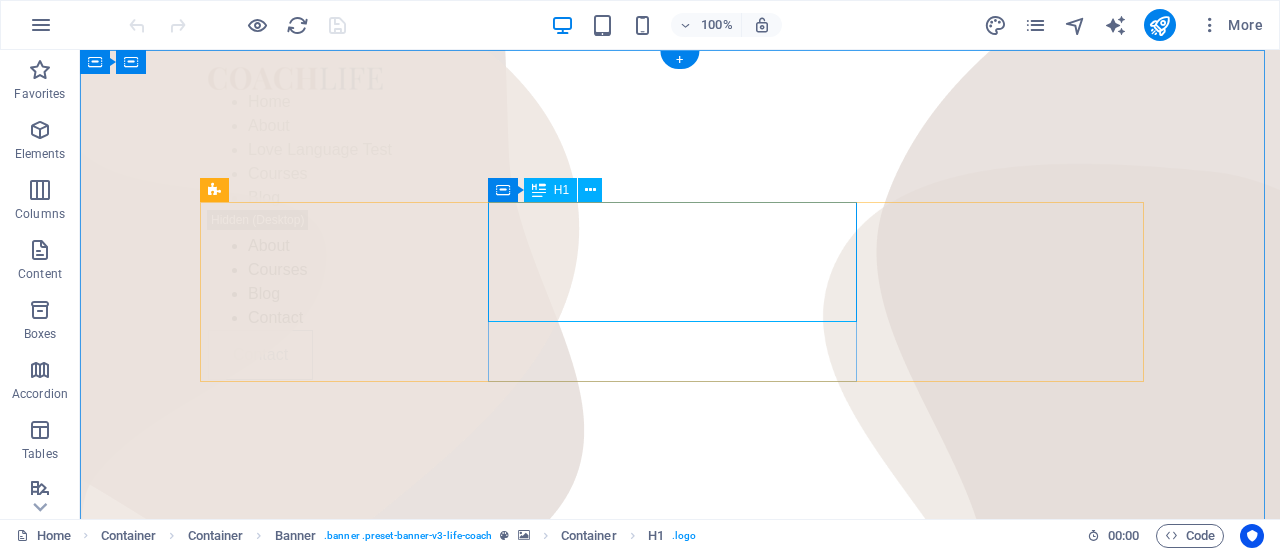 scroll, scrollTop: 0, scrollLeft: 0, axis: both 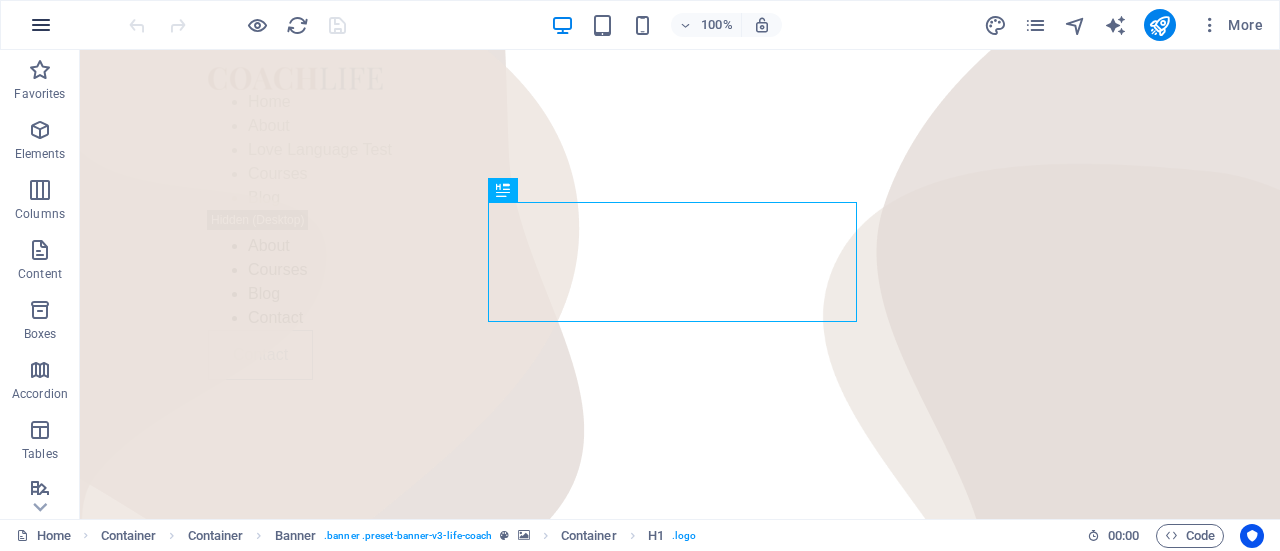 click at bounding box center [41, 25] 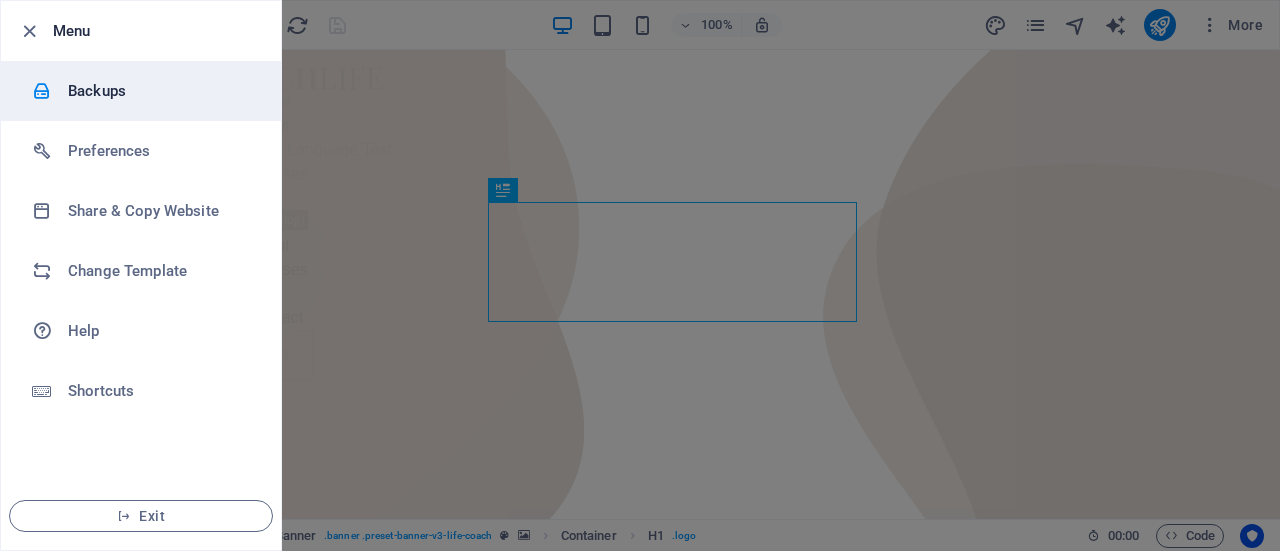 click on "Backups" at bounding box center (160, 91) 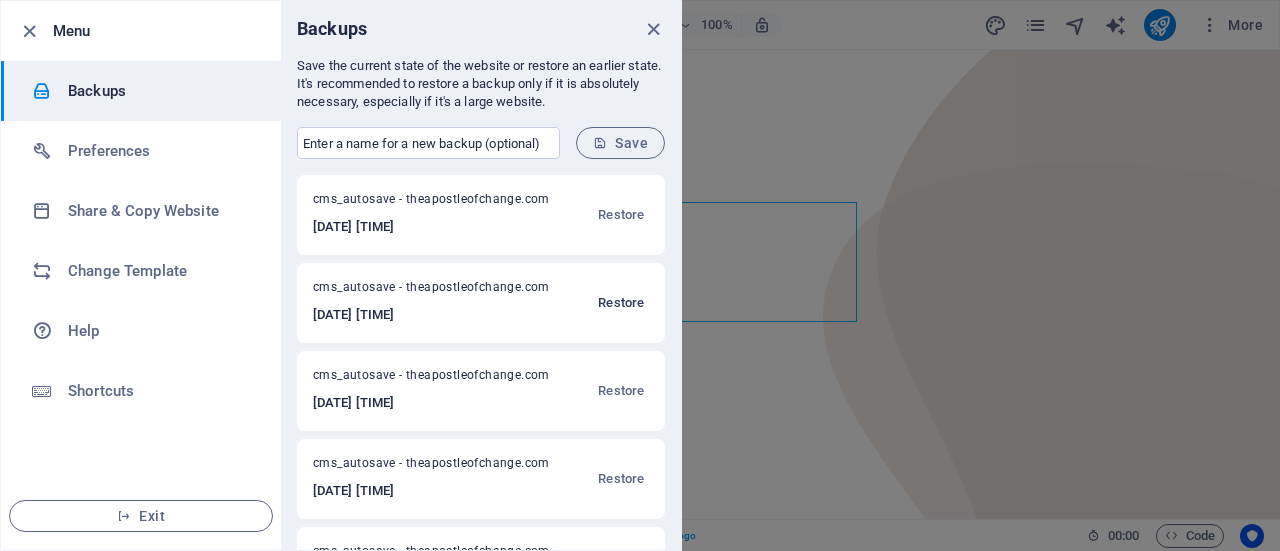 click on "Restore" at bounding box center (621, 303) 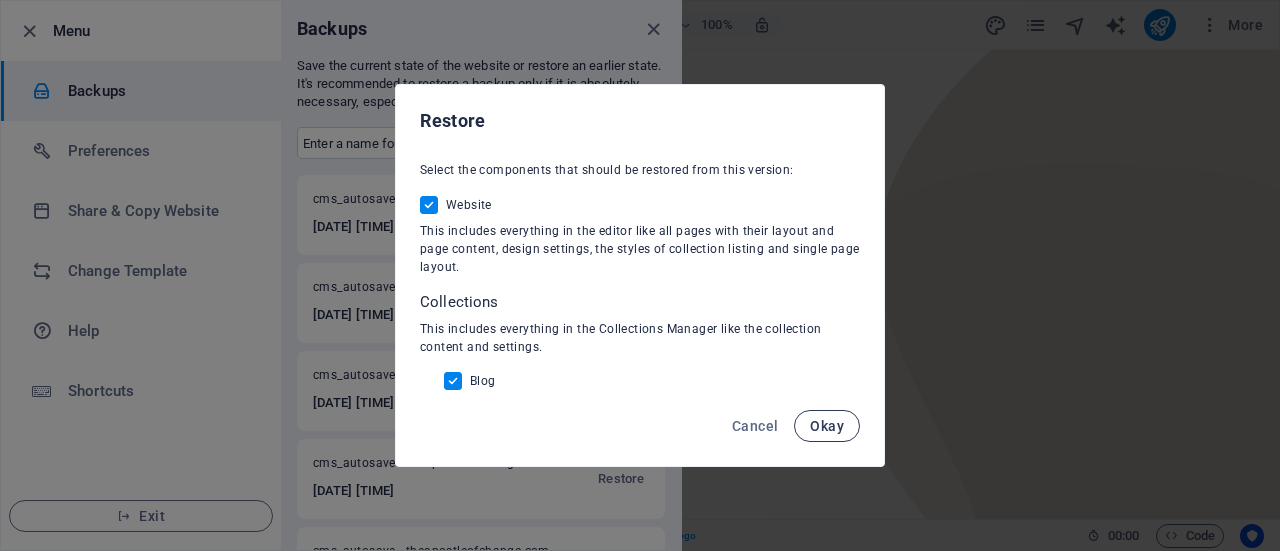 click on "Okay" at bounding box center (827, 426) 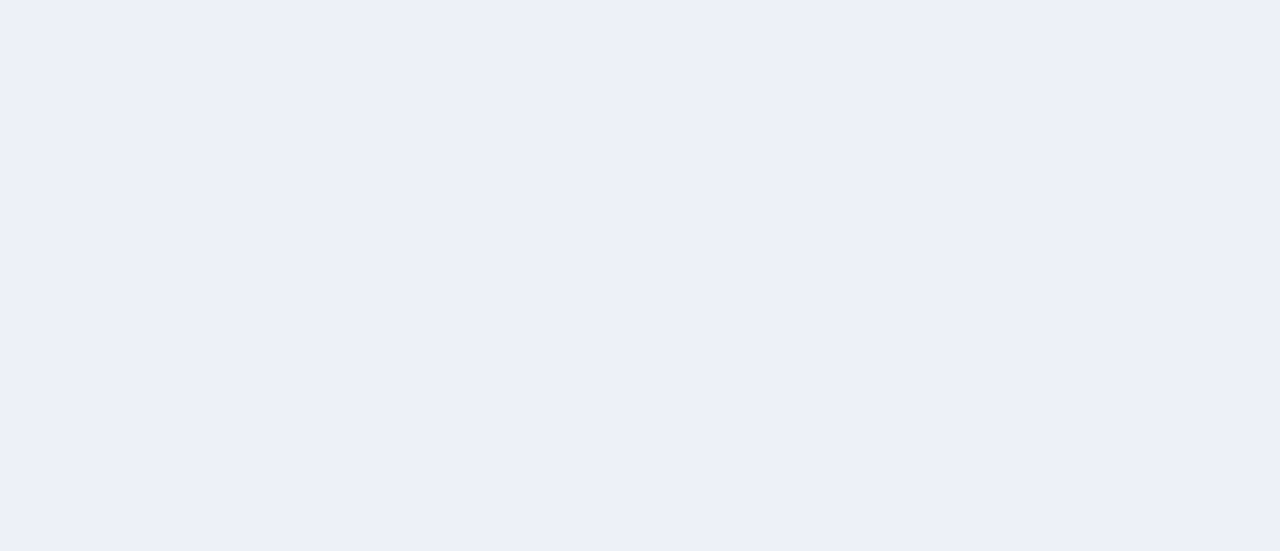 scroll, scrollTop: 0, scrollLeft: 0, axis: both 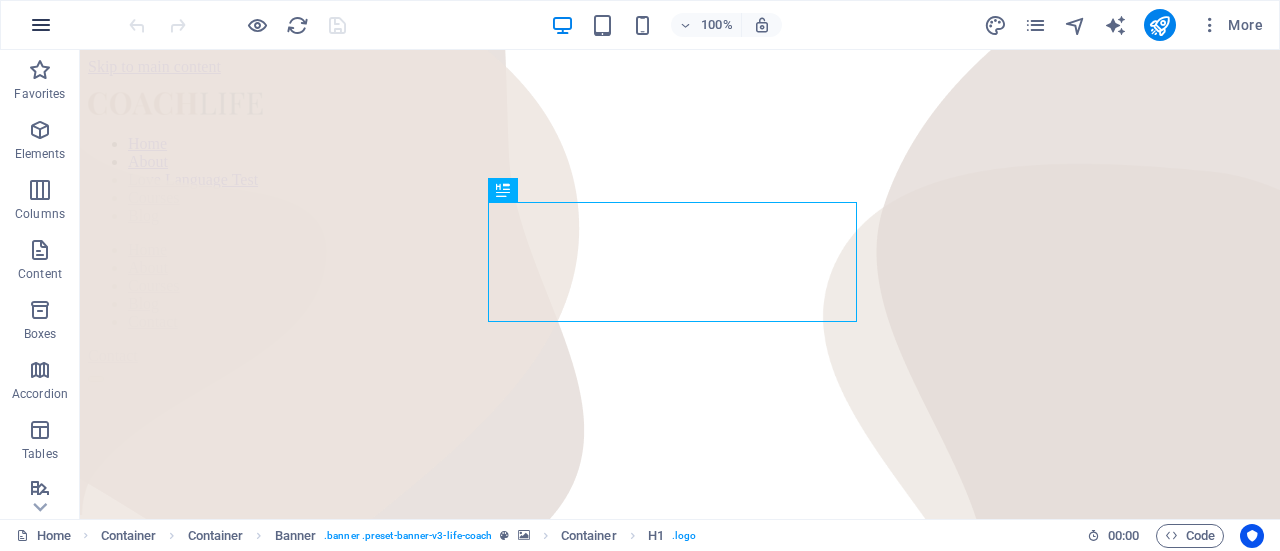 click at bounding box center (41, 25) 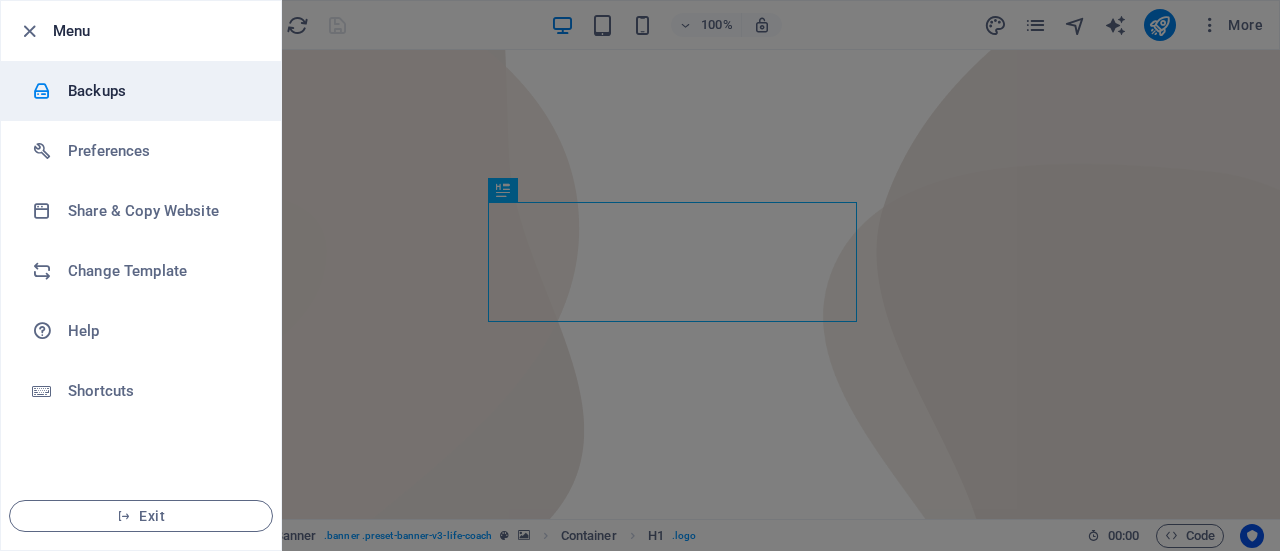 click on "Backups" at bounding box center (160, 91) 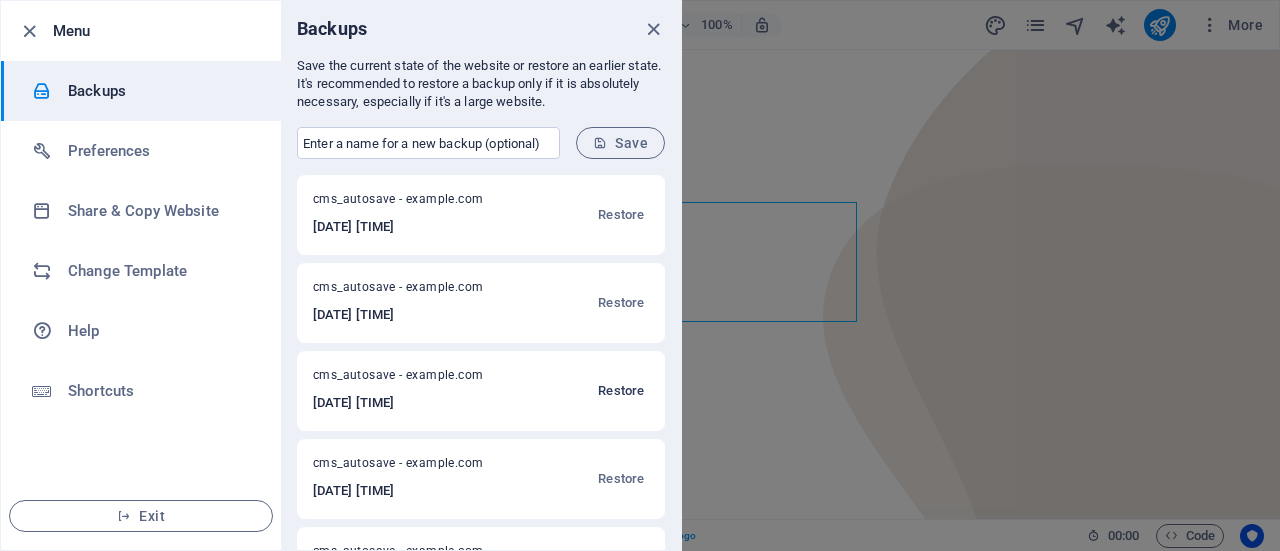 click on "Restore" at bounding box center [621, 391] 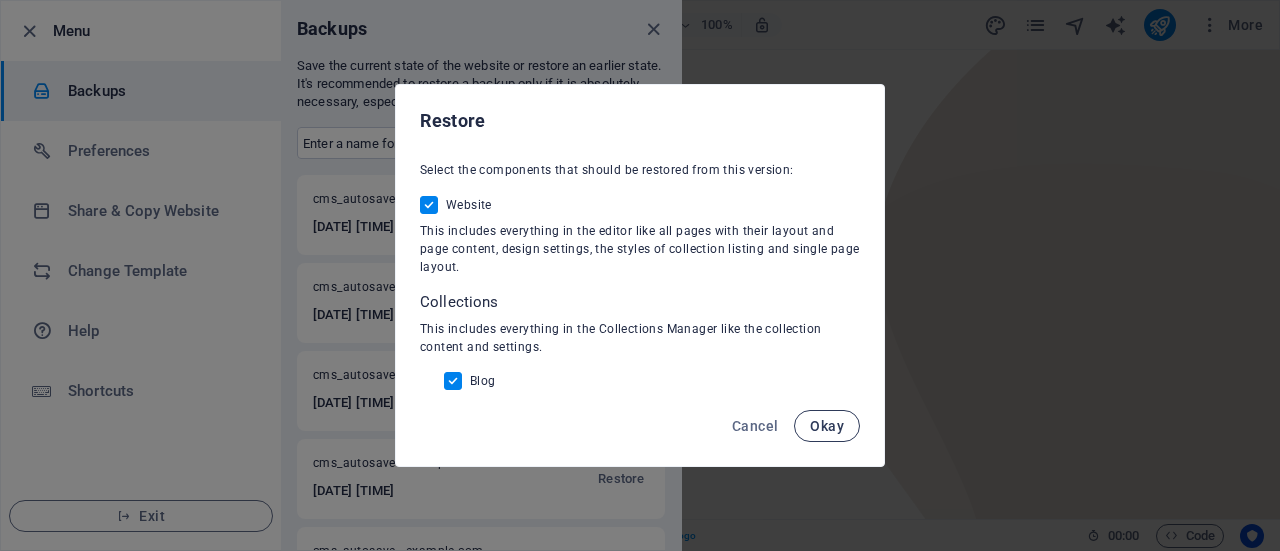 click on "Okay" at bounding box center [827, 426] 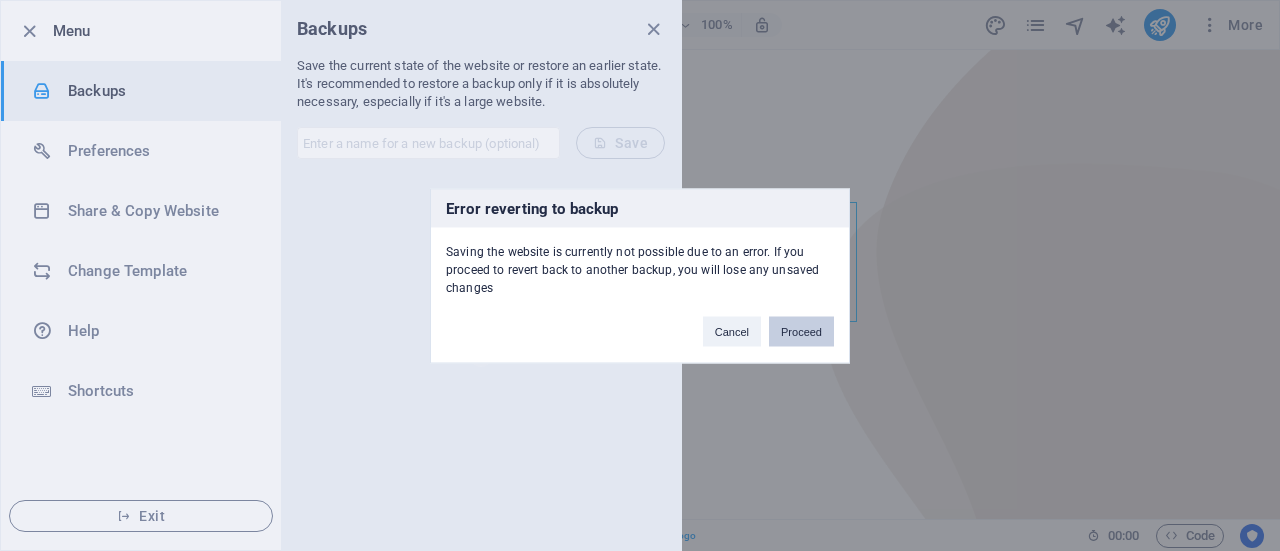 click on "Proceed" at bounding box center [801, 331] 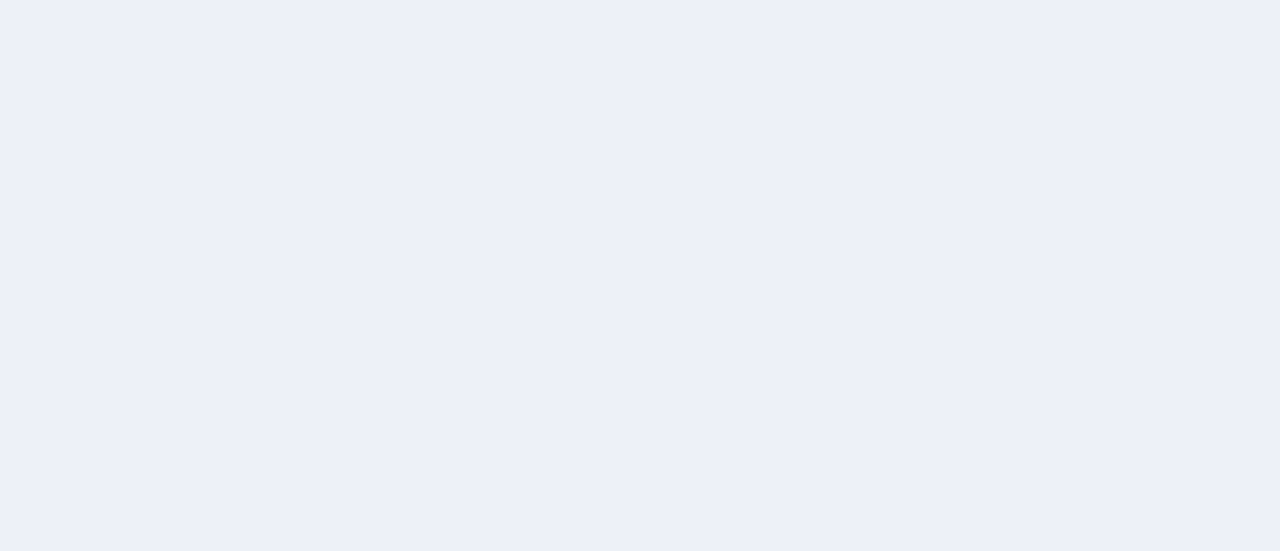 scroll, scrollTop: 0, scrollLeft: 0, axis: both 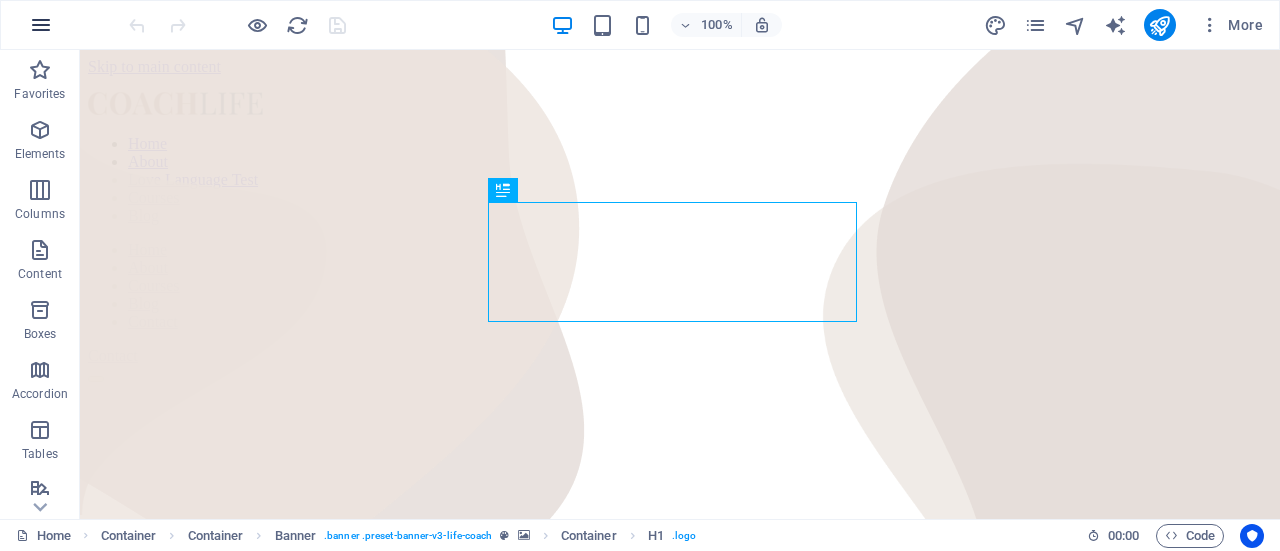 click at bounding box center (41, 25) 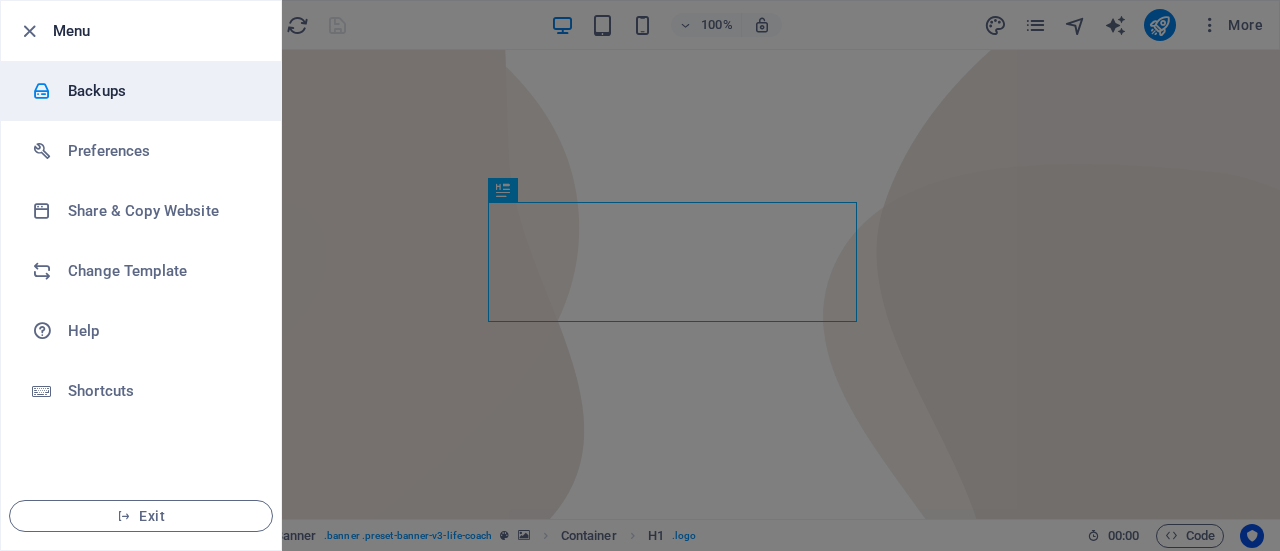 click on "Backups" at bounding box center (160, 91) 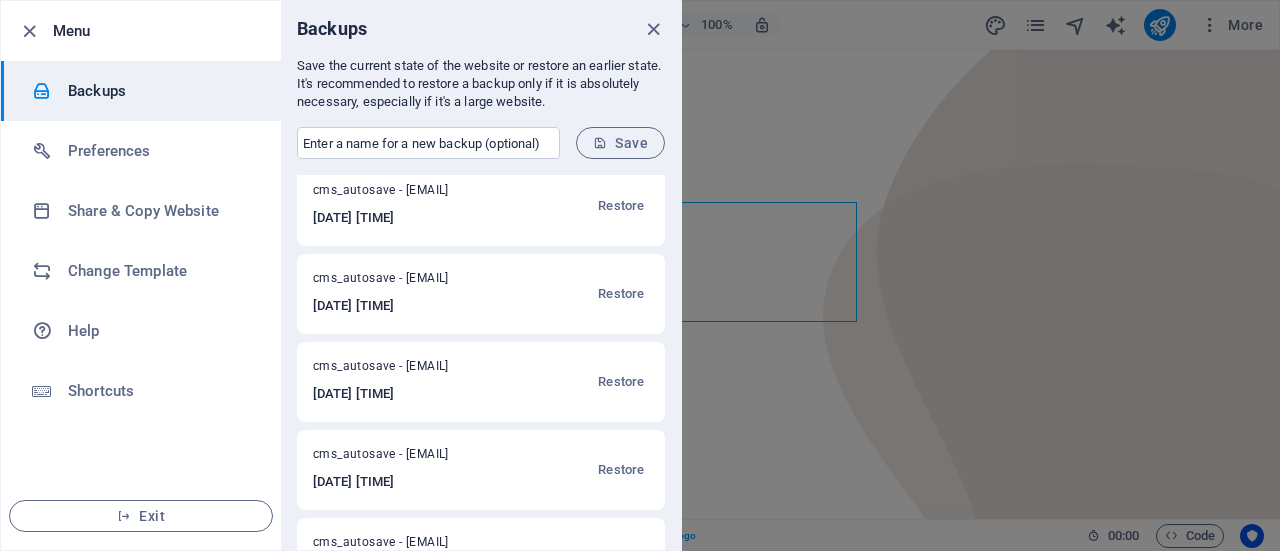scroll, scrollTop: 280, scrollLeft: 0, axis: vertical 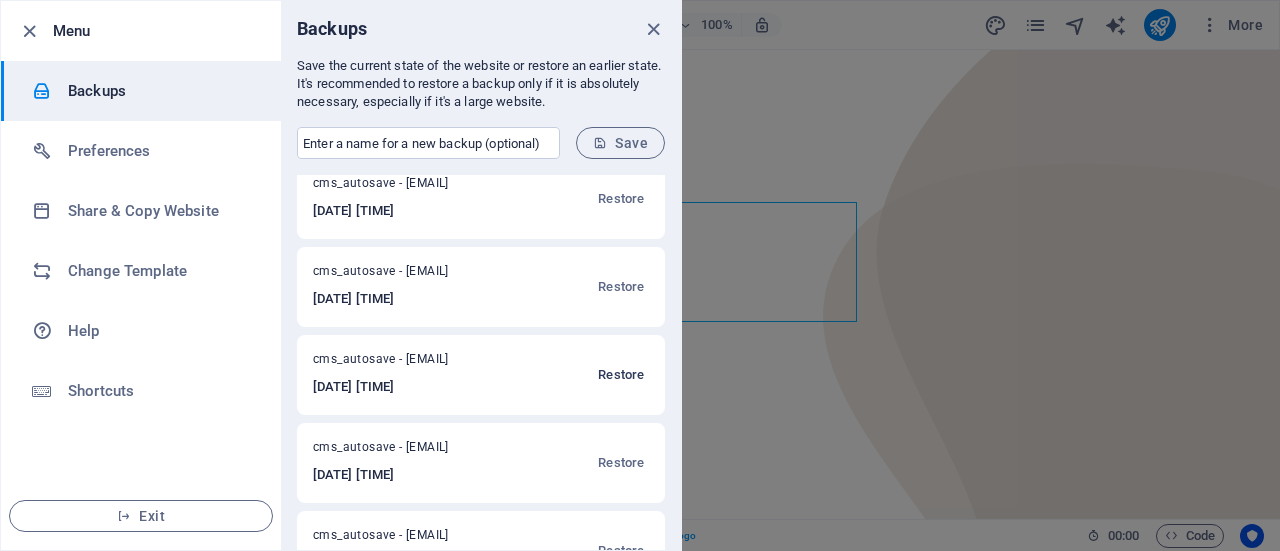 click on "Restore" at bounding box center [621, 375] 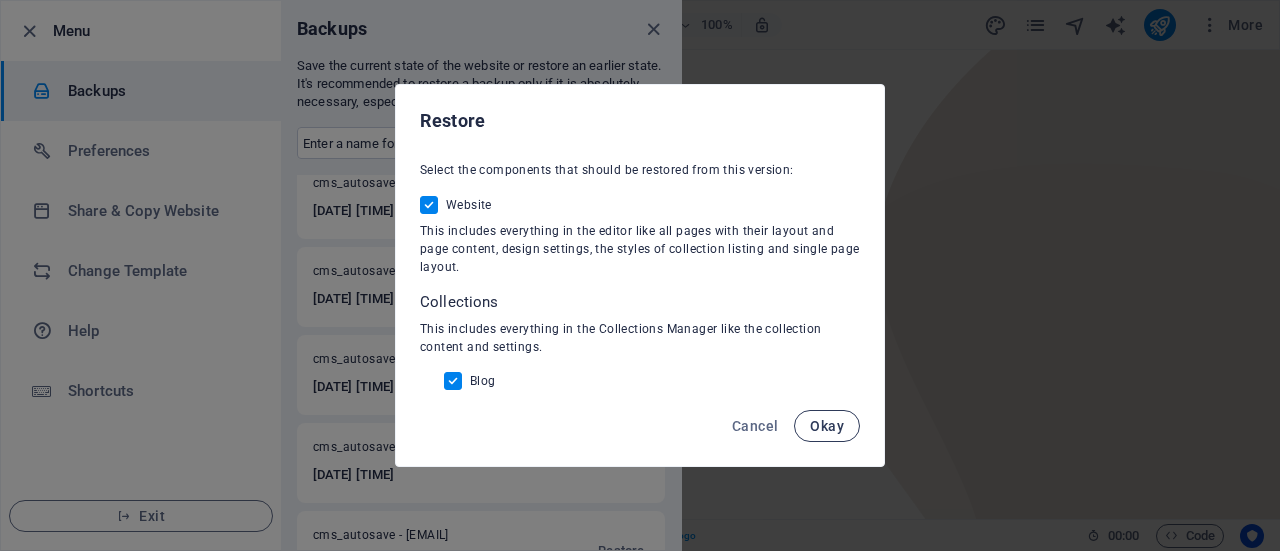 click on "Okay" at bounding box center [827, 426] 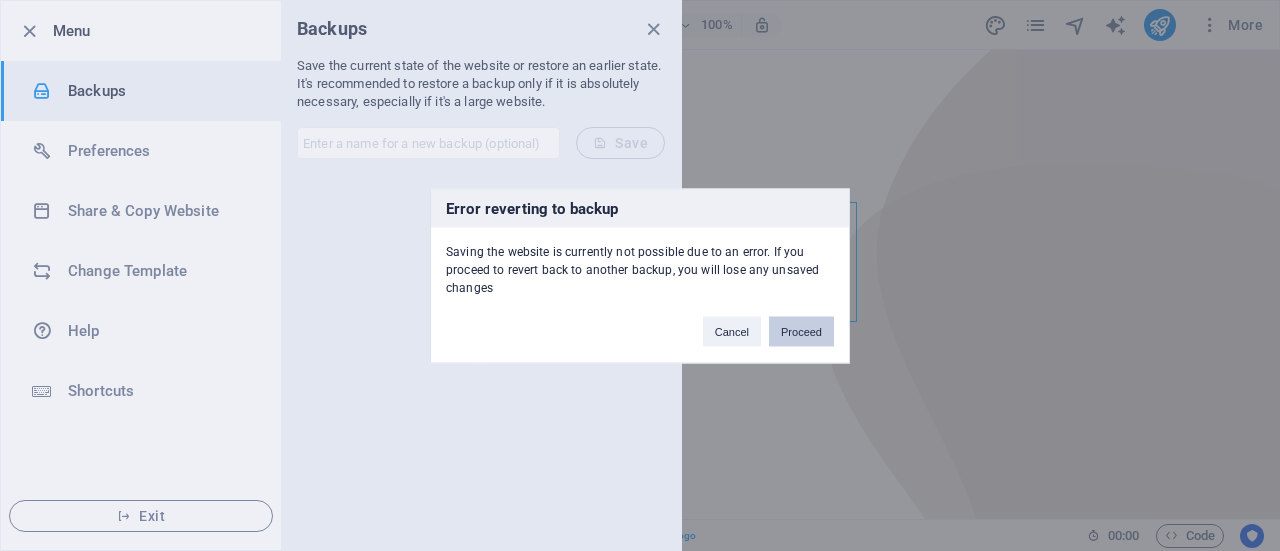 scroll, scrollTop: 0, scrollLeft: 0, axis: both 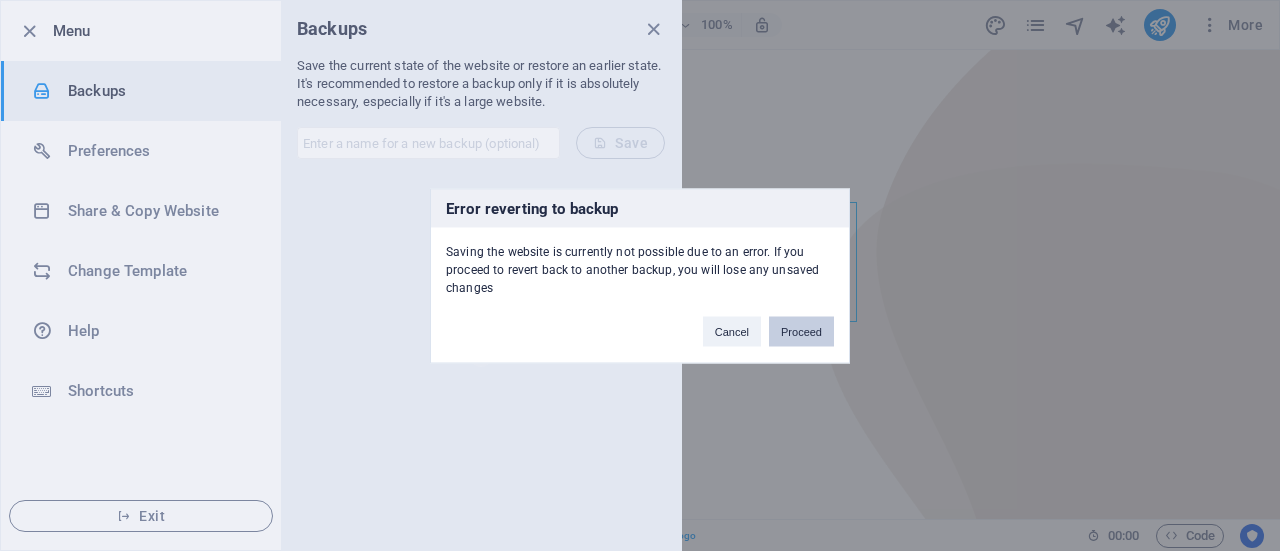 click on "Proceed" at bounding box center [801, 331] 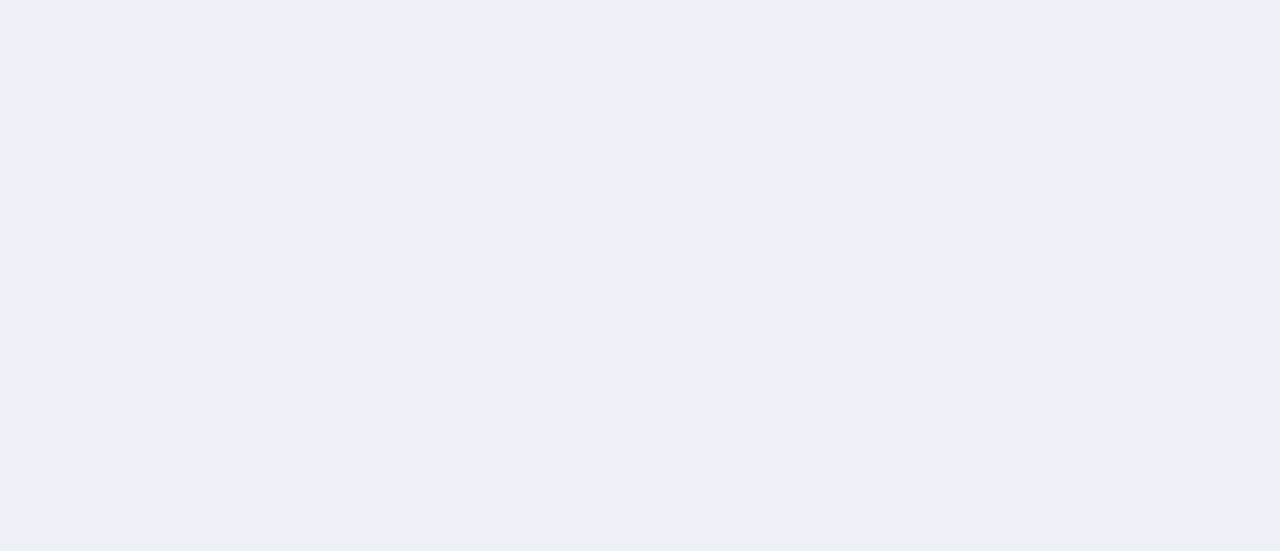 scroll, scrollTop: 0, scrollLeft: 0, axis: both 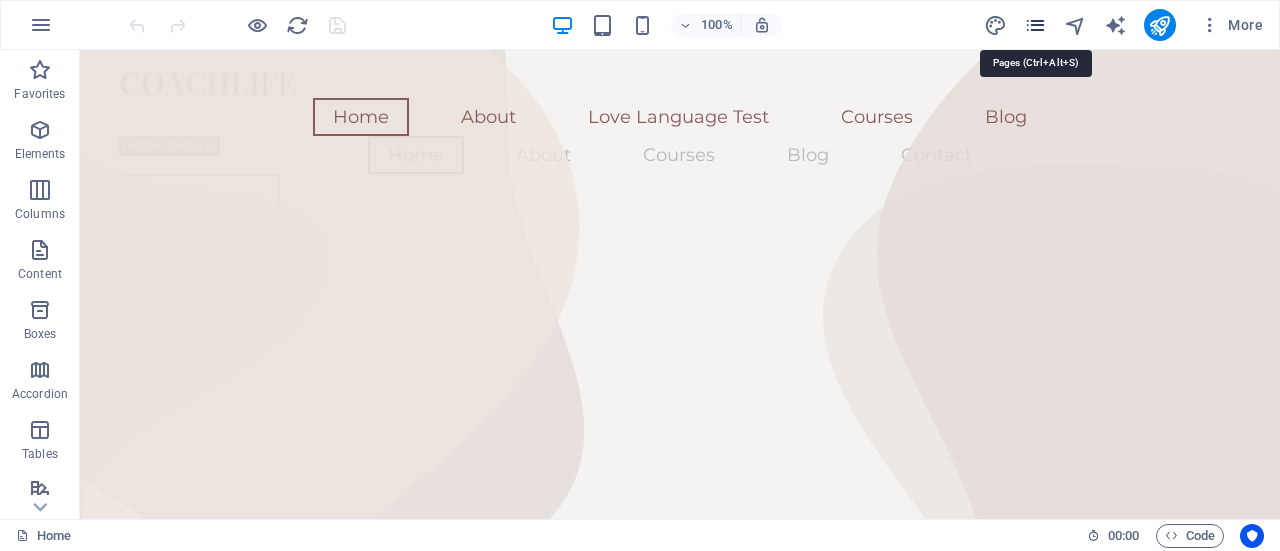 click at bounding box center [1035, 25] 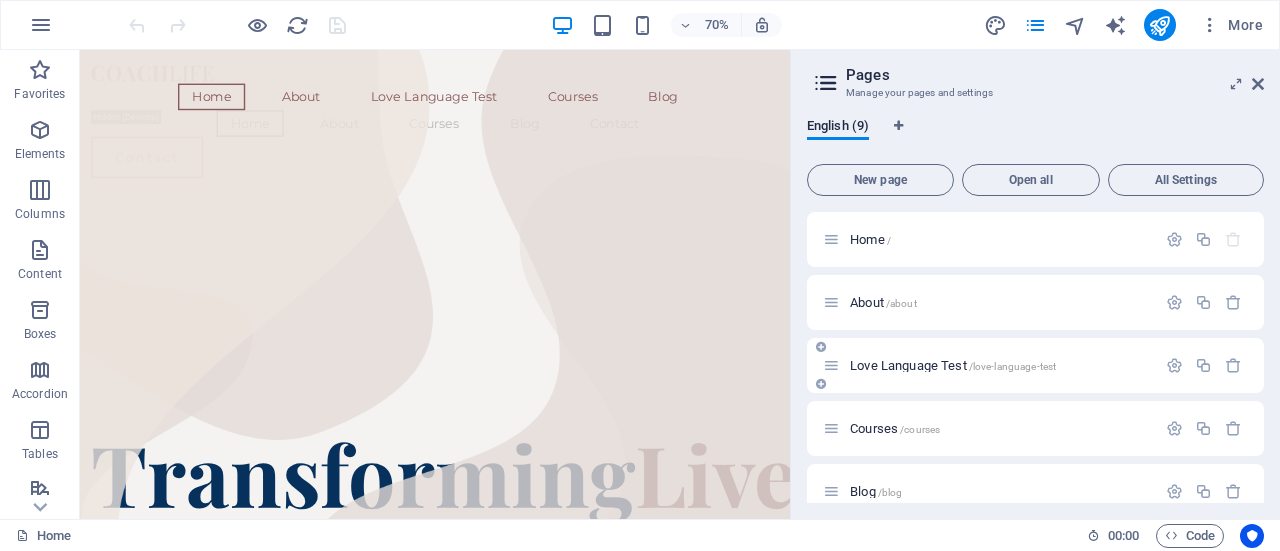 click on "Love Language Test /love-language-test" at bounding box center (989, 365) 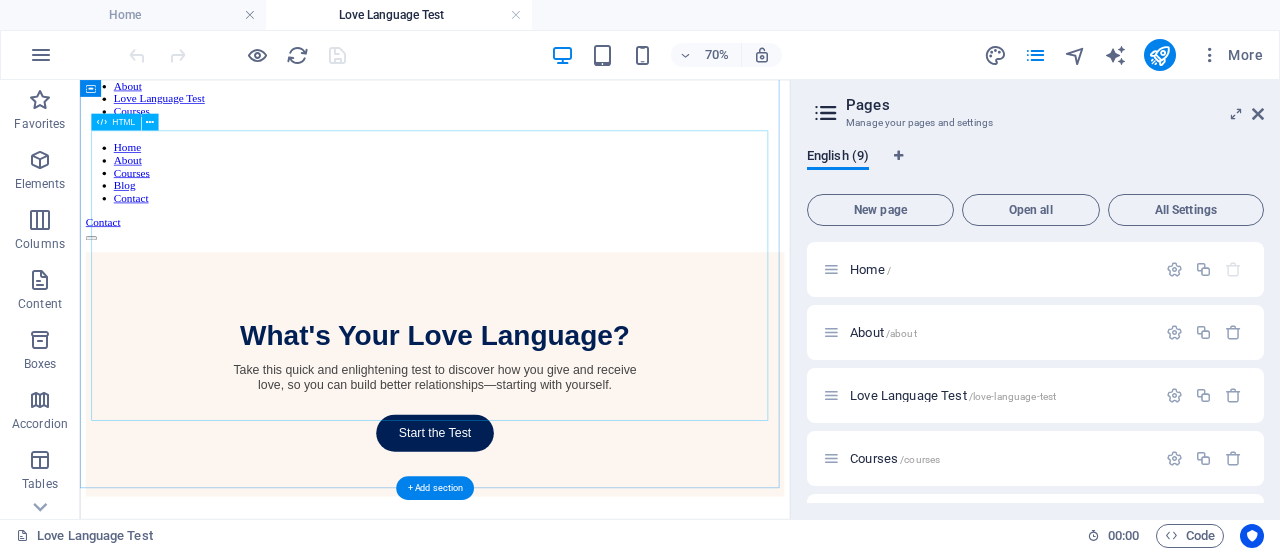 scroll, scrollTop: 0, scrollLeft: 0, axis: both 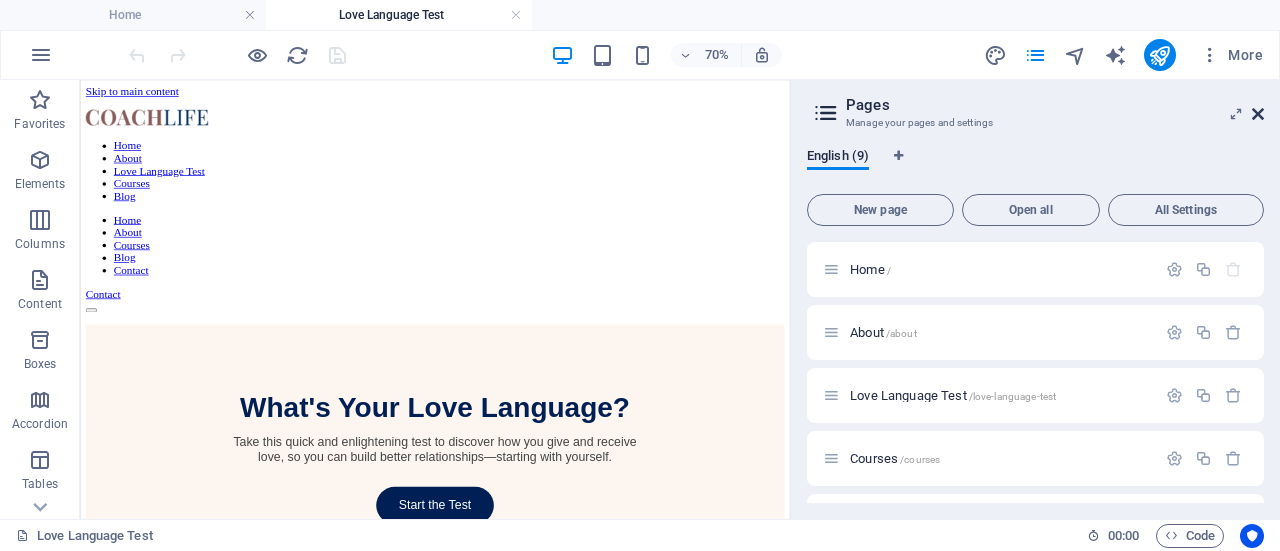 click at bounding box center [1258, 114] 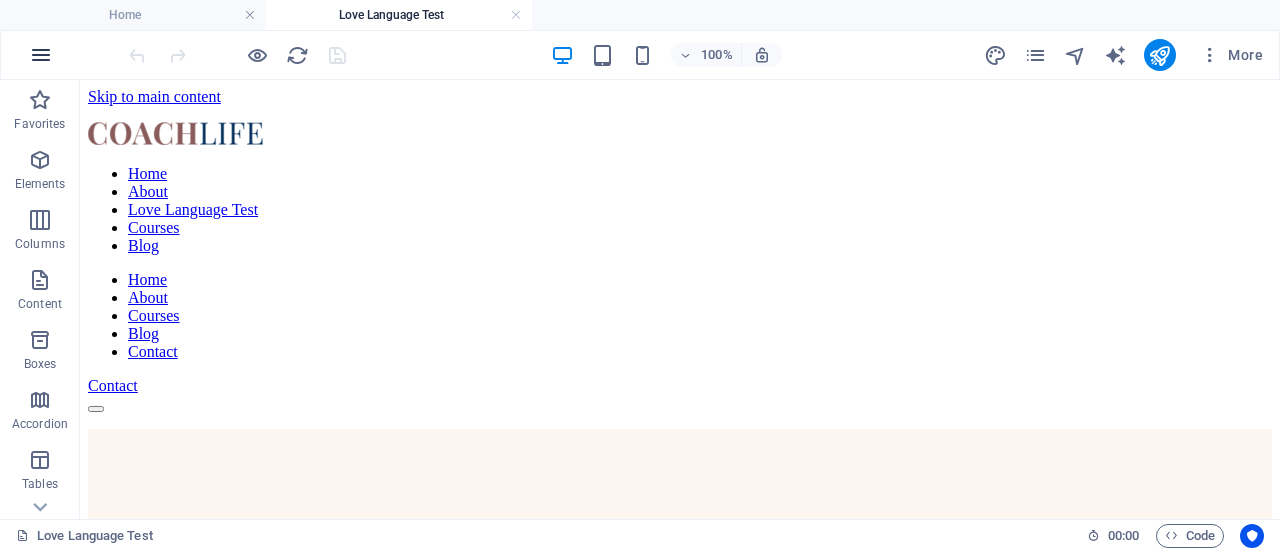 click at bounding box center (41, 55) 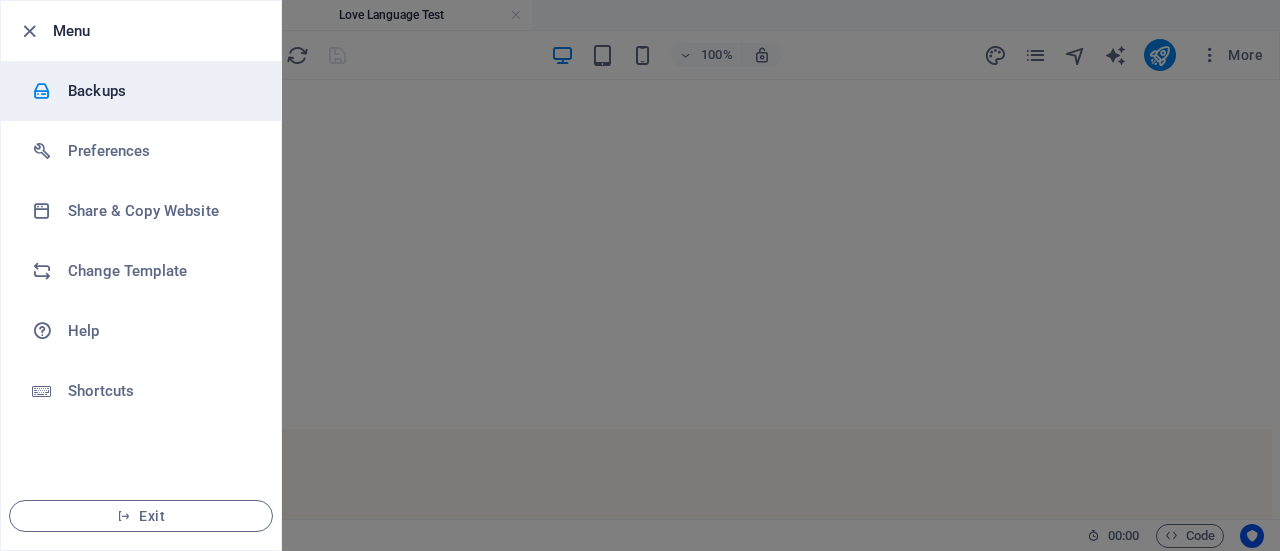click on "Backups" at bounding box center [160, 91] 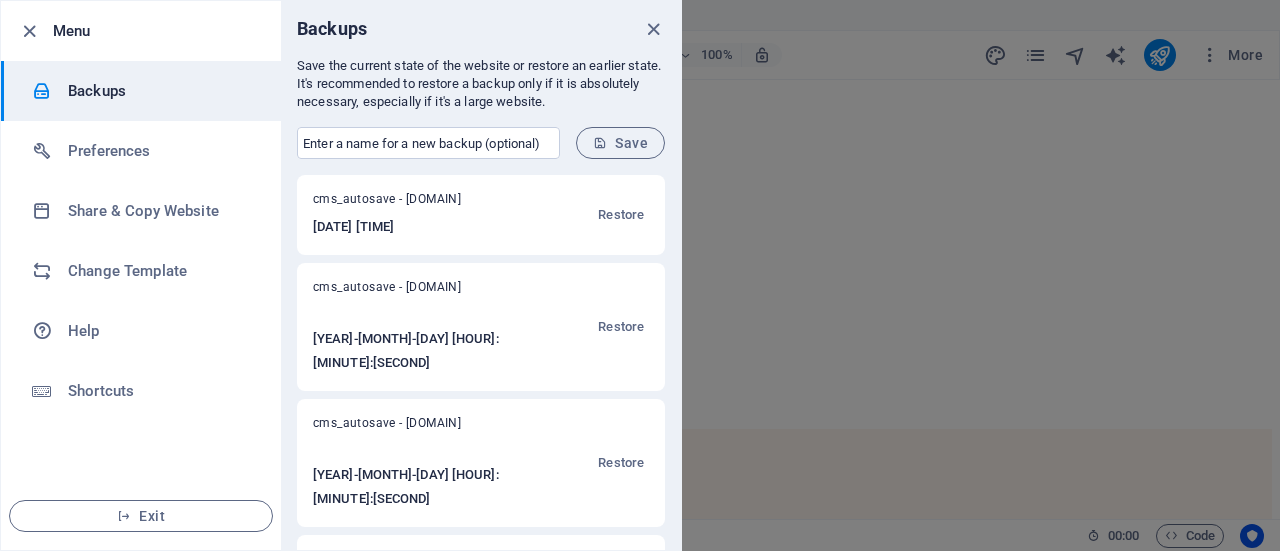 scroll, scrollTop: 6, scrollLeft: 0, axis: vertical 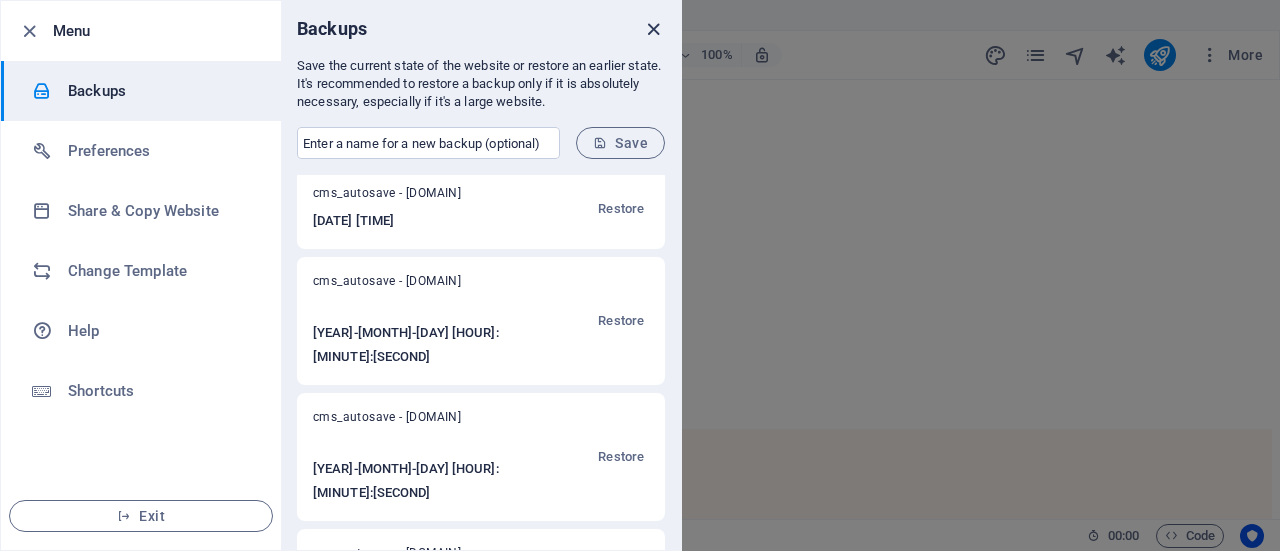 click at bounding box center (653, 29) 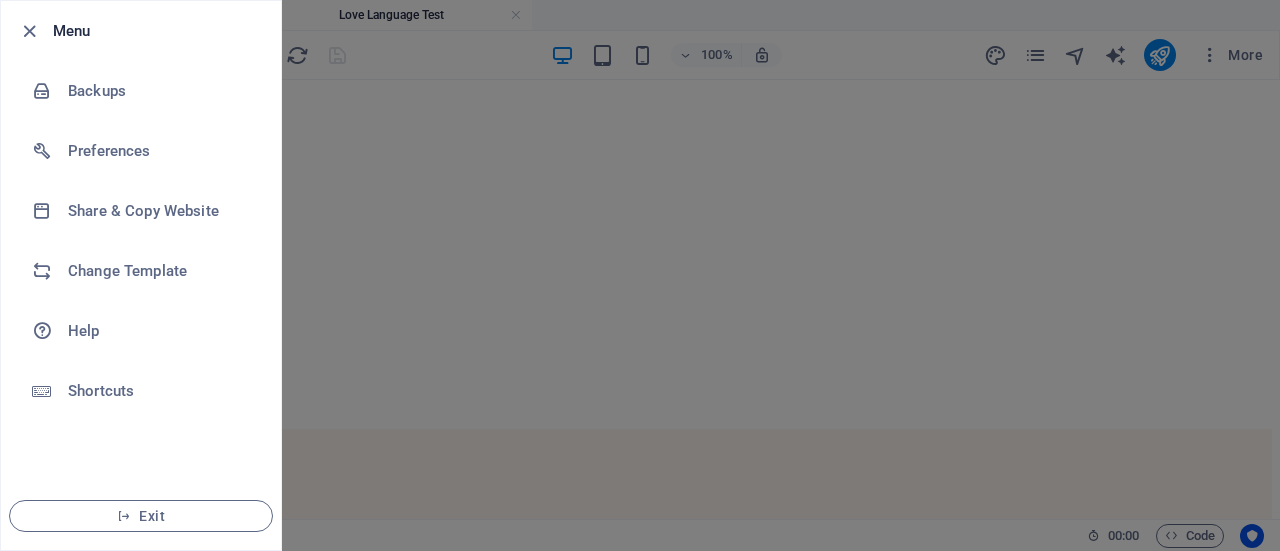 click at bounding box center [640, 275] 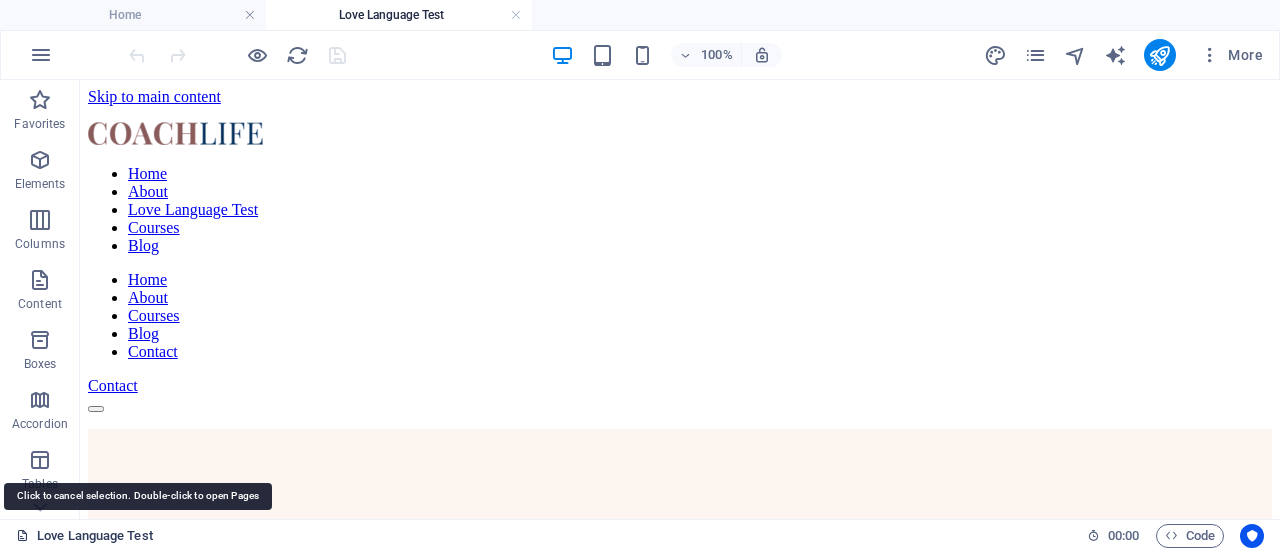 click on "Love Language Test" at bounding box center (84, 536) 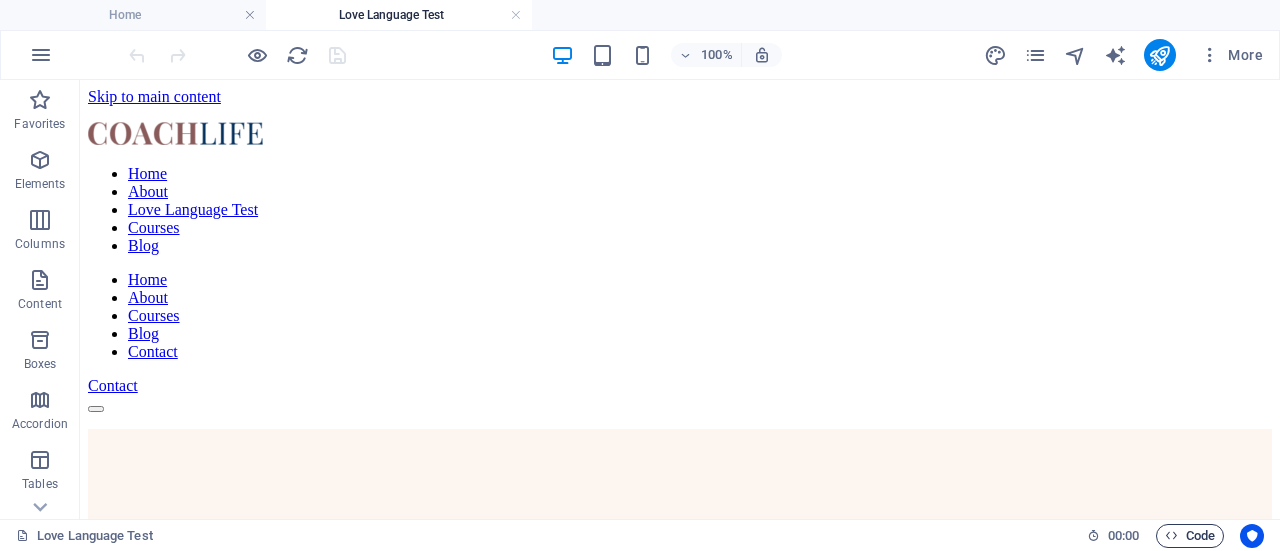 click on "Code" at bounding box center [1190, 536] 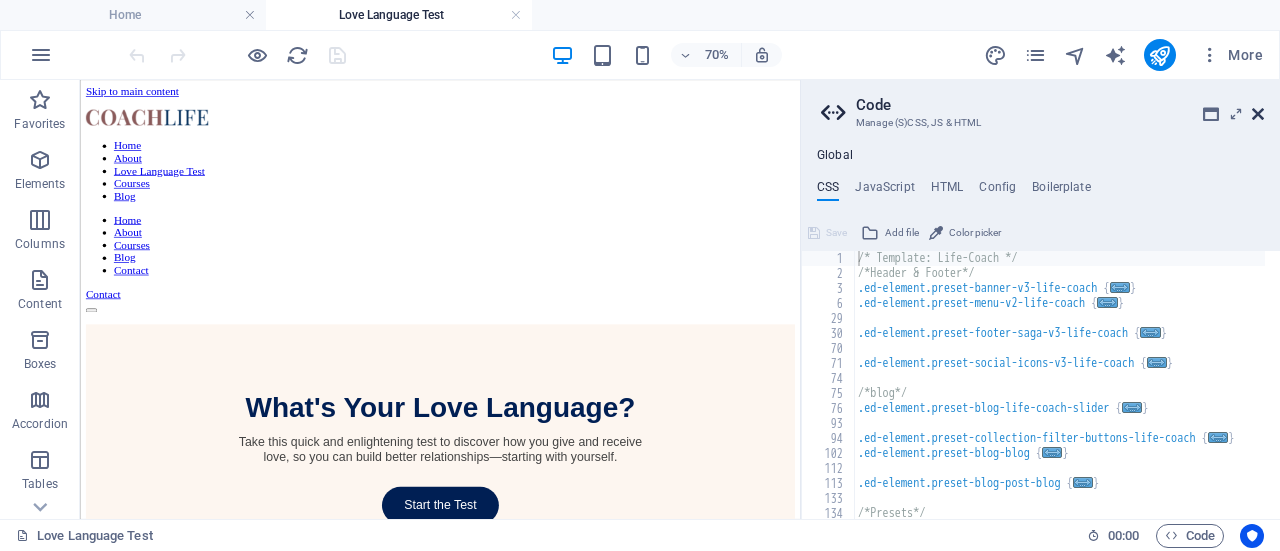click at bounding box center (1258, 114) 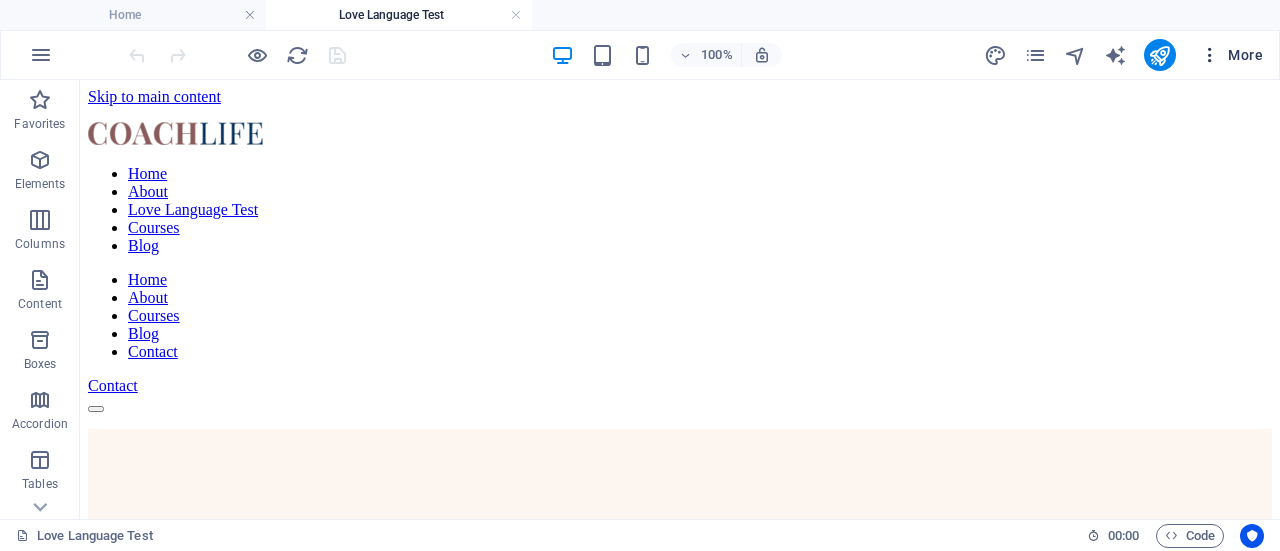 click at bounding box center (1210, 55) 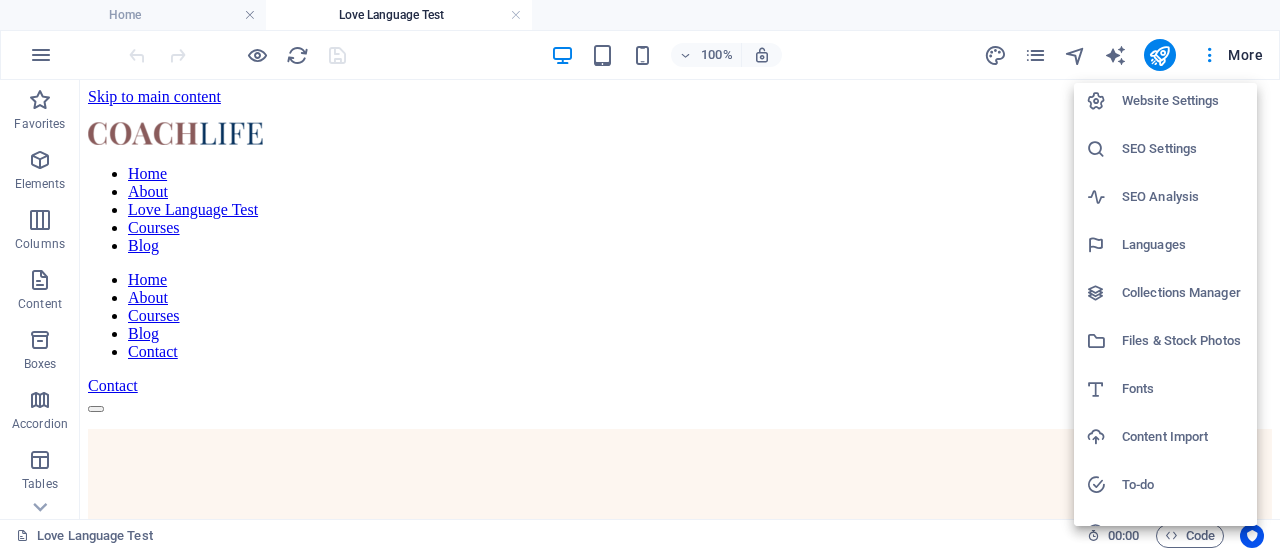 scroll, scrollTop: 0, scrollLeft: 0, axis: both 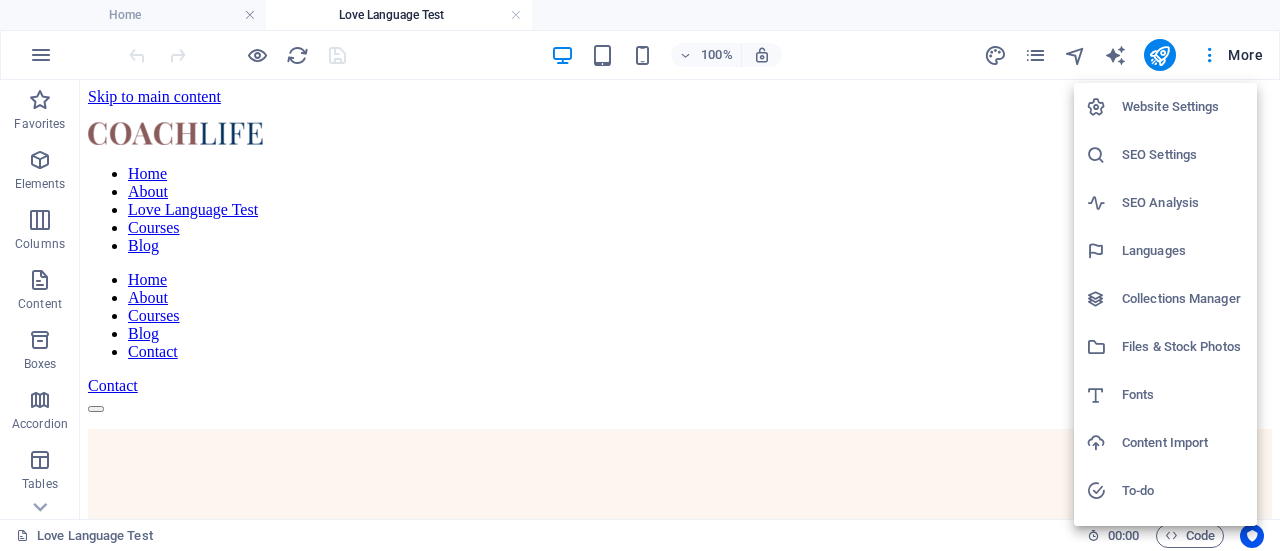 click at bounding box center (640, 275) 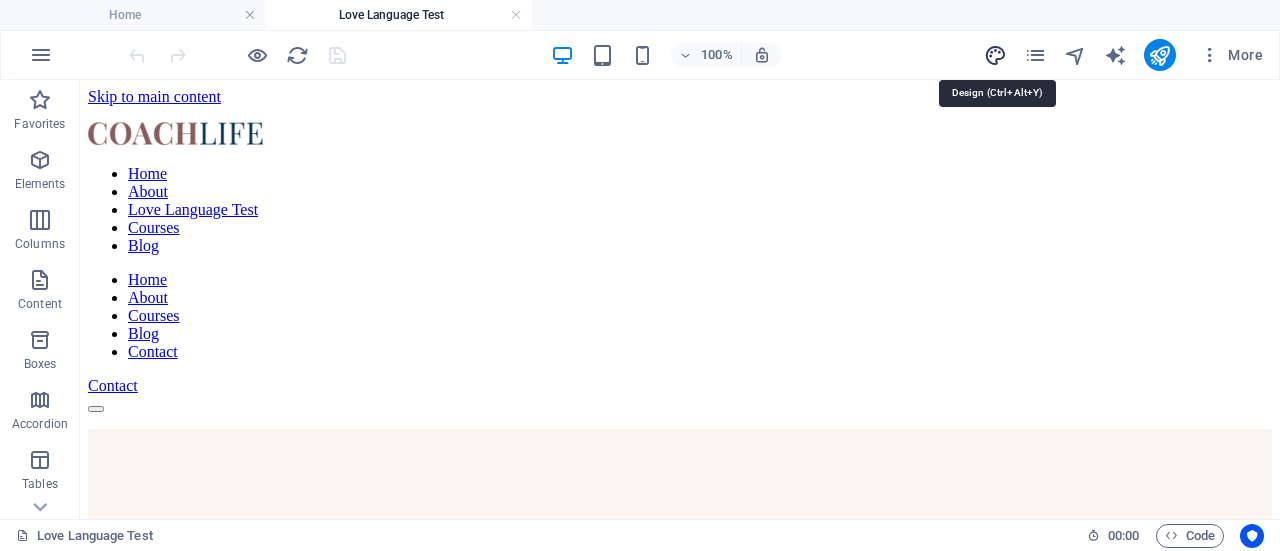 click at bounding box center [995, 55] 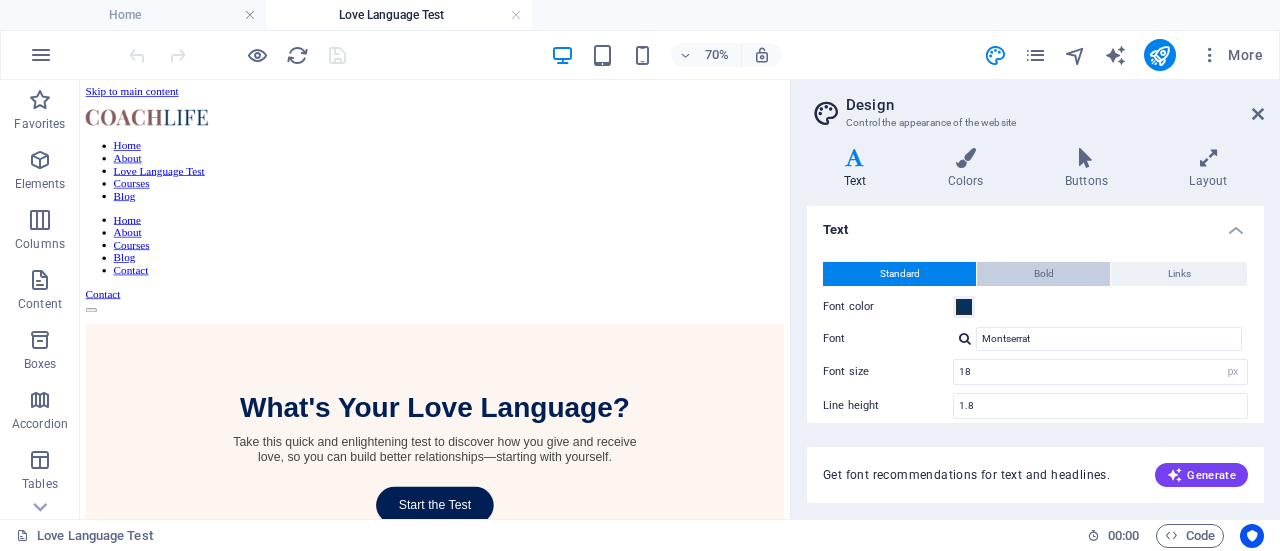 scroll, scrollTop: 0, scrollLeft: 0, axis: both 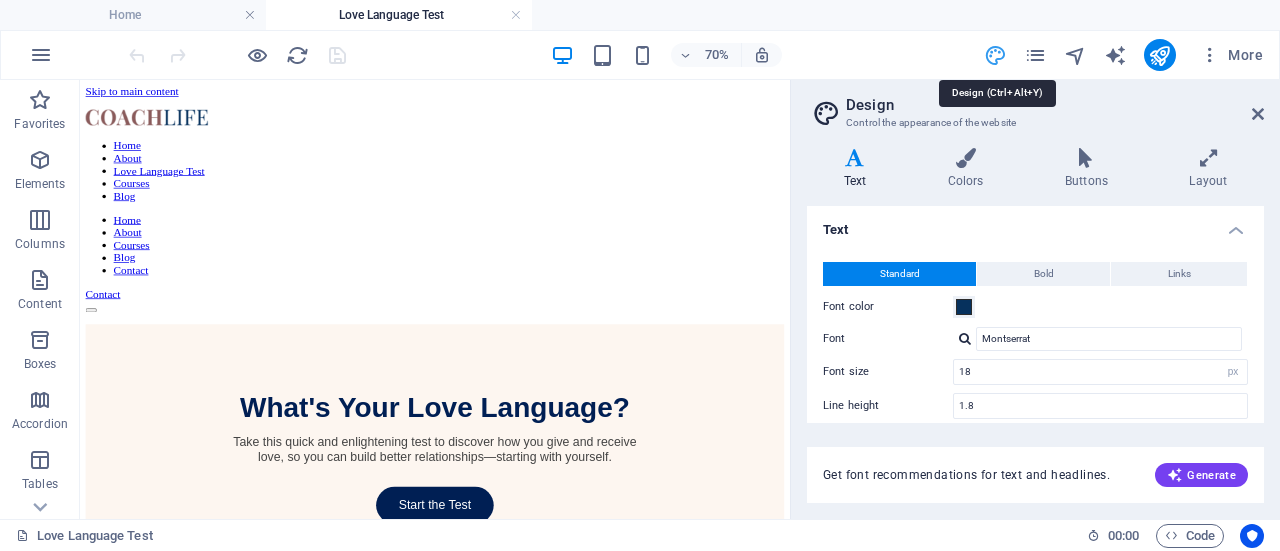 click at bounding box center [995, 55] 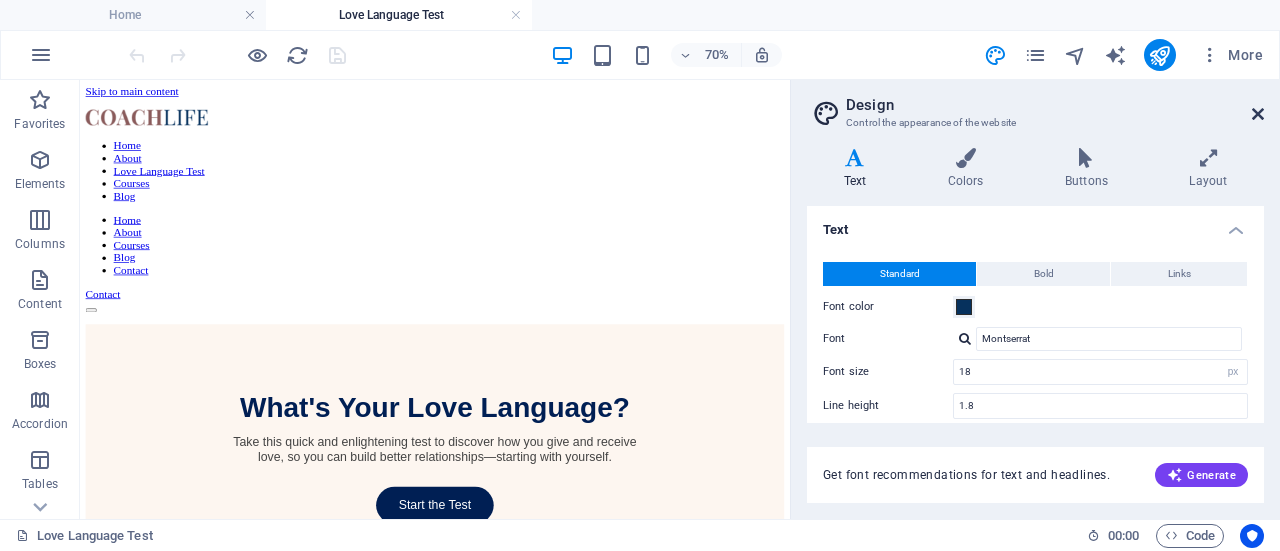 click at bounding box center [1258, 114] 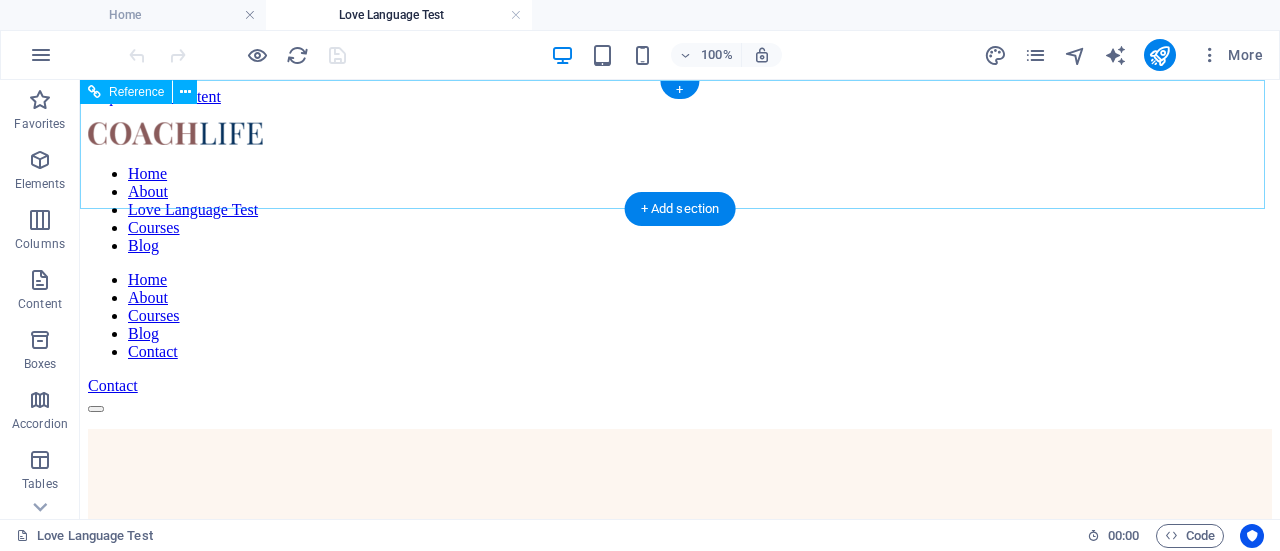 click on "Home About Love Language Test Courses Blog Home About Courses Blog Contact Contact" at bounding box center (680, 267) 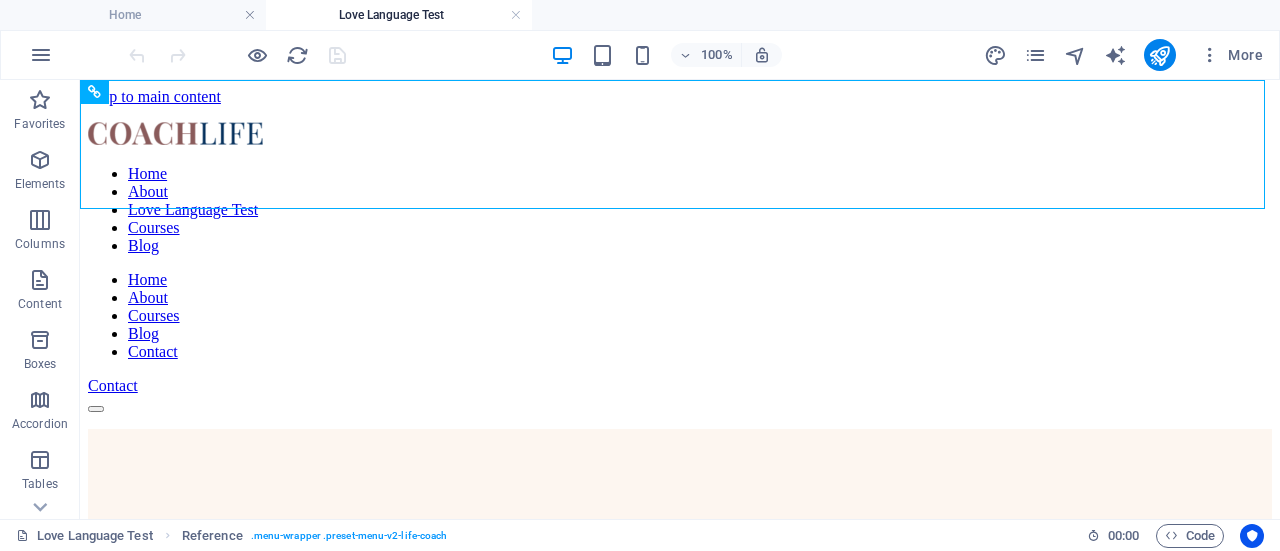 click on "100% More" at bounding box center (698, 55) 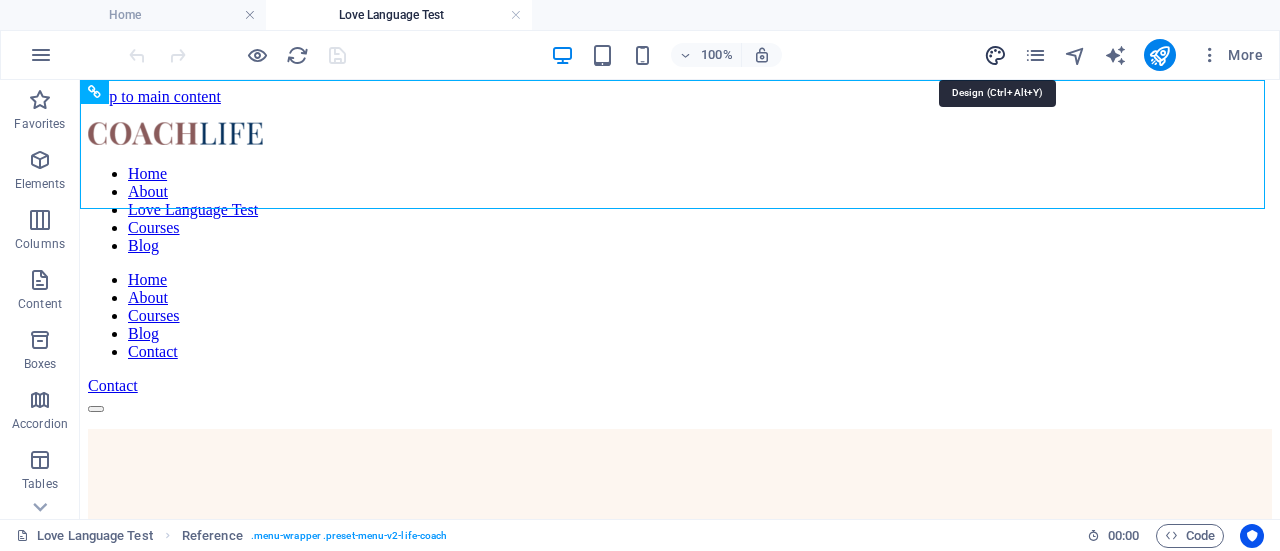 click at bounding box center [995, 55] 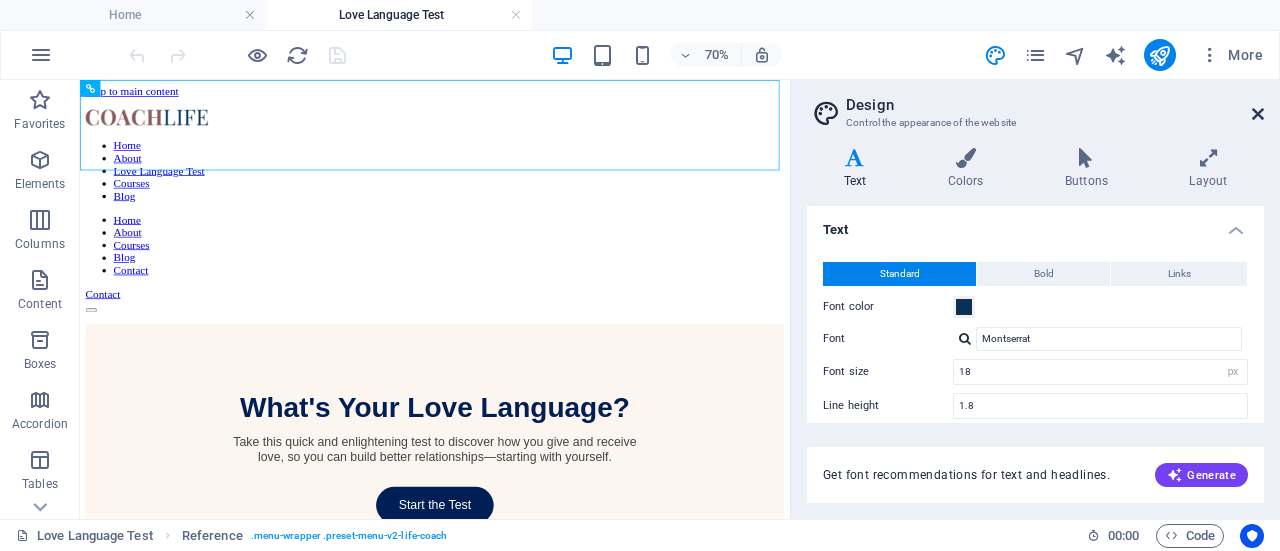 click at bounding box center (1258, 114) 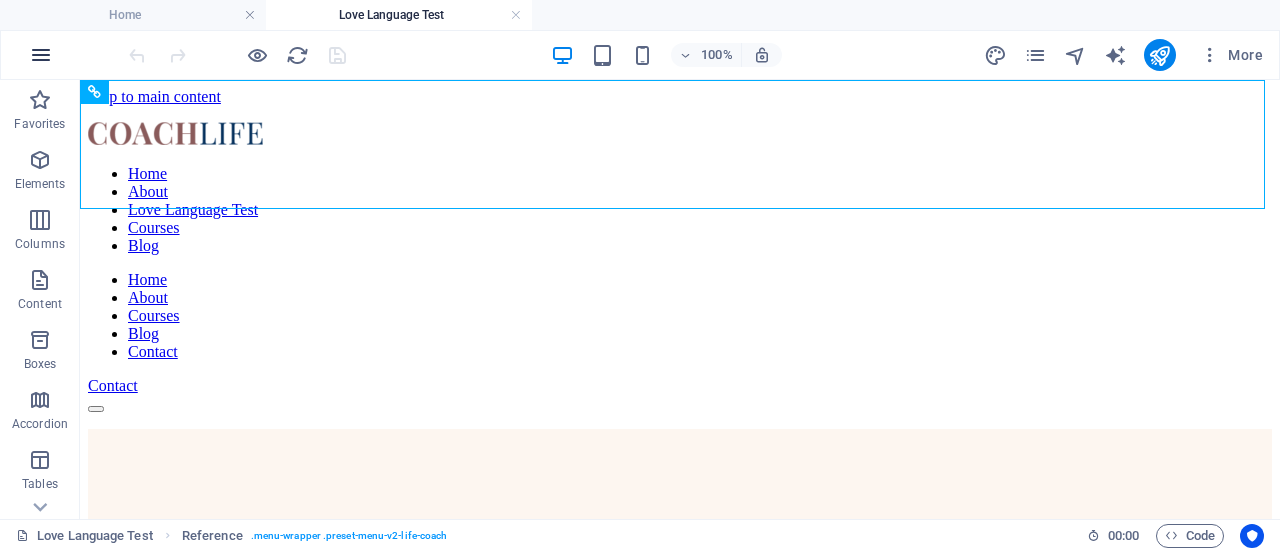 click at bounding box center (41, 55) 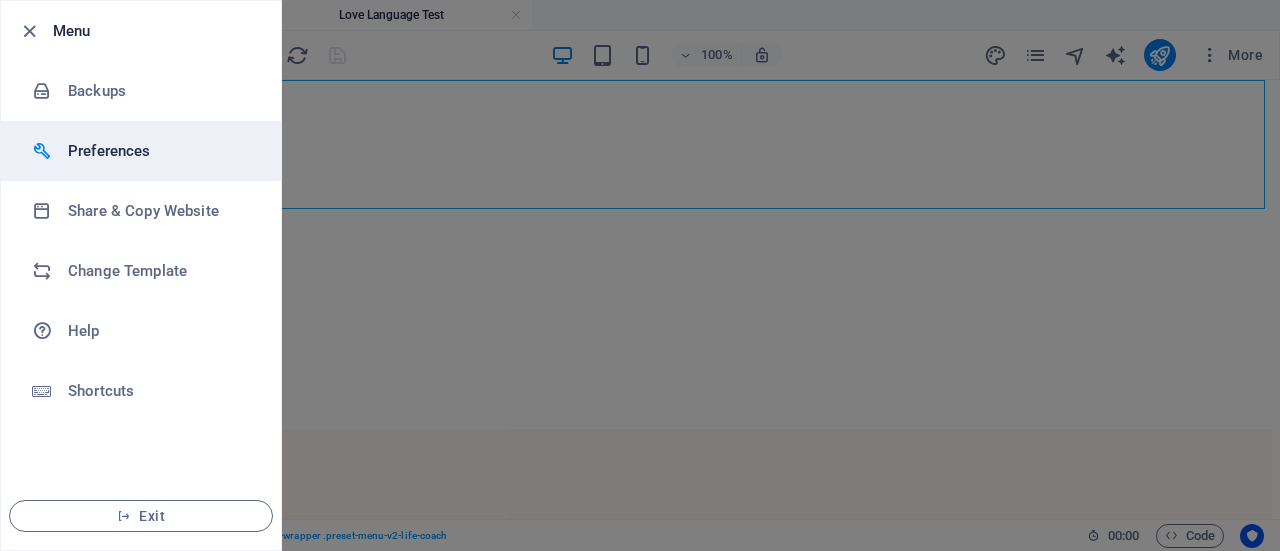 click on "Preferences" at bounding box center (160, 151) 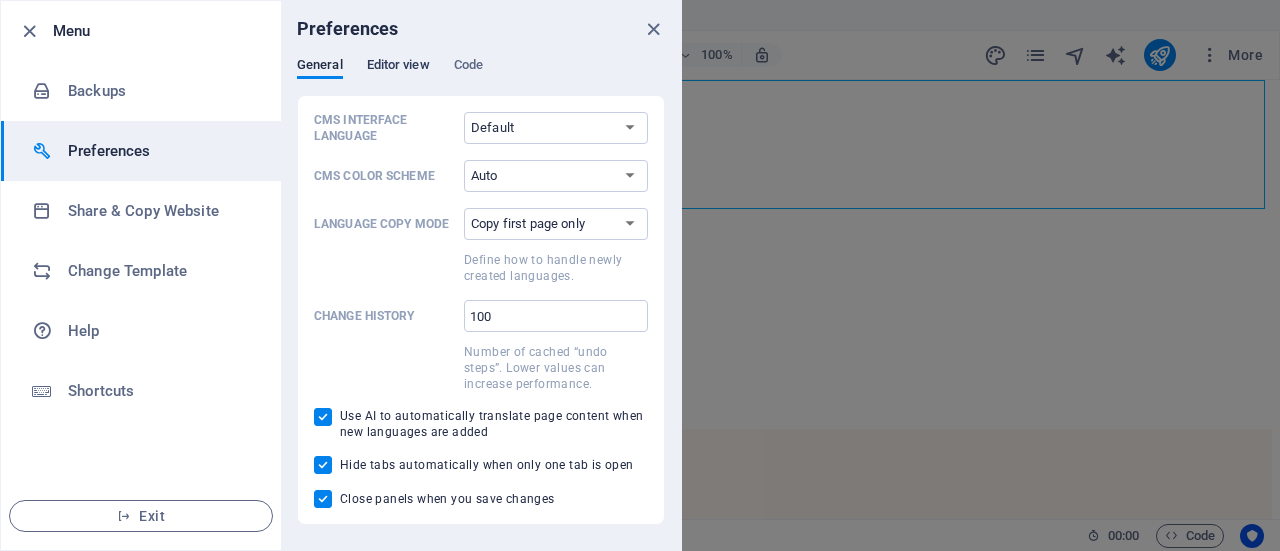 click on "Editor view" at bounding box center [398, 67] 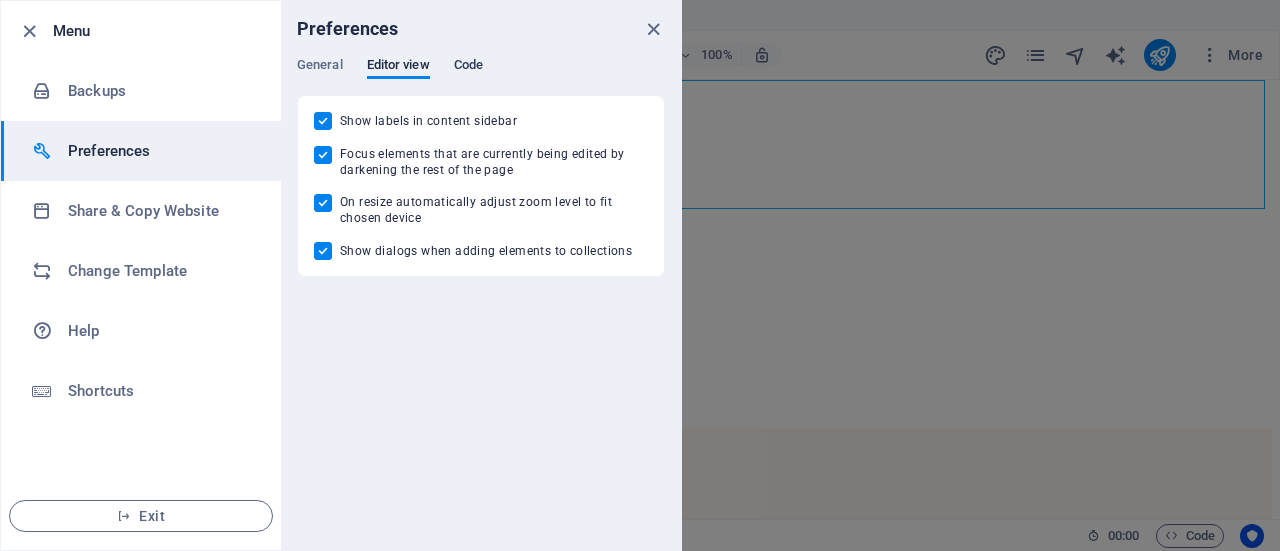 click on "Code" at bounding box center [468, 67] 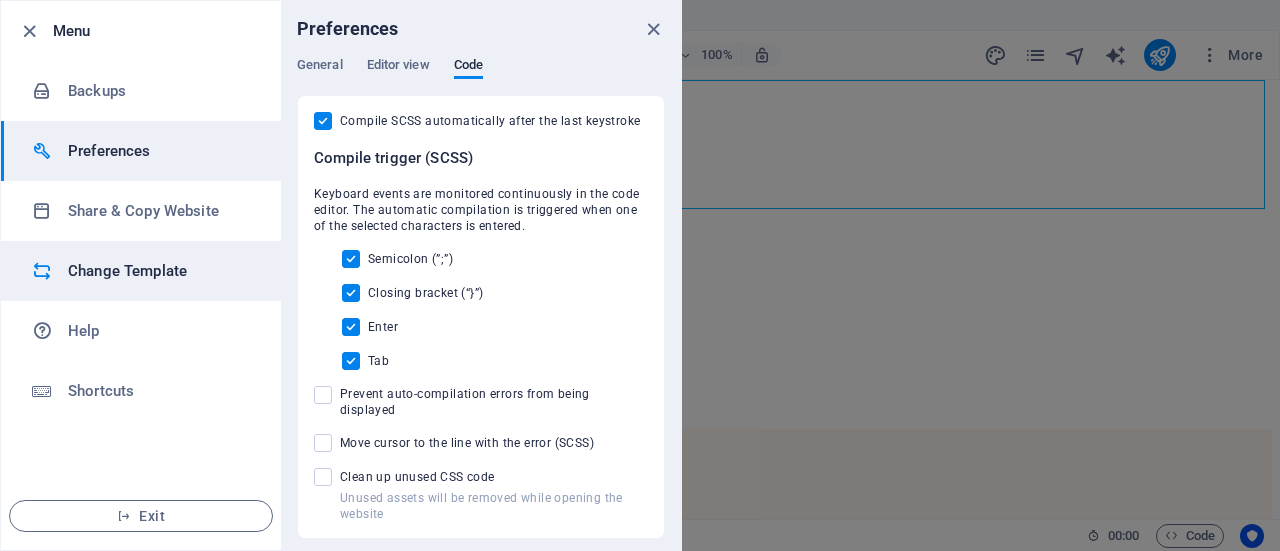 click on "Change Template" at bounding box center (160, 271) 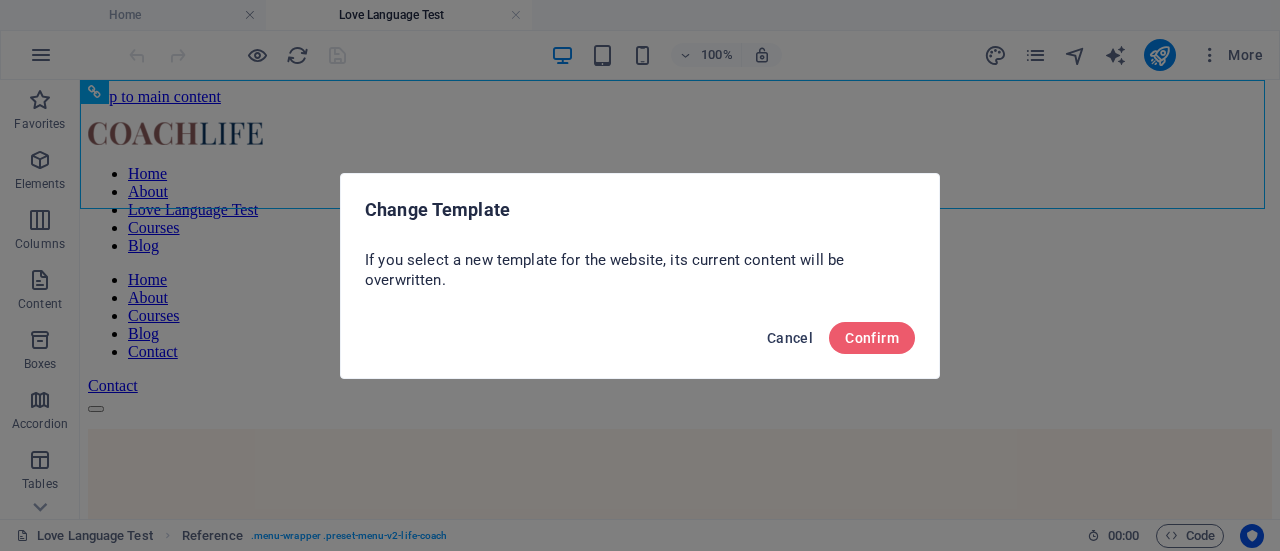 click on "Cancel" at bounding box center [790, 338] 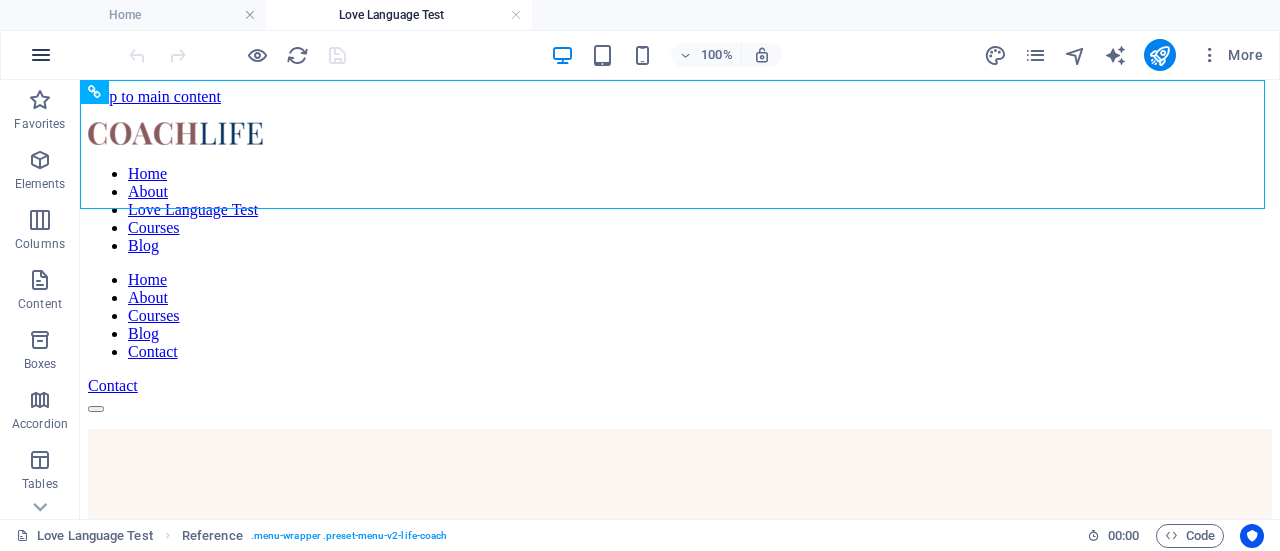 click at bounding box center [41, 55] 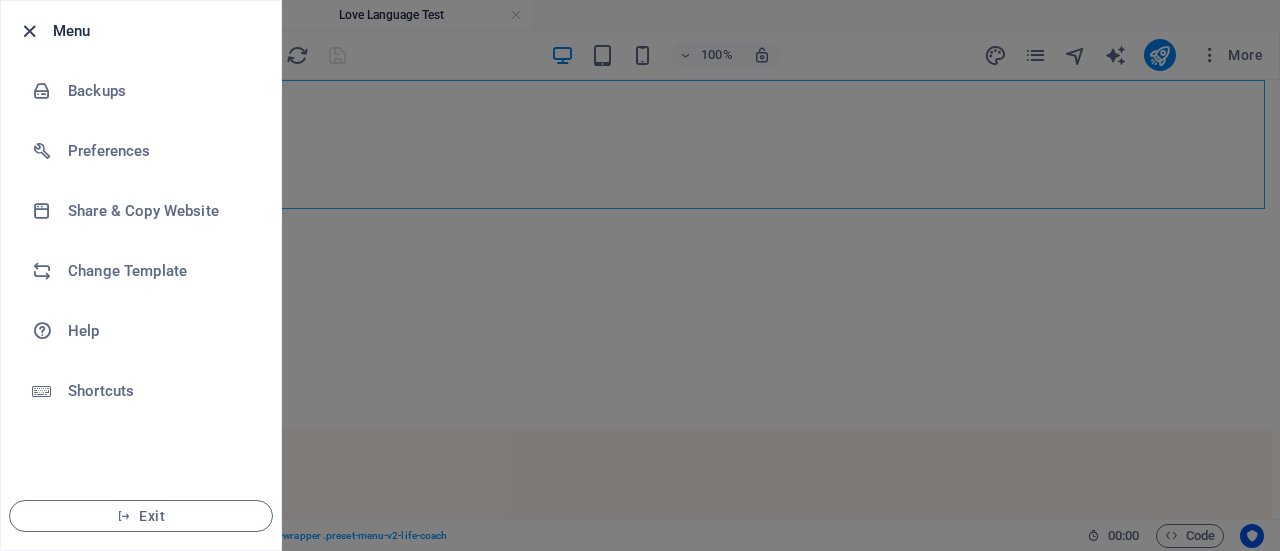 click at bounding box center [29, 31] 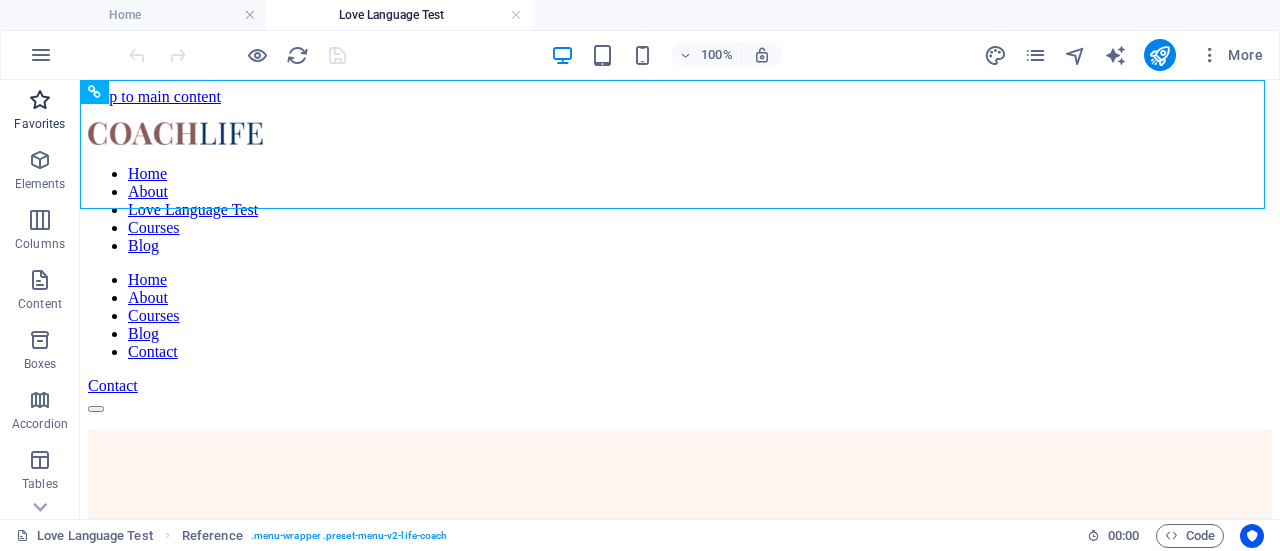click on "Favorites" at bounding box center [40, 112] 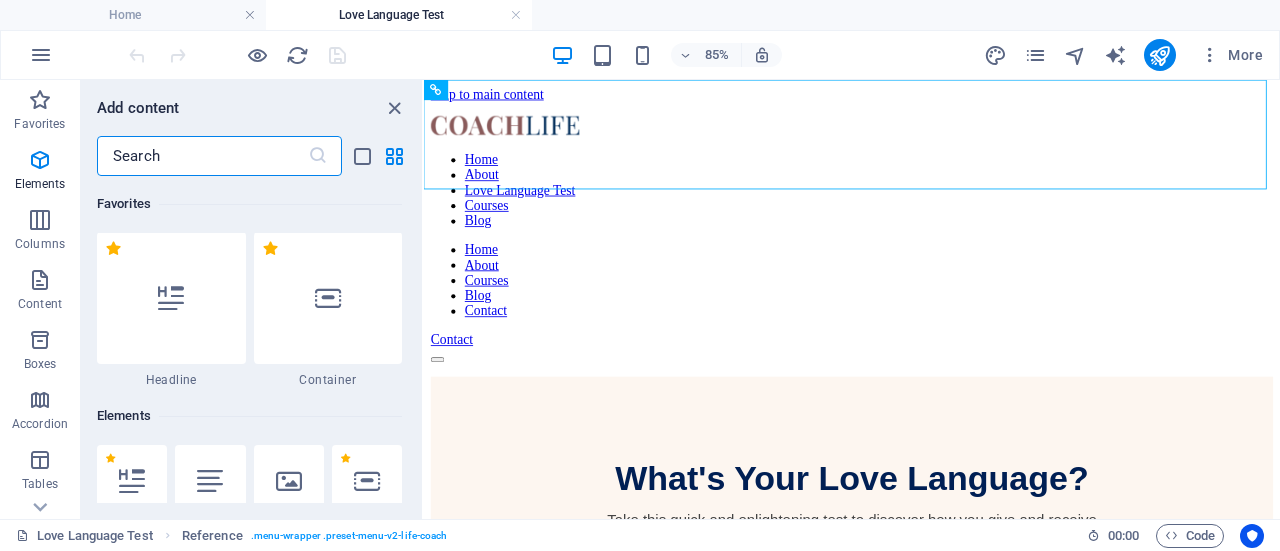 scroll, scrollTop: 0, scrollLeft: 0, axis: both 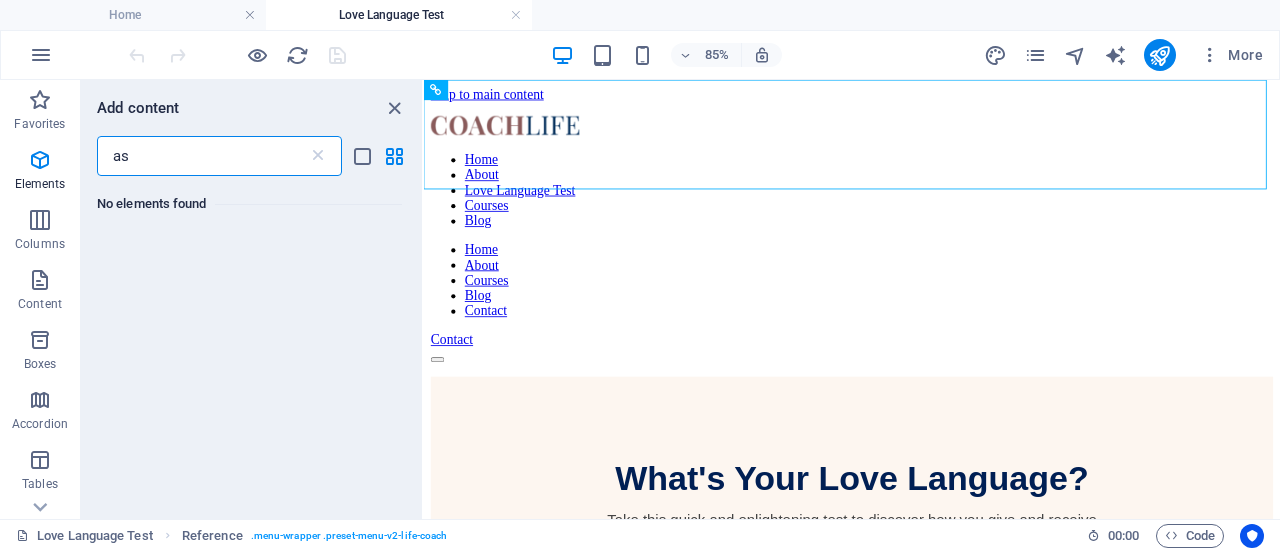 type on "a" 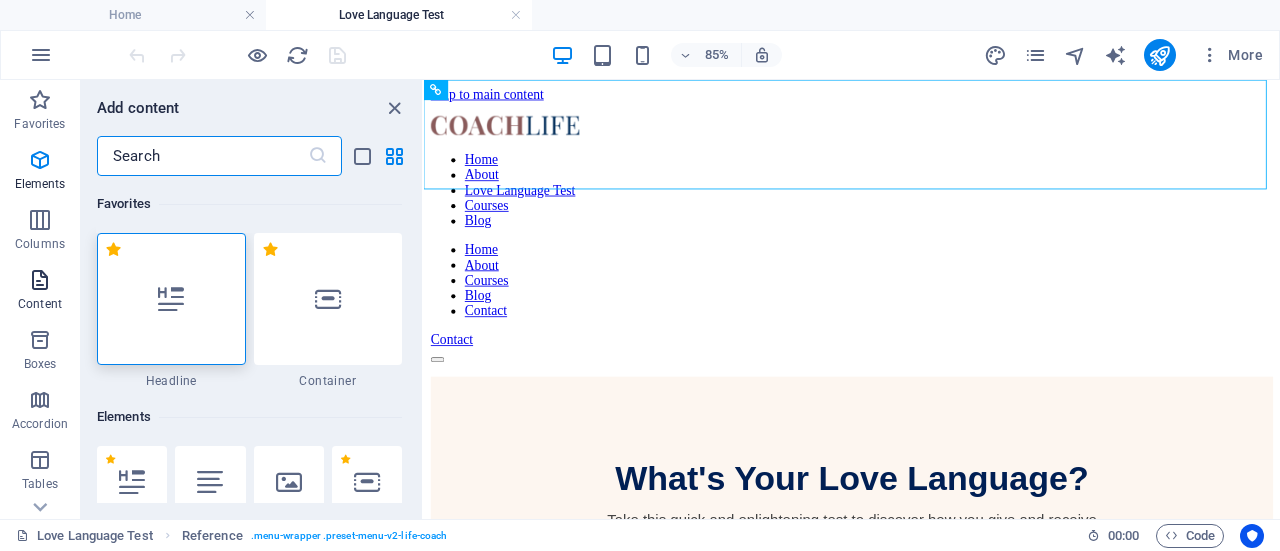 click on "Content" at bounding box center (40, 292) 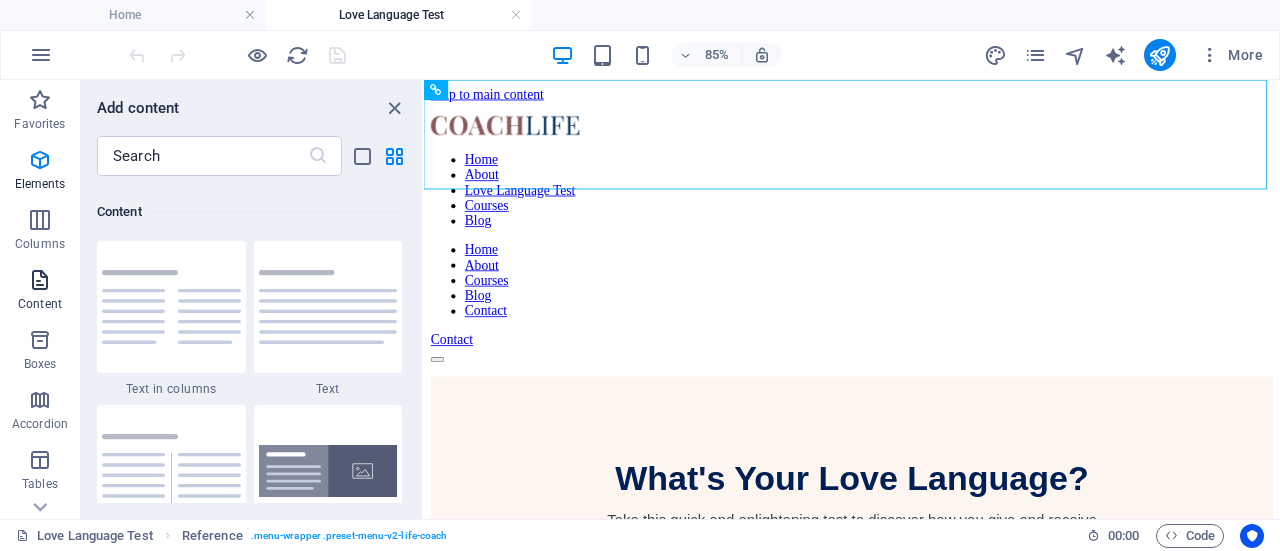 scroll, scrollTop: 3499, scrollLeft: 0, axis: vertical 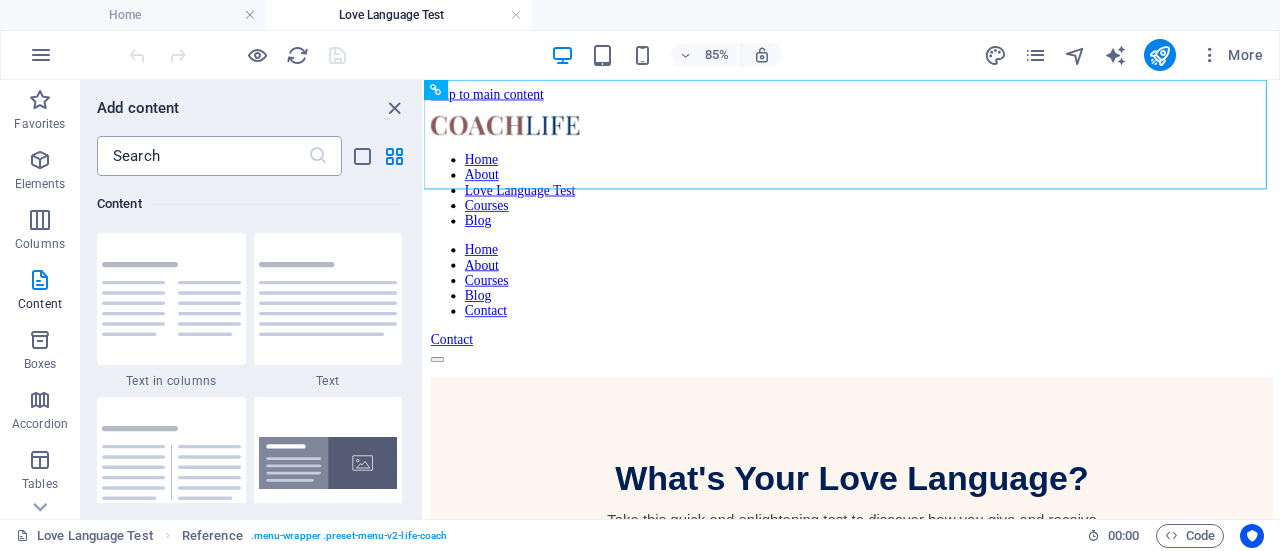click at bounding box center [202, 156] 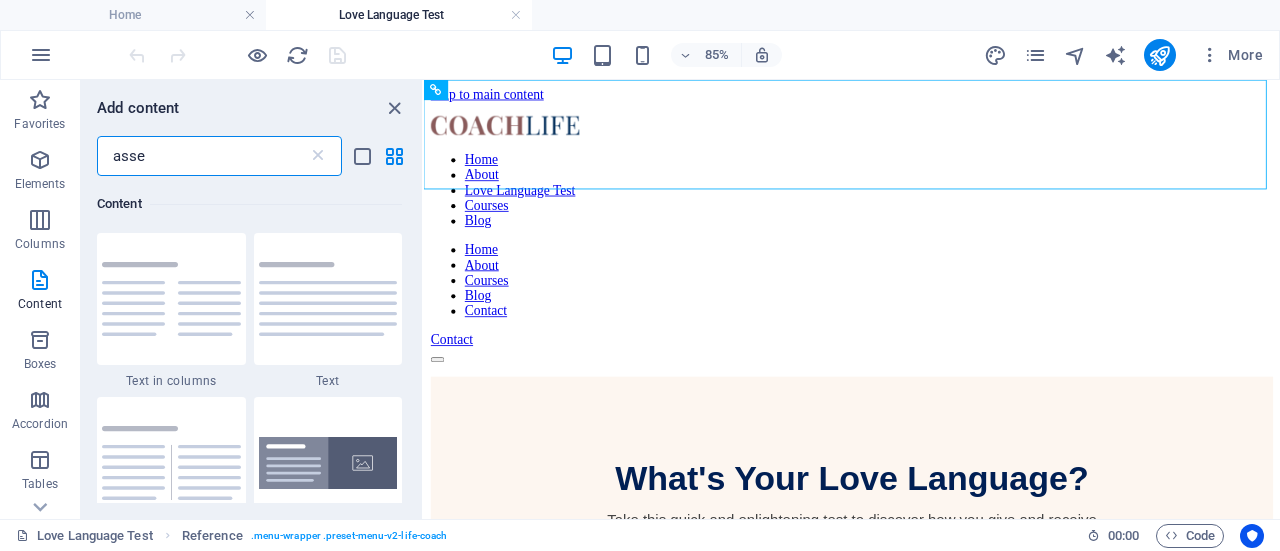scroll, scrollTop: 0, scrollLeft: 0, axis: both 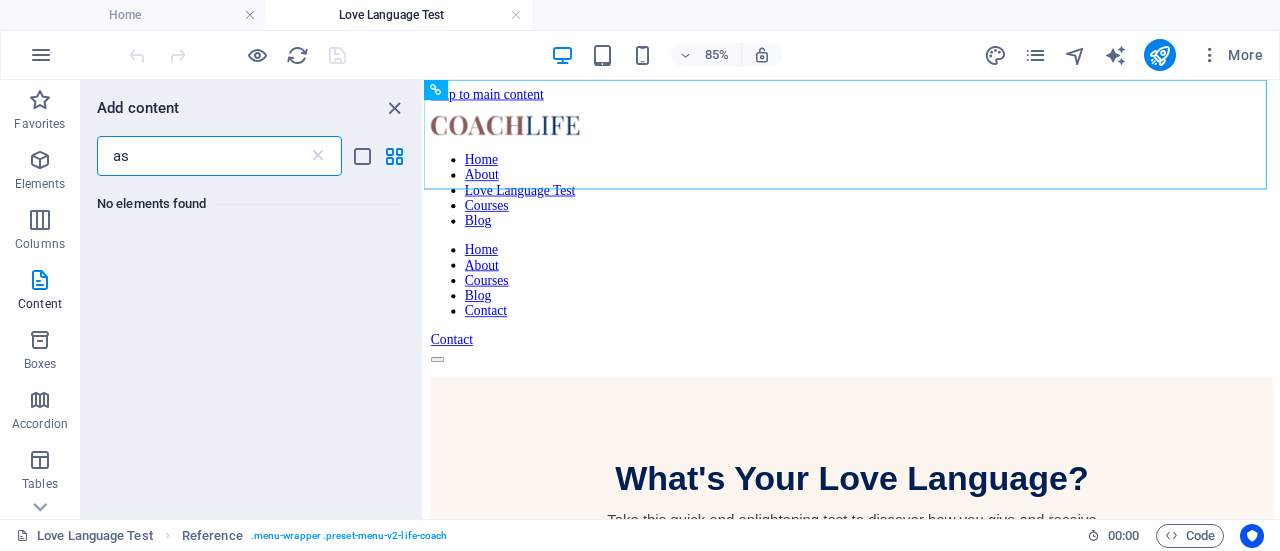 type on "a" 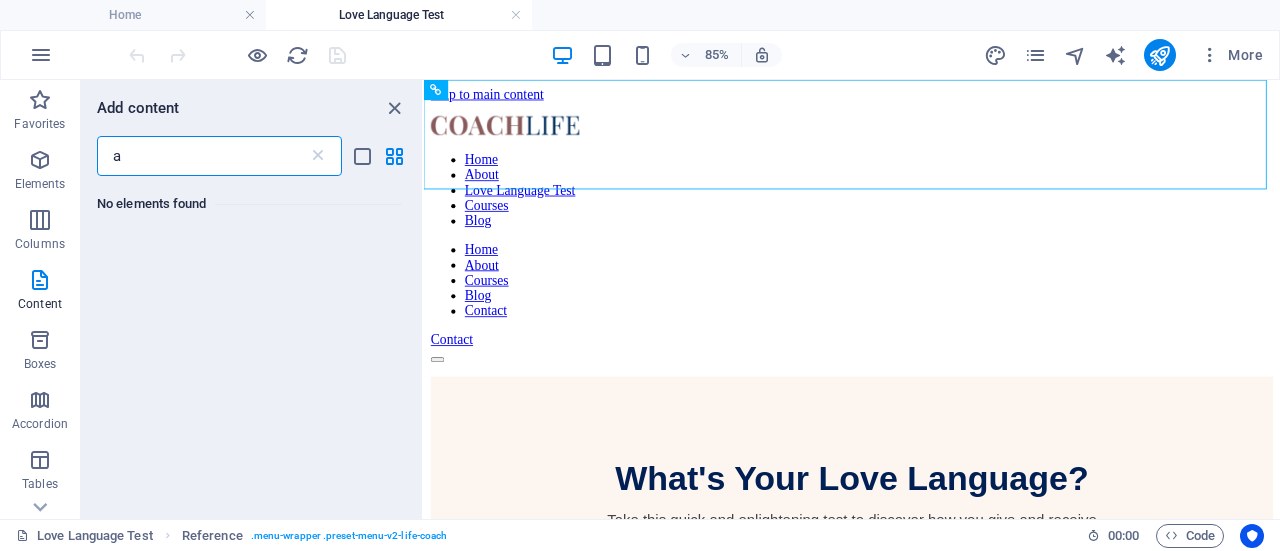 type 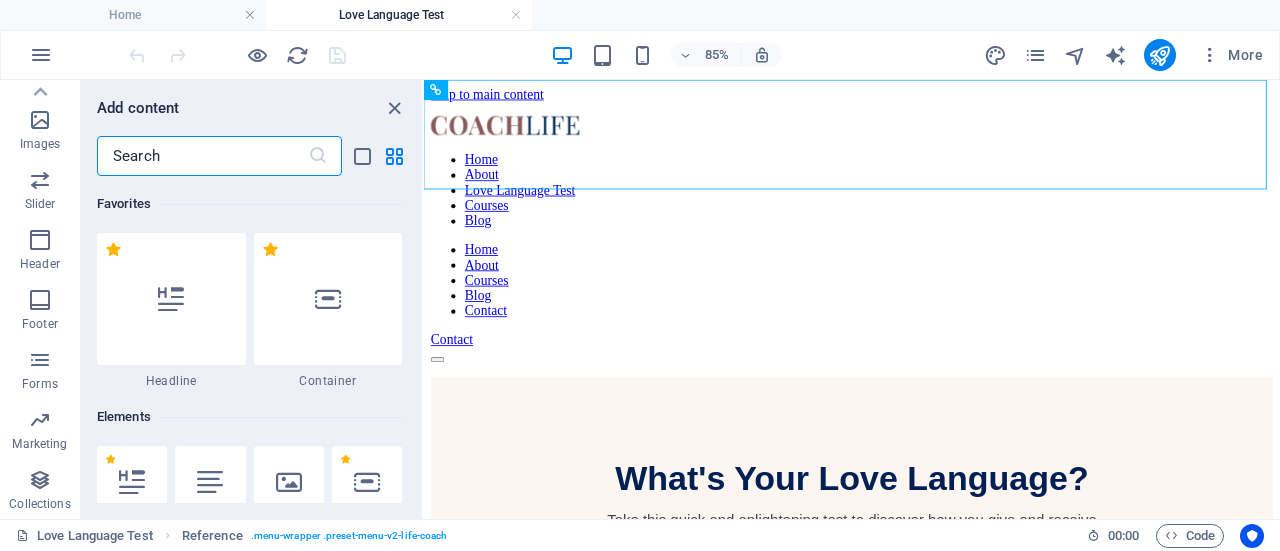 scroll, scrollTop: 460, scrollLeft: 0, axis: vertical 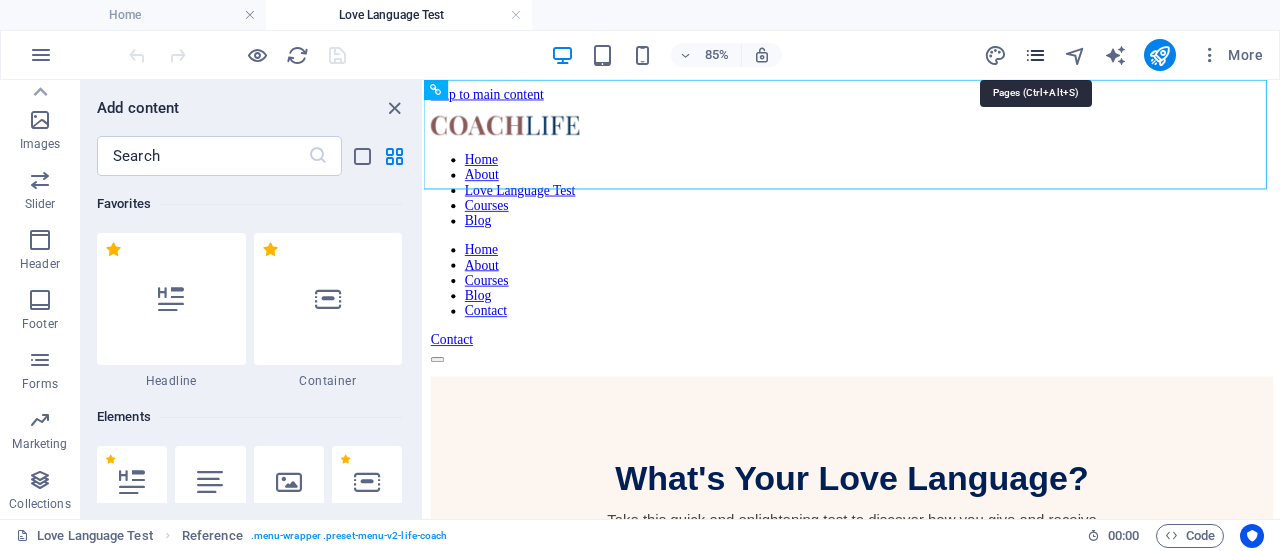 click at bounding box center (1035, 55) 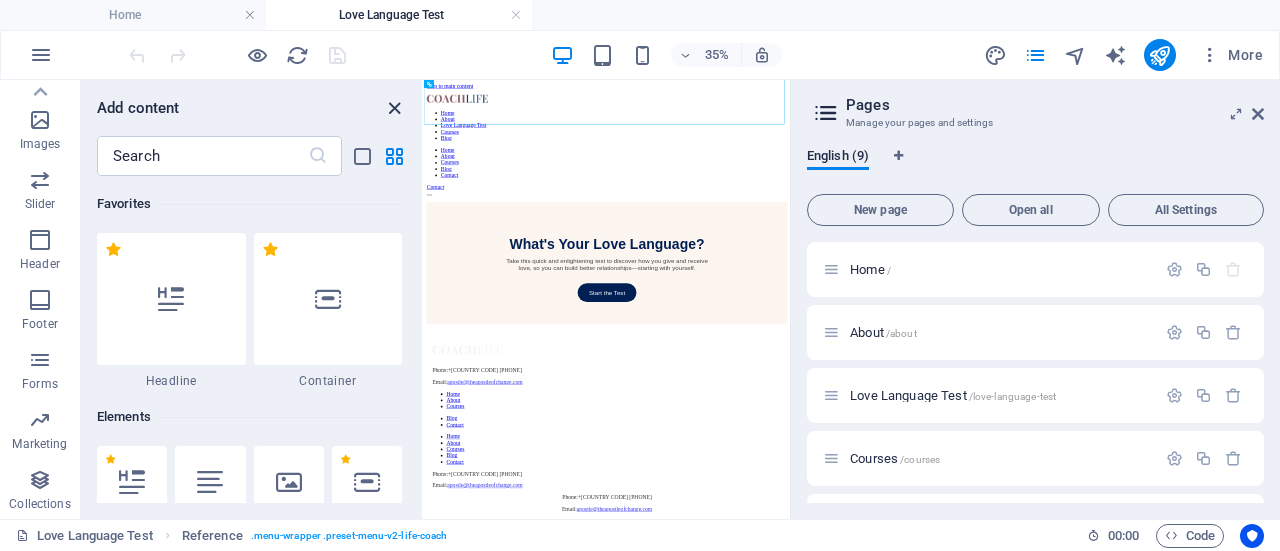 click at bounding box center [394, 108] 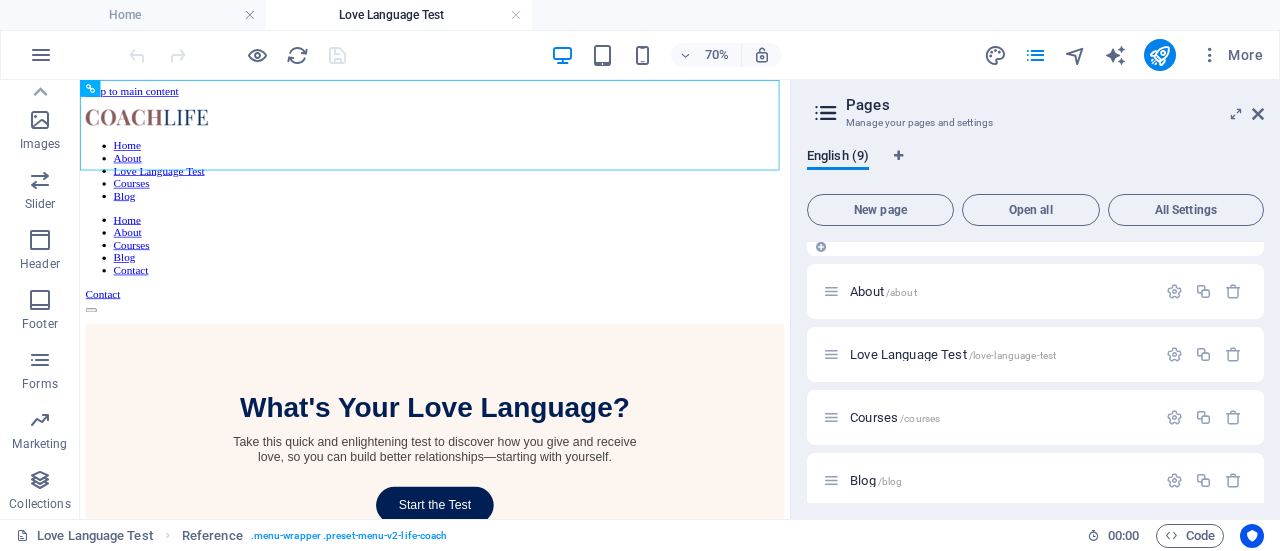 scroll, scrollTop: 0, scrollLeft: 0, axis: both 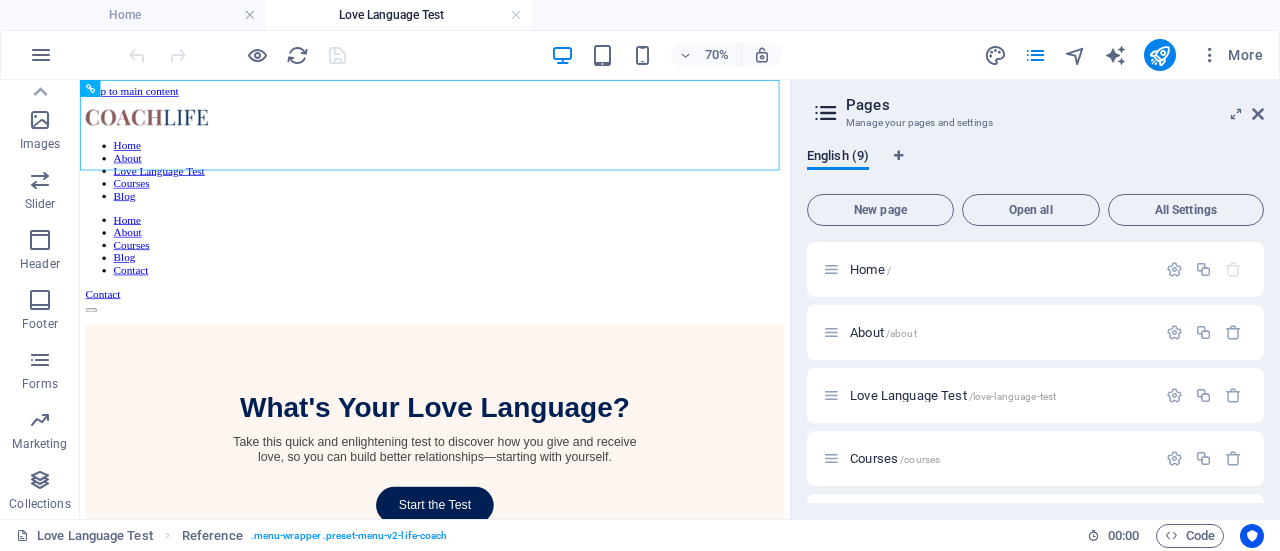 click at bounding box center (826, 113) 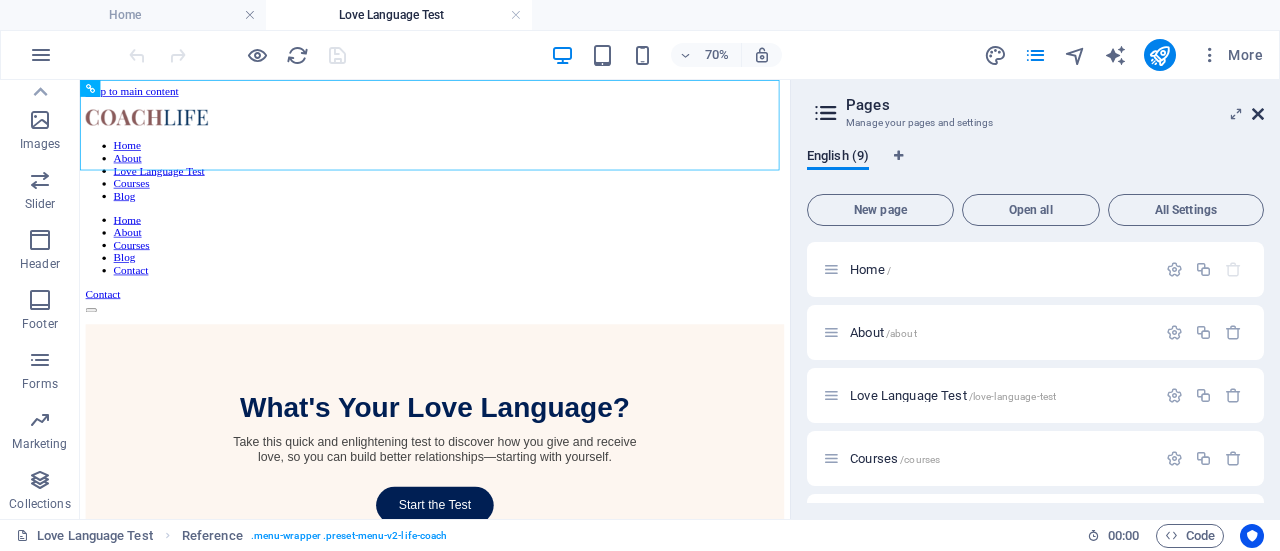 click at bounding box center [1258, 114] 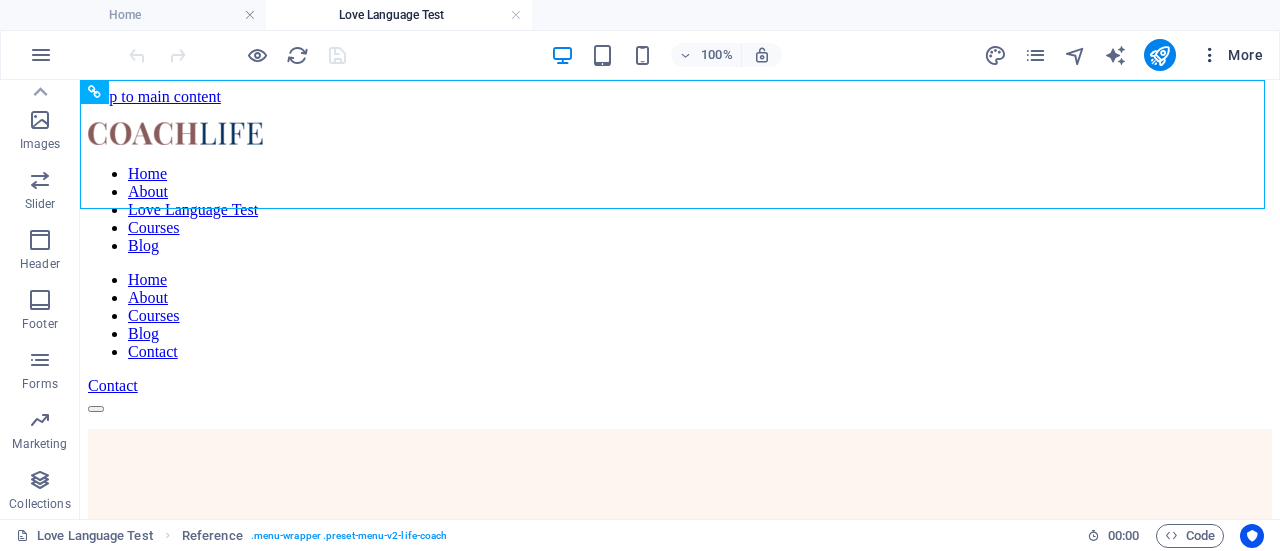 click on "More" at bounding box center [1231, 55] 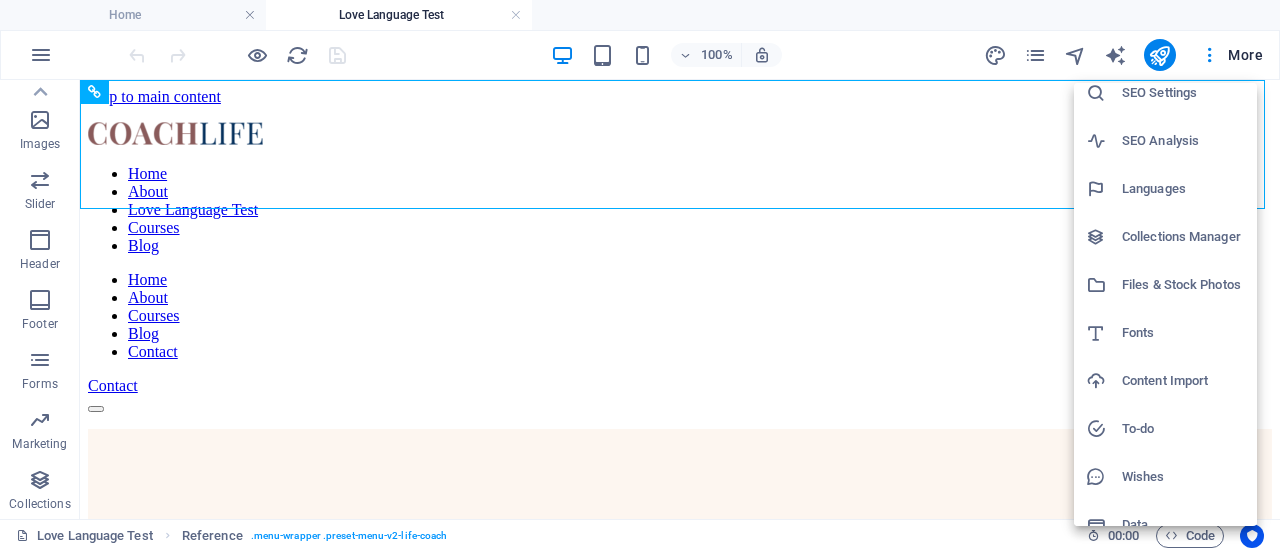 scroll, scrollTop: 84, scrollLeft: 0, axis: vertical 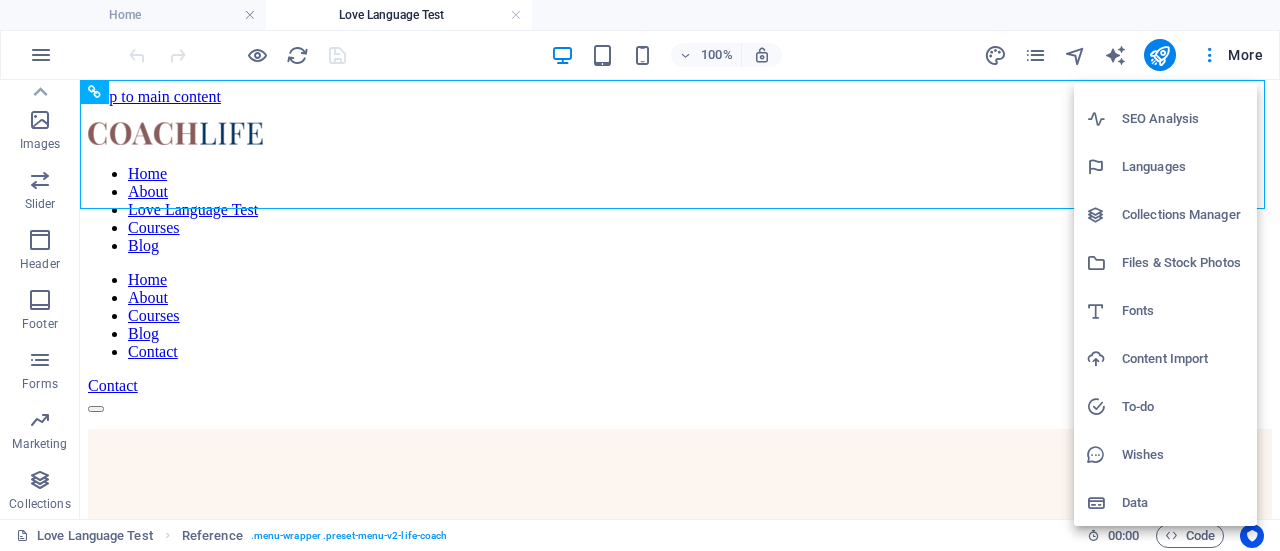 click on "Data" at bounding box center [1183, 503] 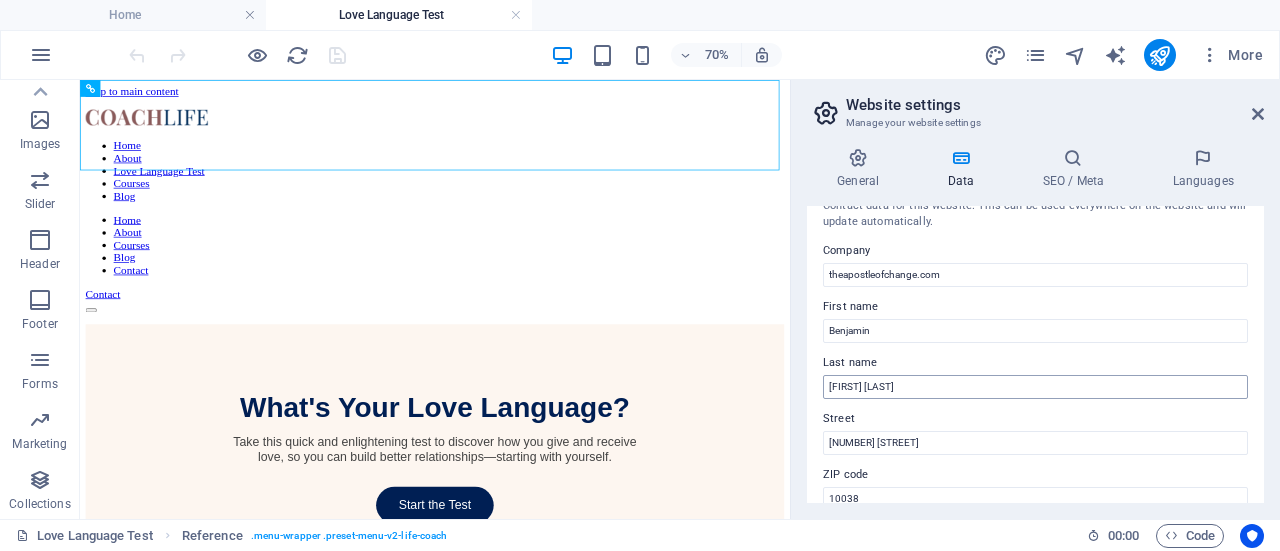 scroll, scrollTop: 0, scrollLeft: 0, axis: both 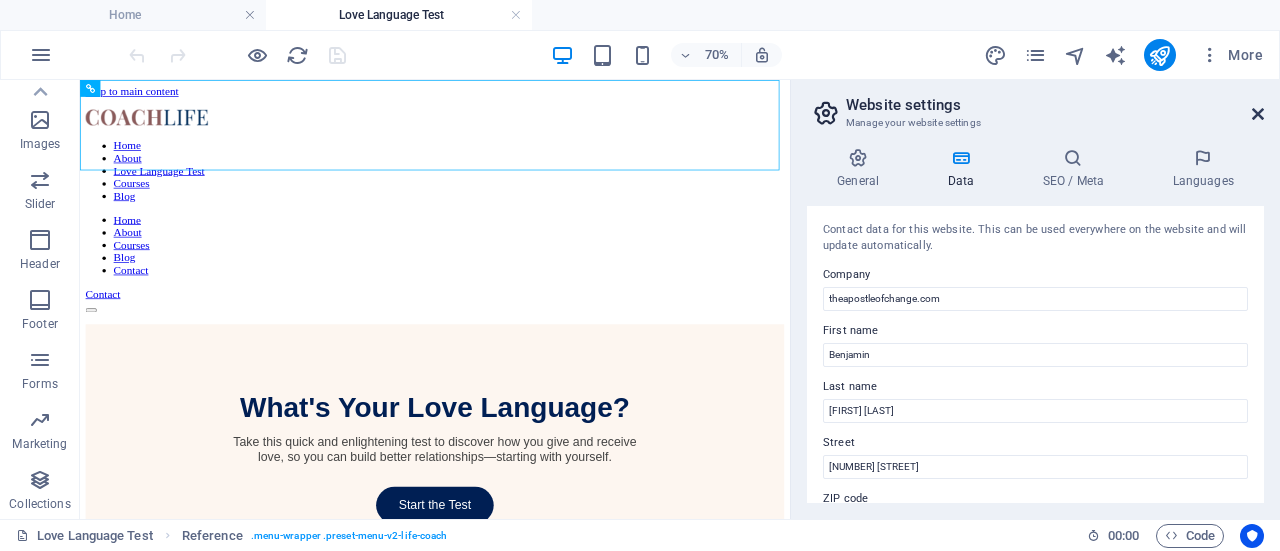 click at bounding box center [1258, 114] 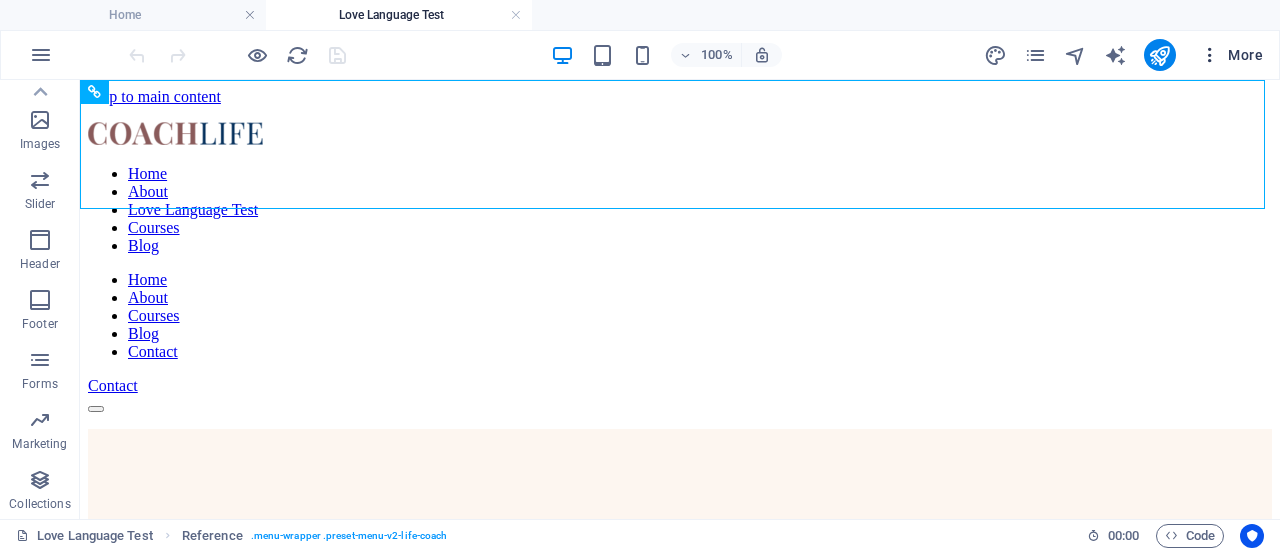 click at bounding box center (1210, 55) 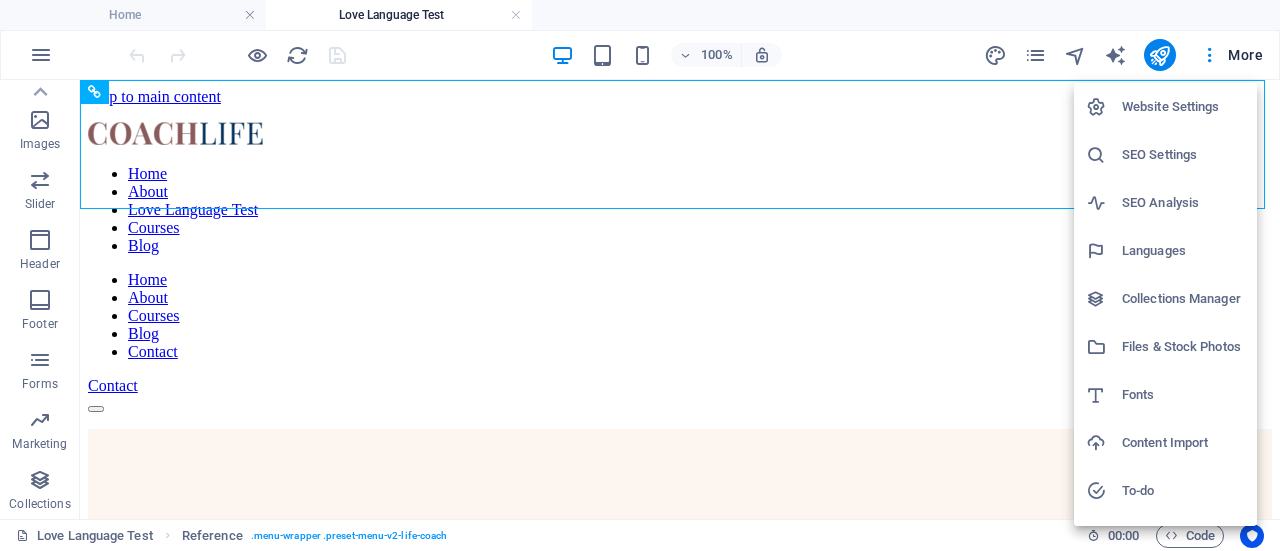 click on "Website Settings" at bounding box center (1183, 107) 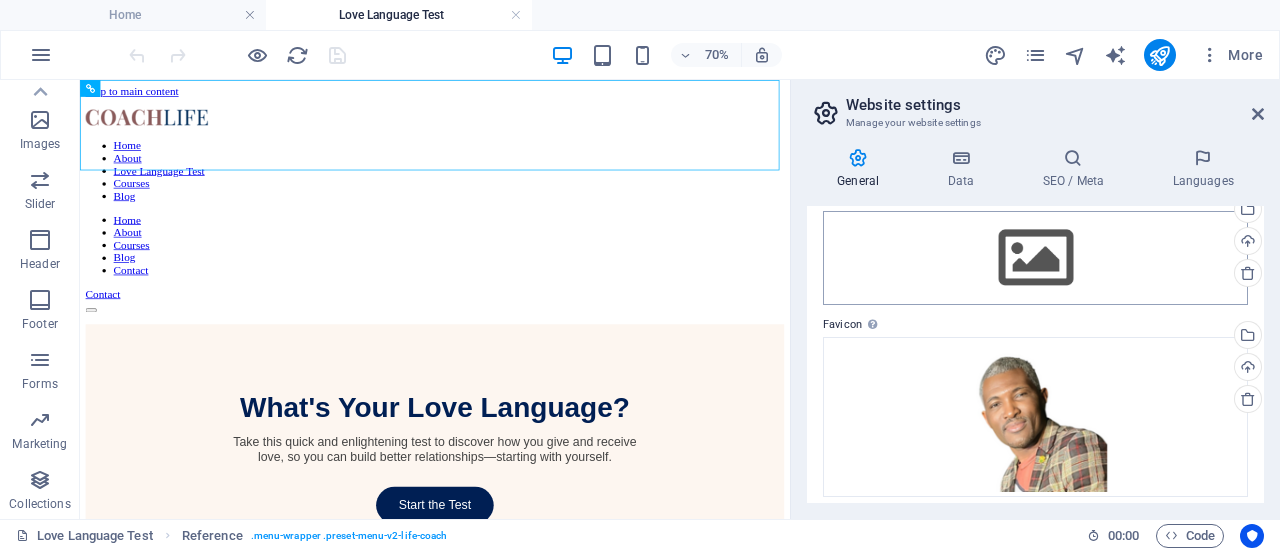 scroll, scrollTop: 0, scrollLeft: 0, axis: both 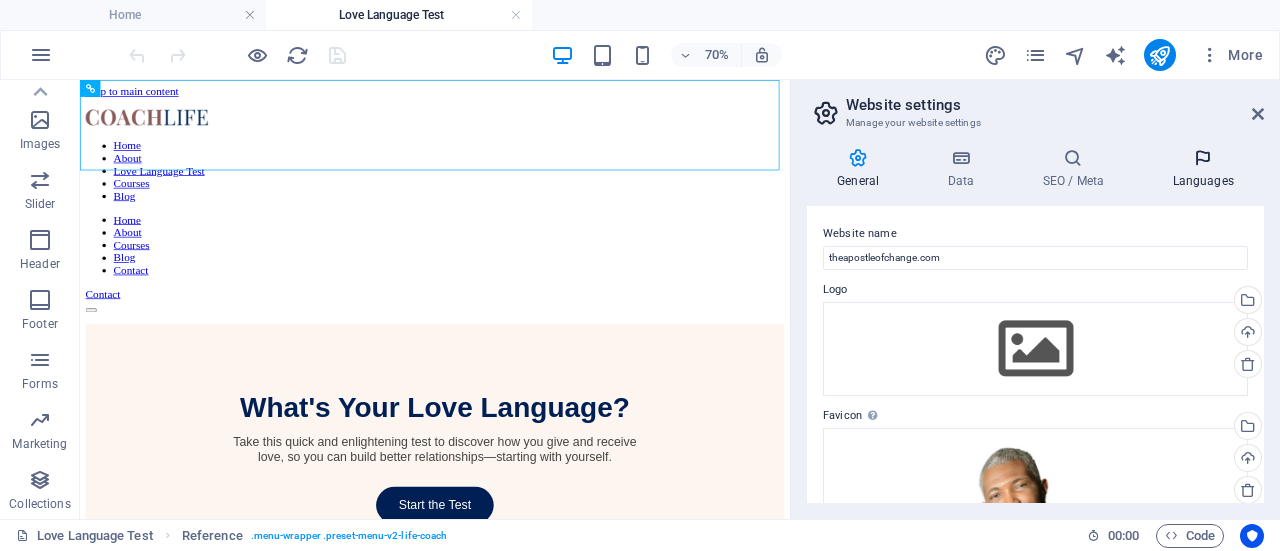 click at bounding box center (1203, 158) 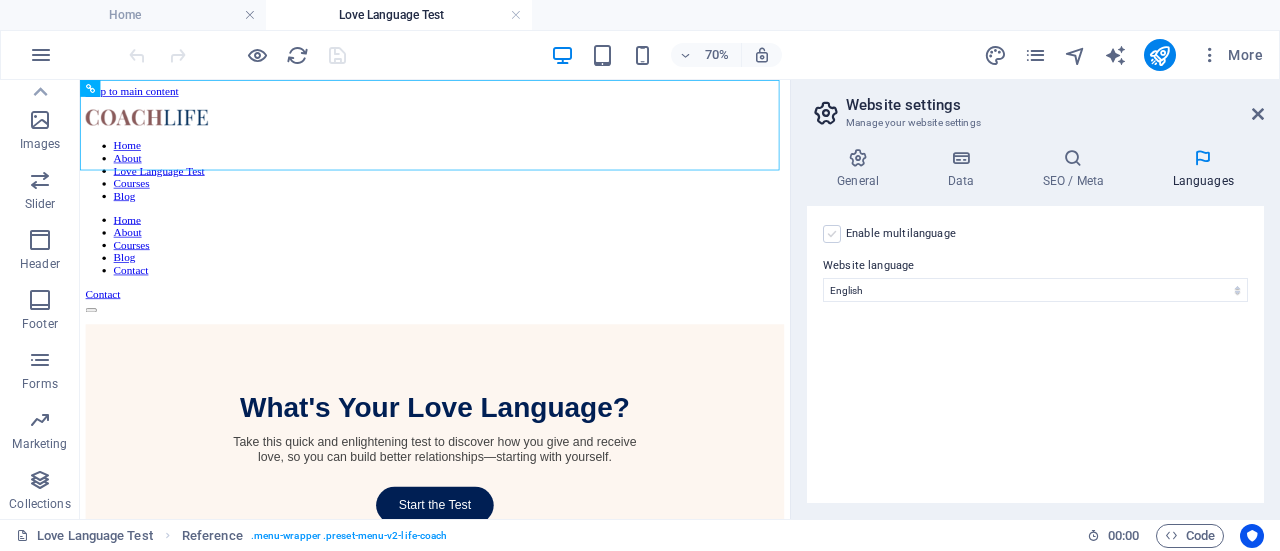 click at bounding box center [832, 234] 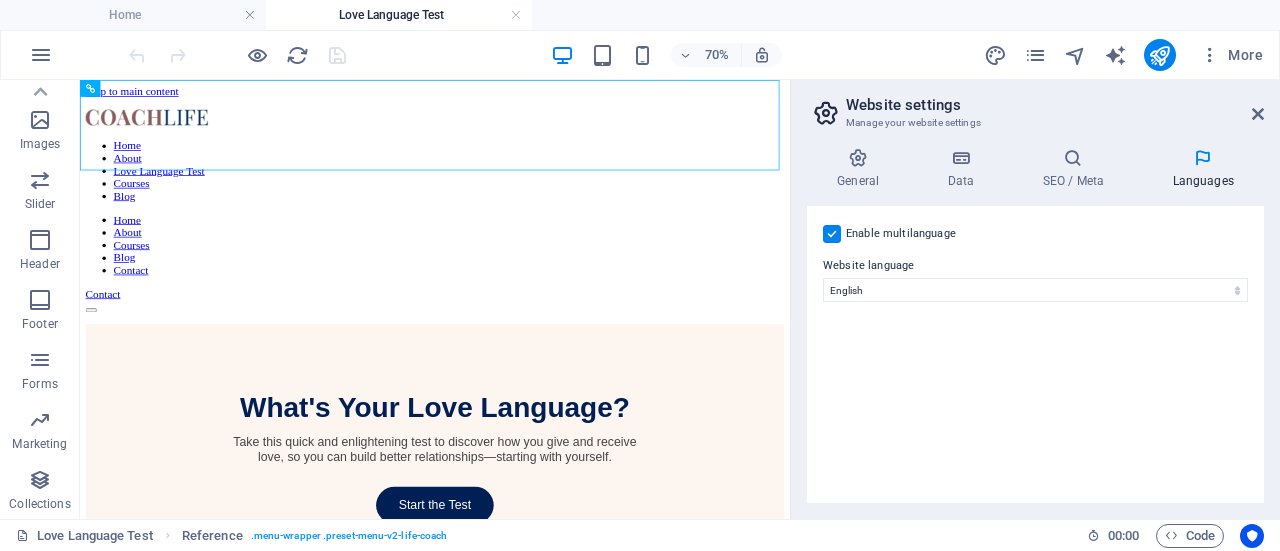 select 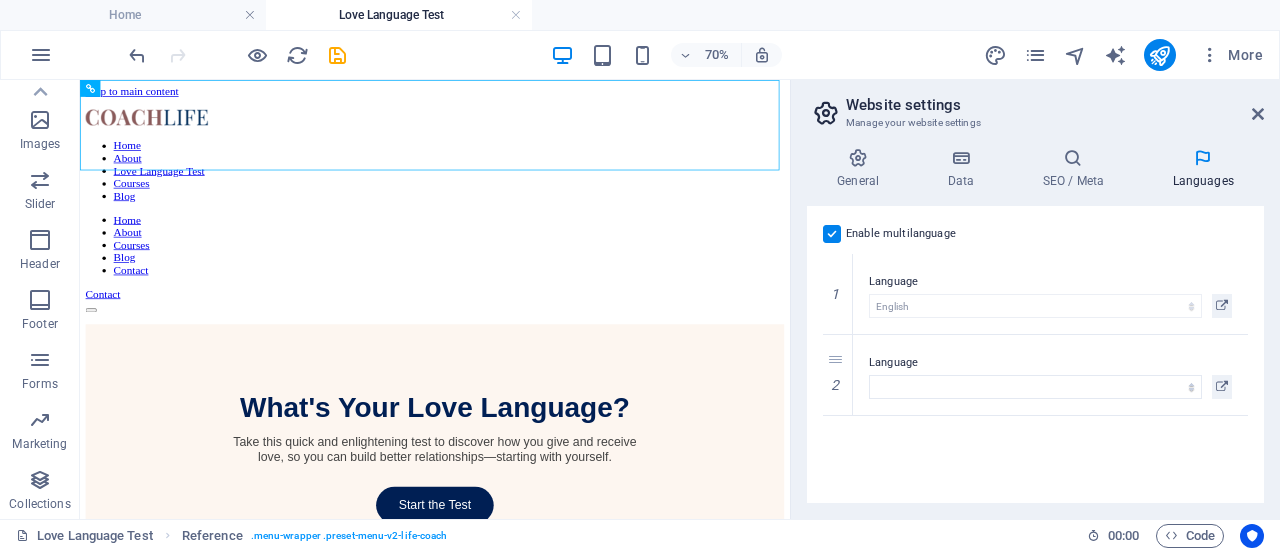 click at bounding box center [832, 234] 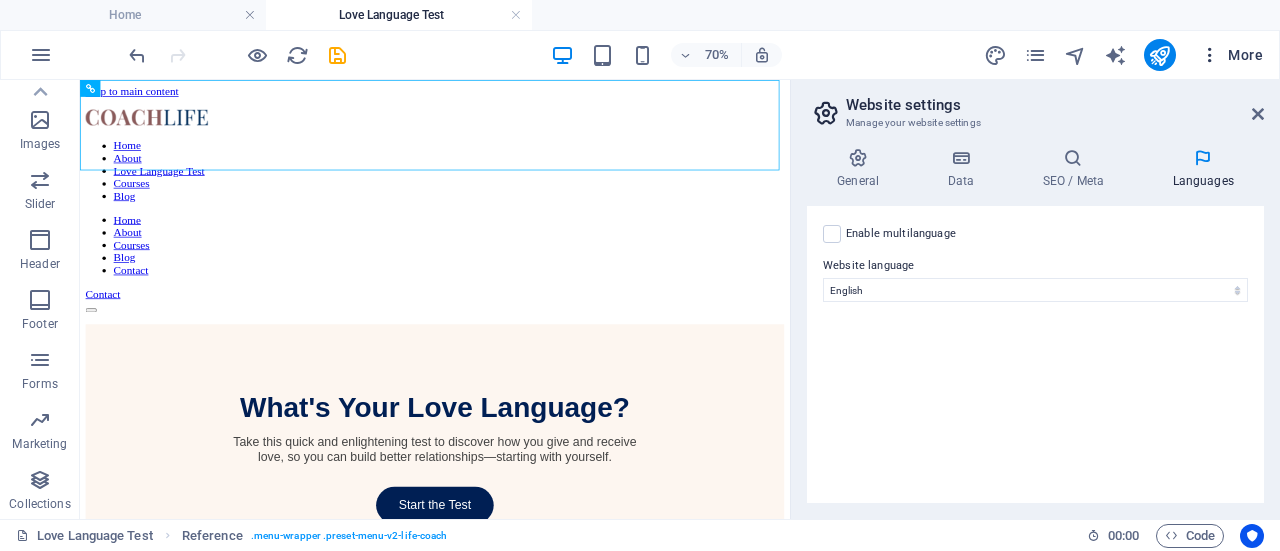 click at bounding box center [1210, 55] 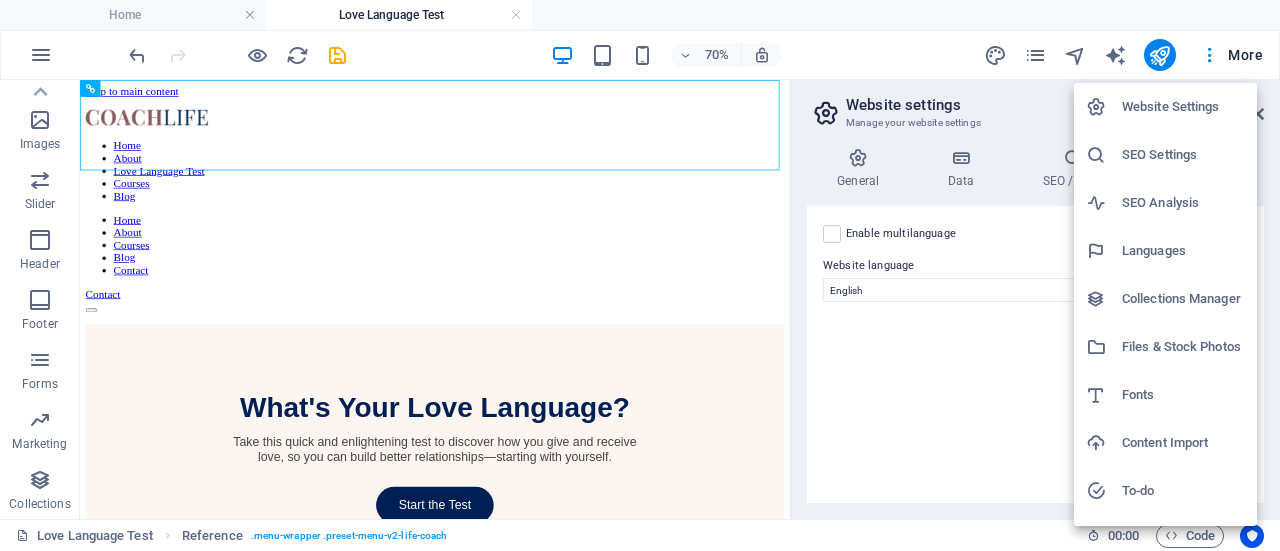 click at bounding box center [640, 275] 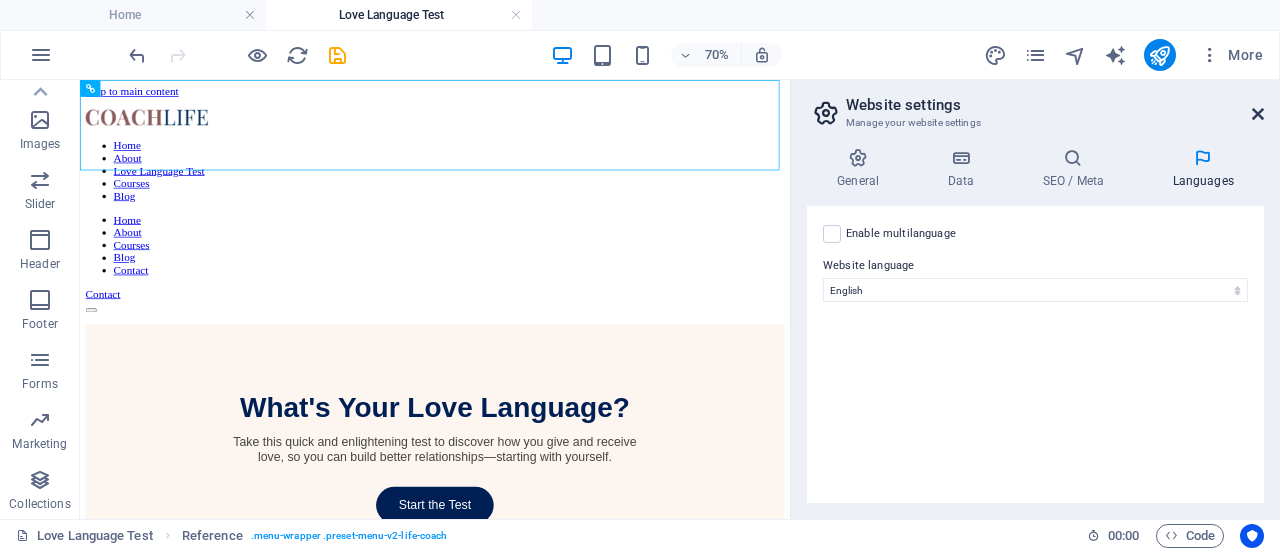 click at bounding box center (1258, 114) 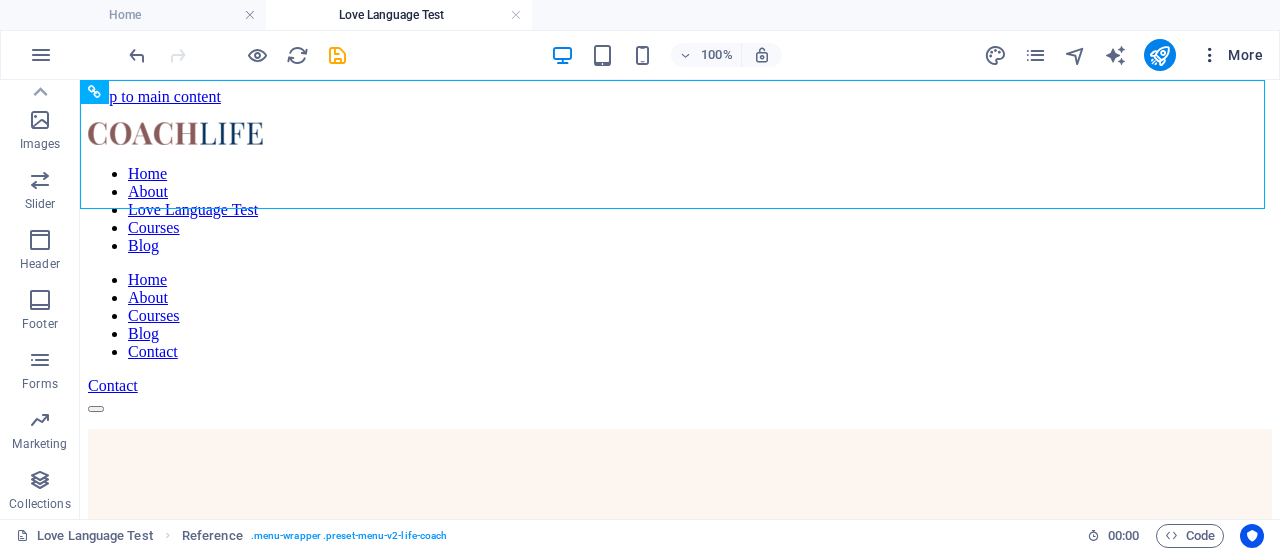 click at bounding box center (1210, 55) 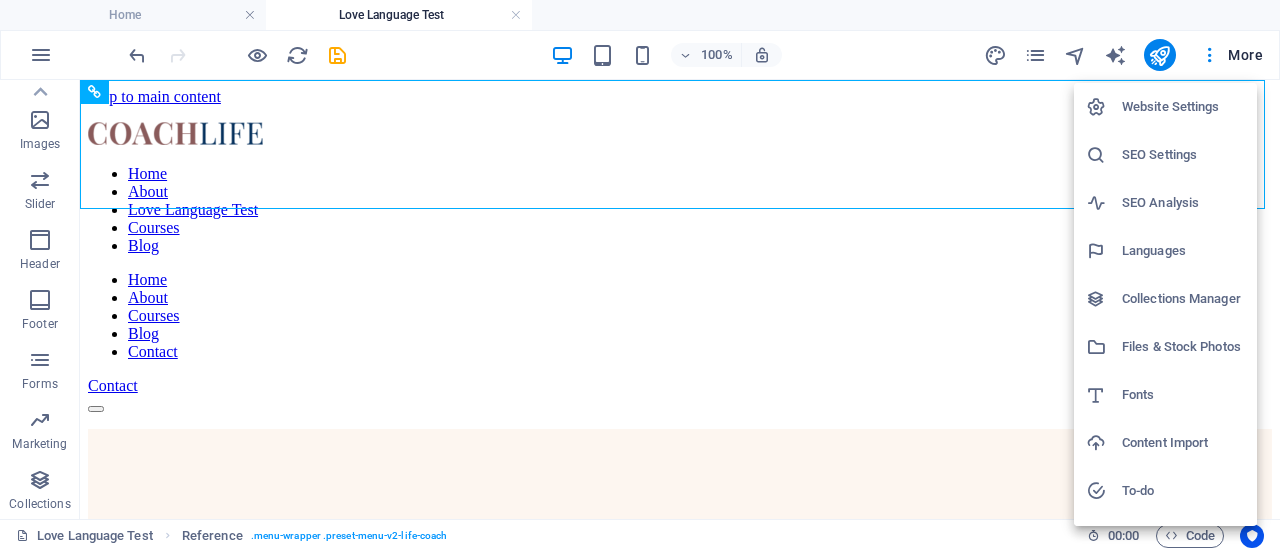 click on "Collections Manager" at bounding box center [1183, 299] 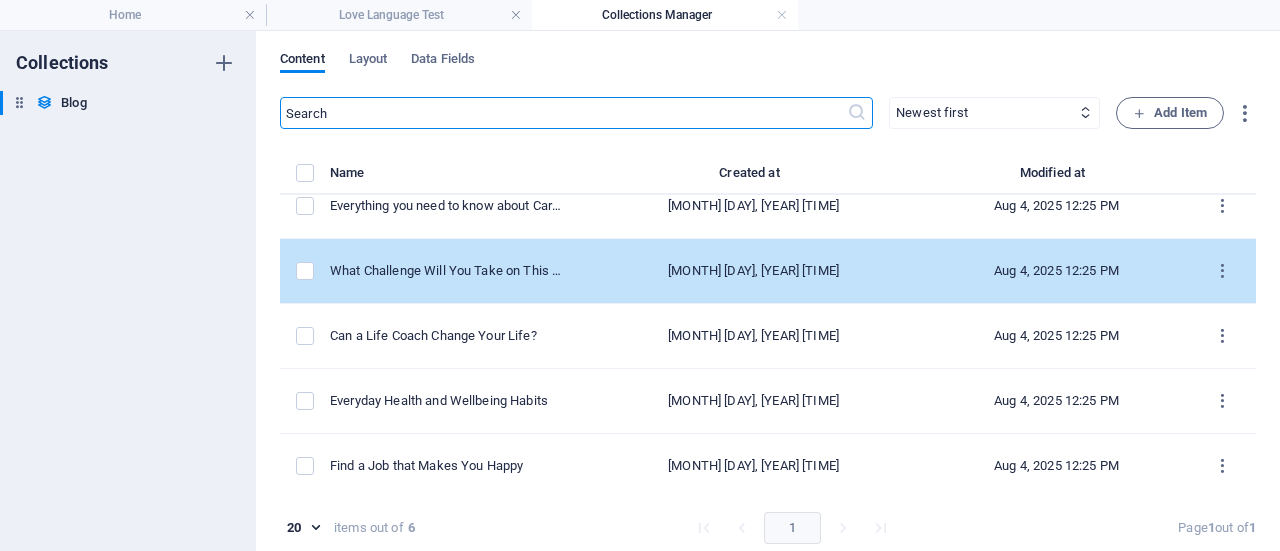 scroll, scrollTop: 0, scrollLeft: 0, axis: both 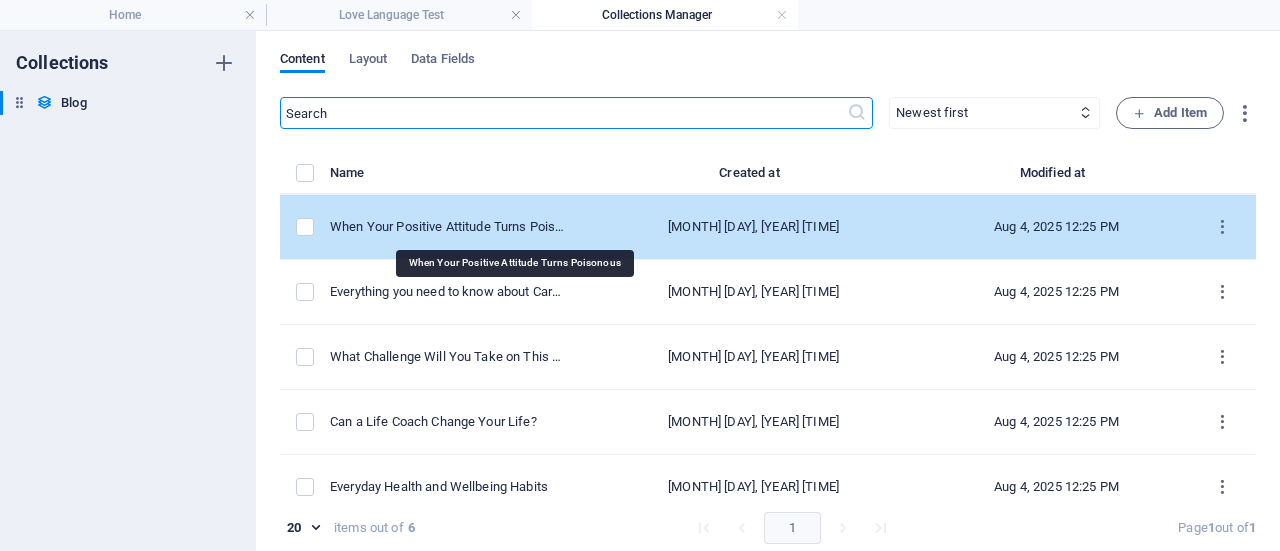 click on "When Your Positive  Attitude Turns Poisonous" at bounding box center (448, 227) 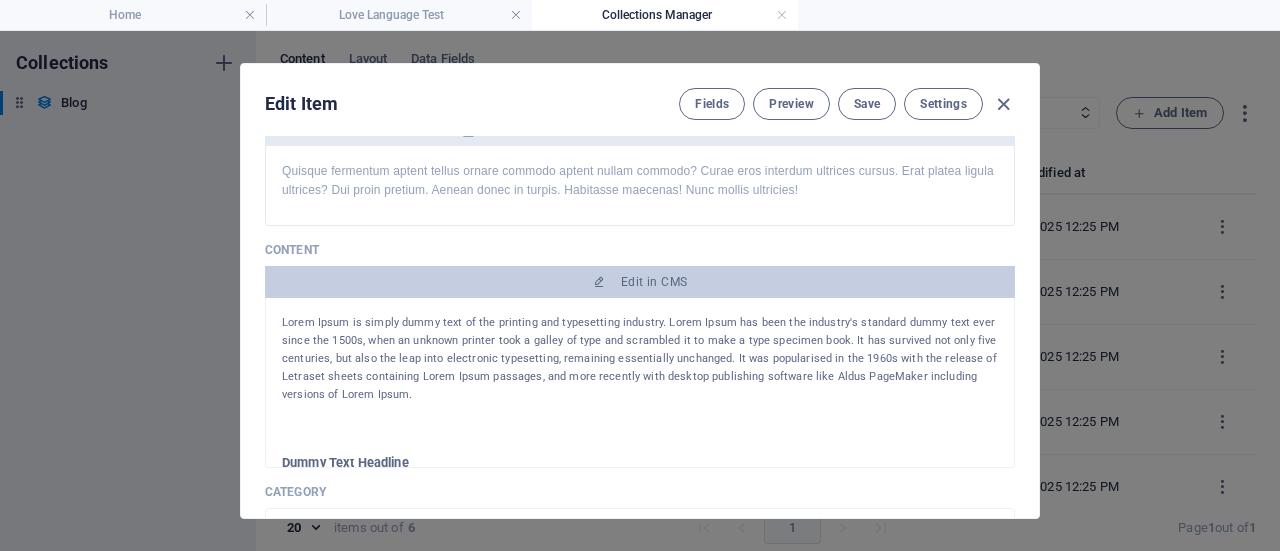 scroll, scrollTop: 306, scrollLeft: 0, axis: vertical 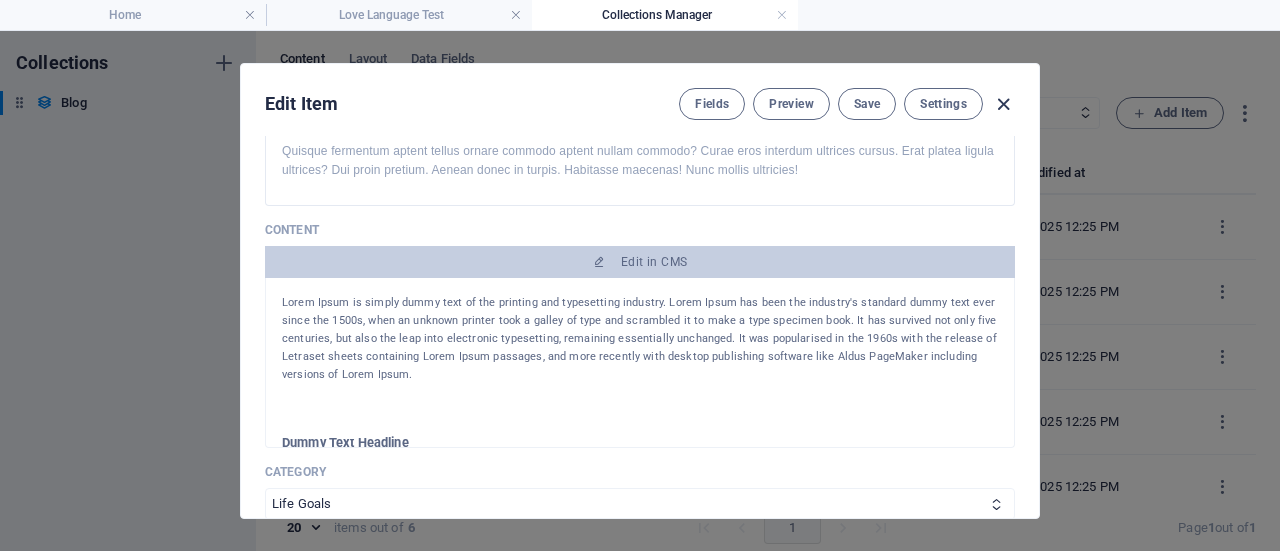 click at bounding box center [1003, 104] 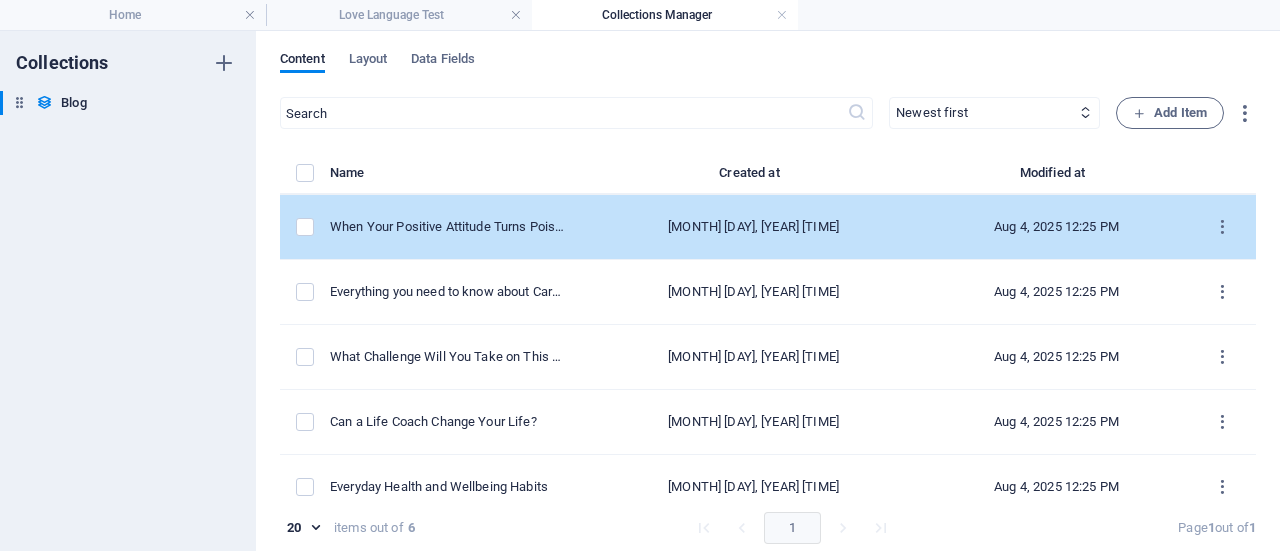 click on "Aug 4, 2025 12:25 PM" at bounding box center [1056, 227] 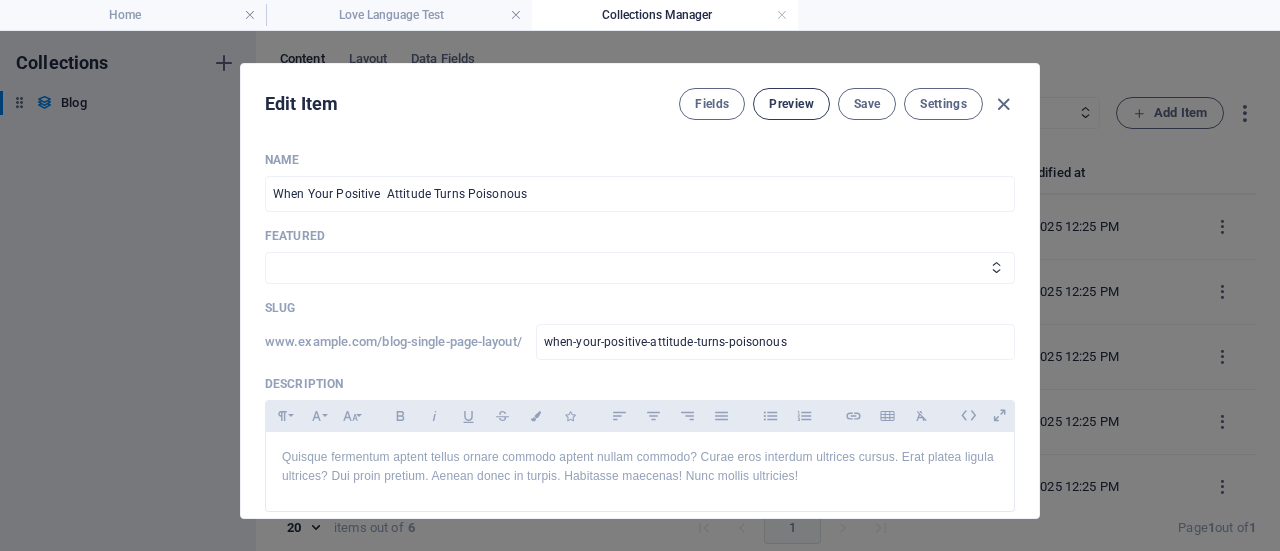 click on "Preview" at bounding box center [791, 104] 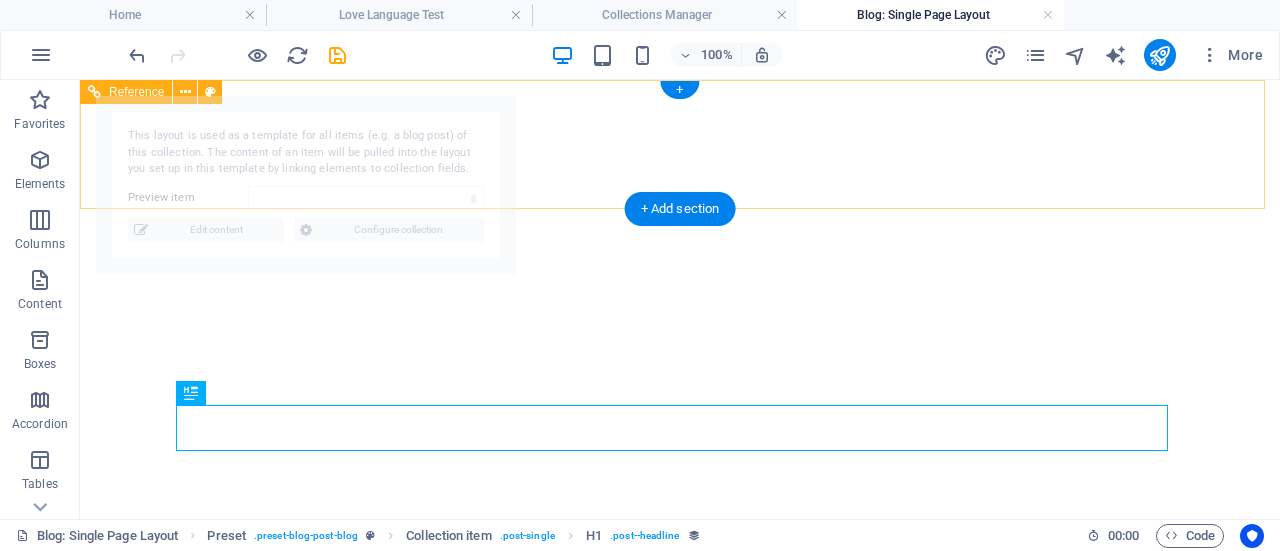 select on "[ID]" 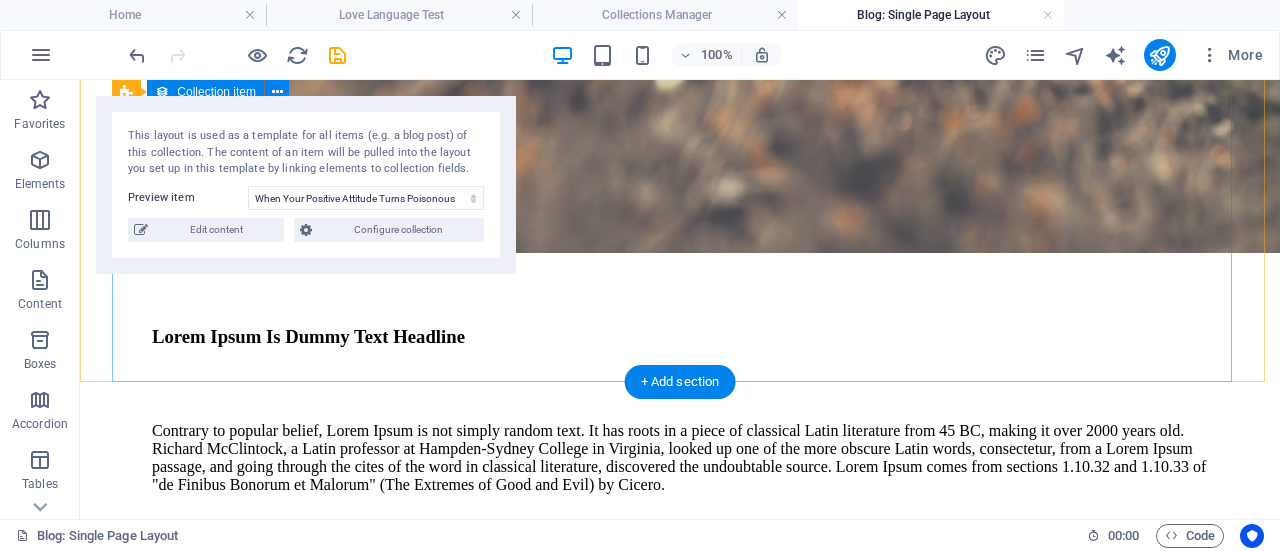 scroll, scrollTop: 2980, scrollLeft: 0, axis: vertical 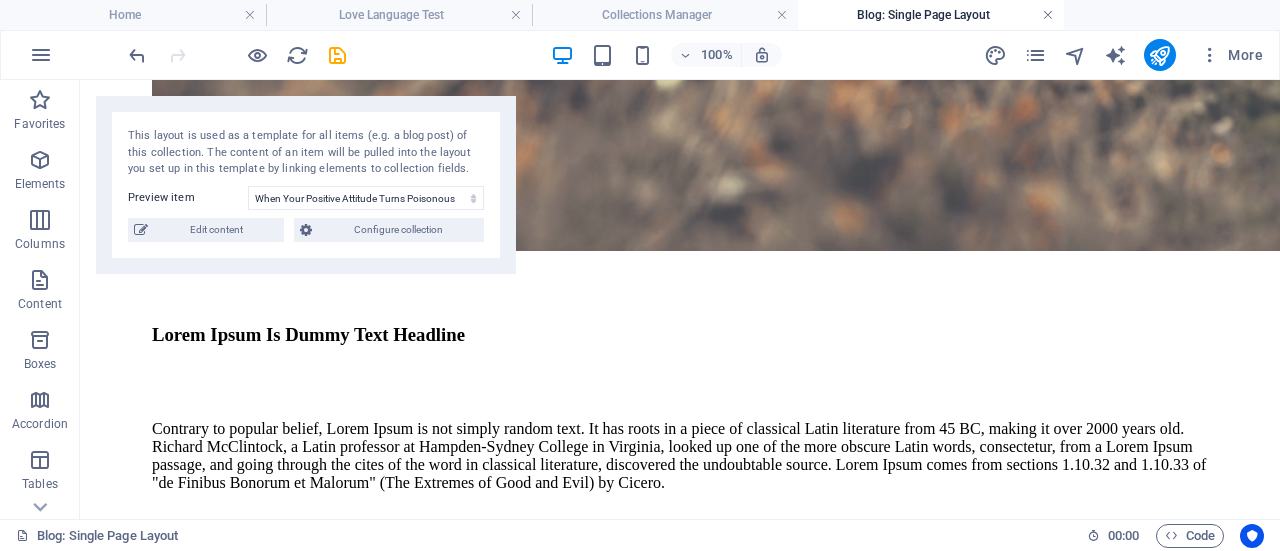 click at bounding box center [1048, 15] 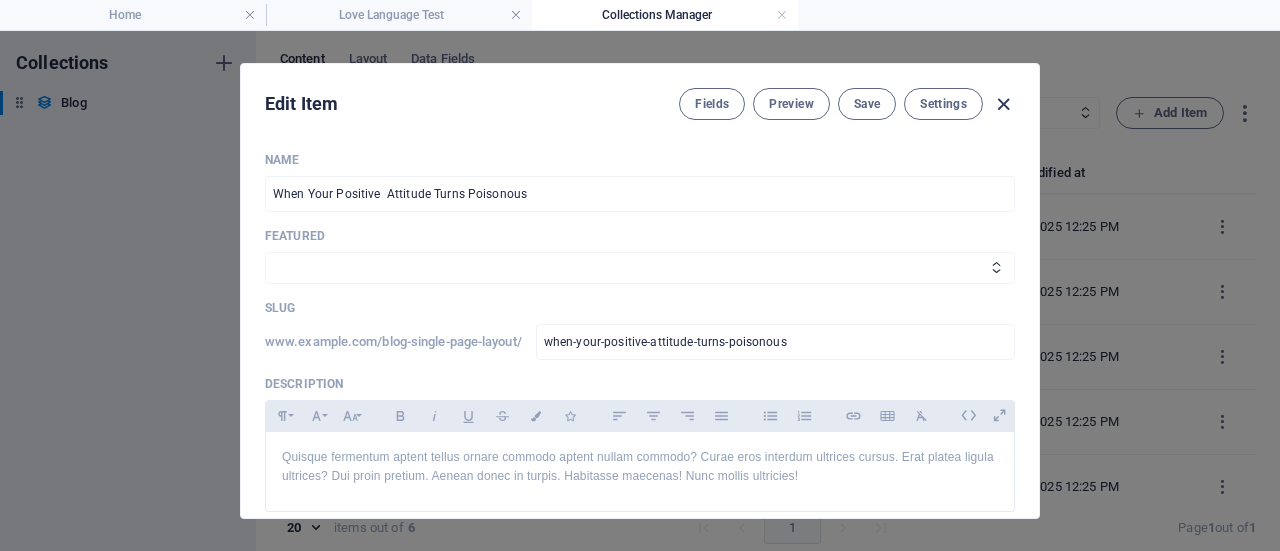 click at bounding box center (1003, 104) 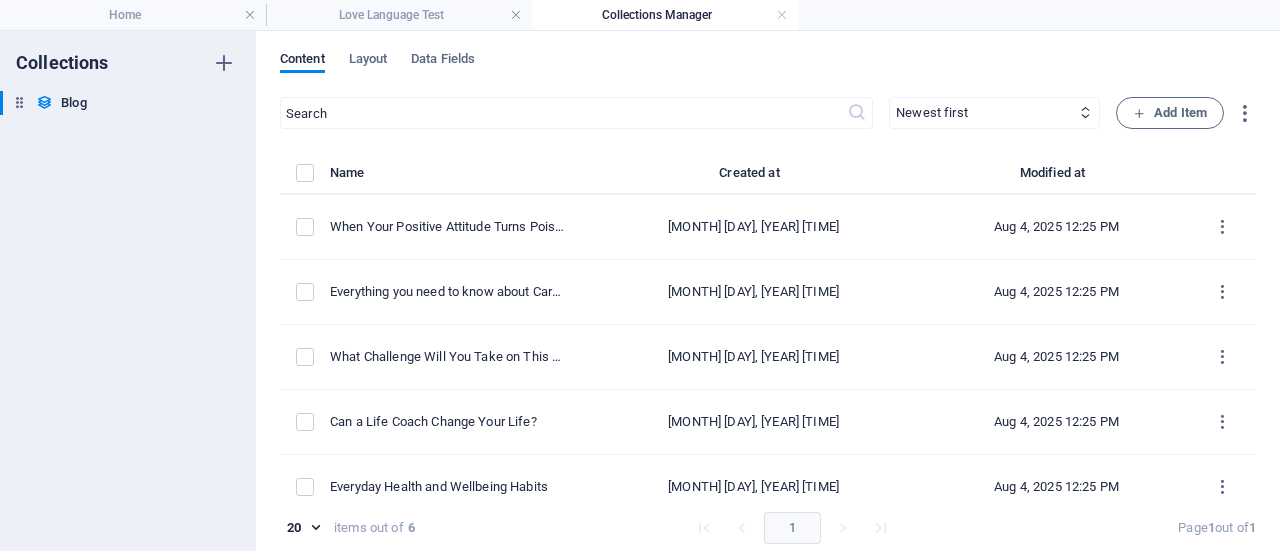 type on "2025-08-04" 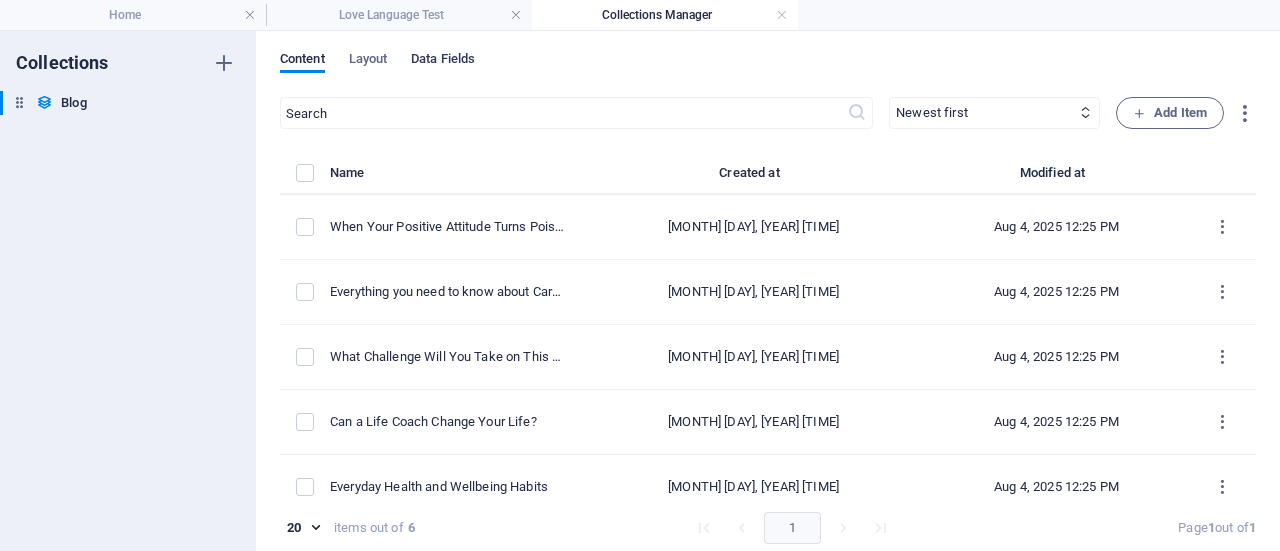 click on "Data Fields" at bounding box center [443, 61] 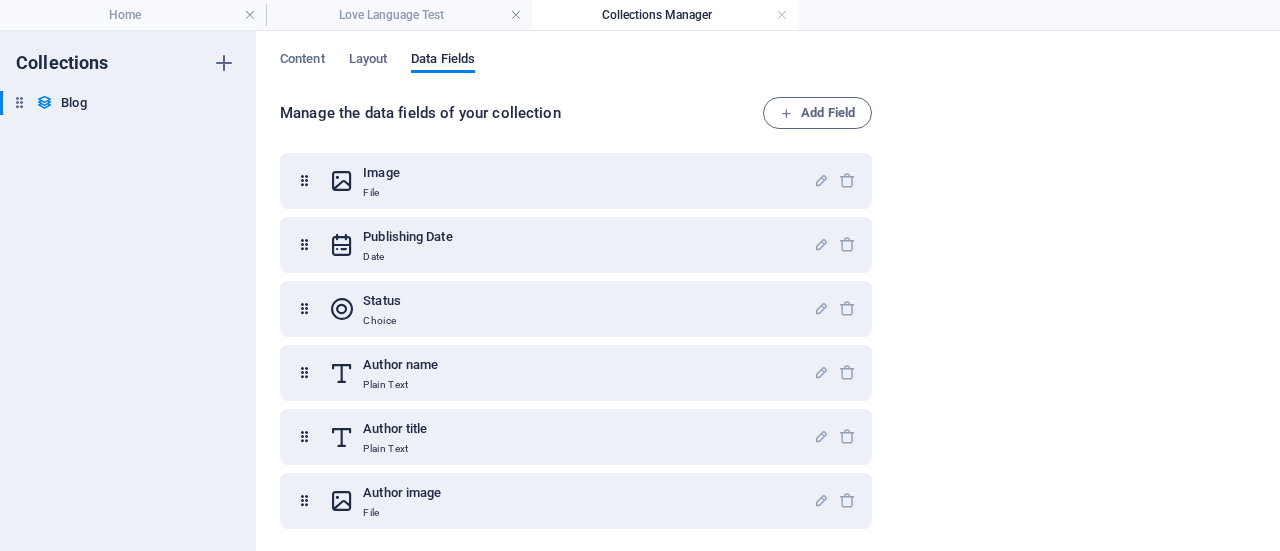 scroll, scrollTop: 458, scrollLeft: 0, axis: vertical 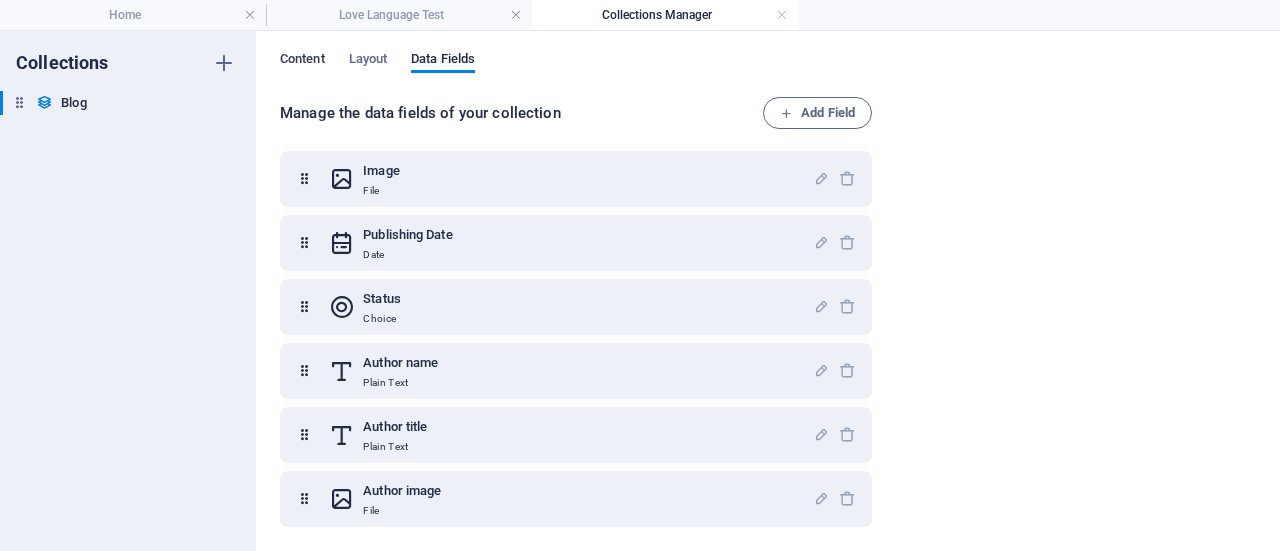 click on "Content" at bounding box center [302, 61] 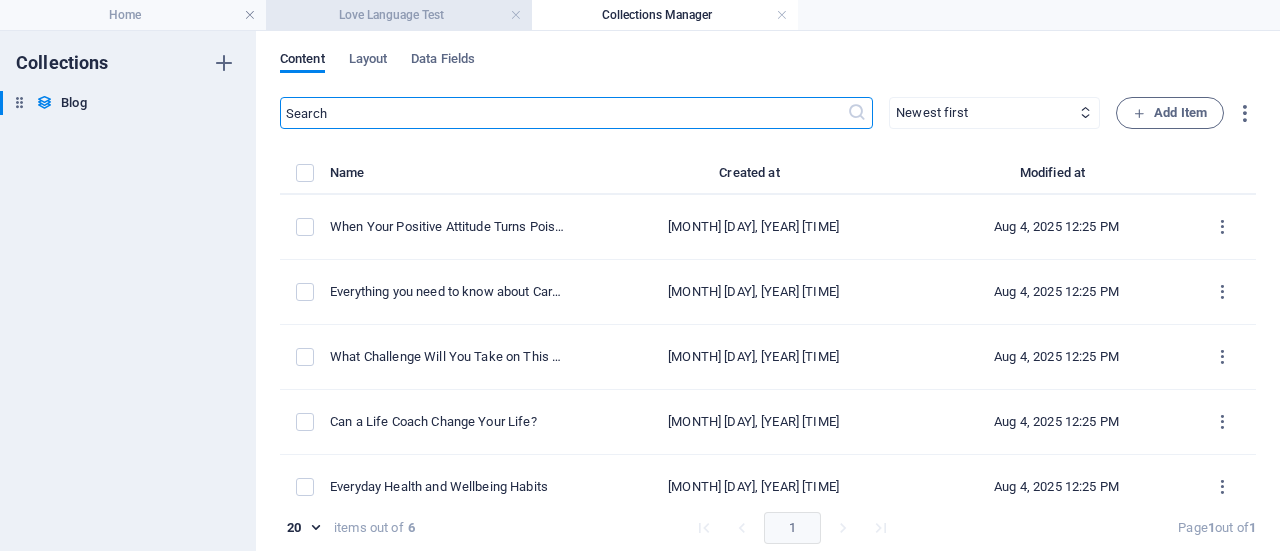 click on "Love Language Test" at bounding box center [399, 15] 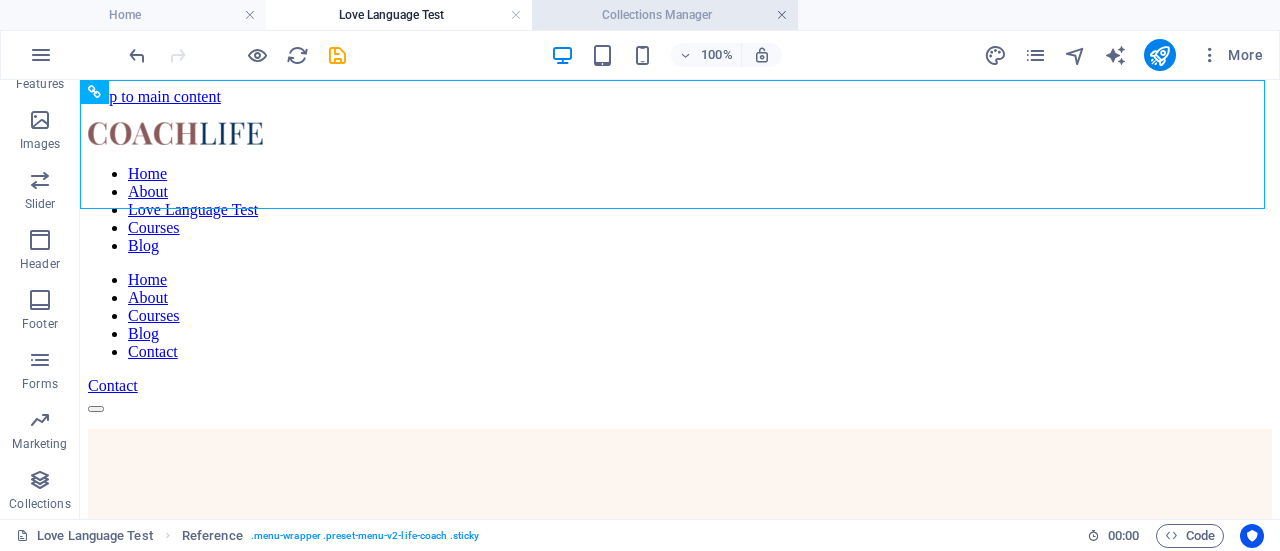 click at bounding box center [782, 15] 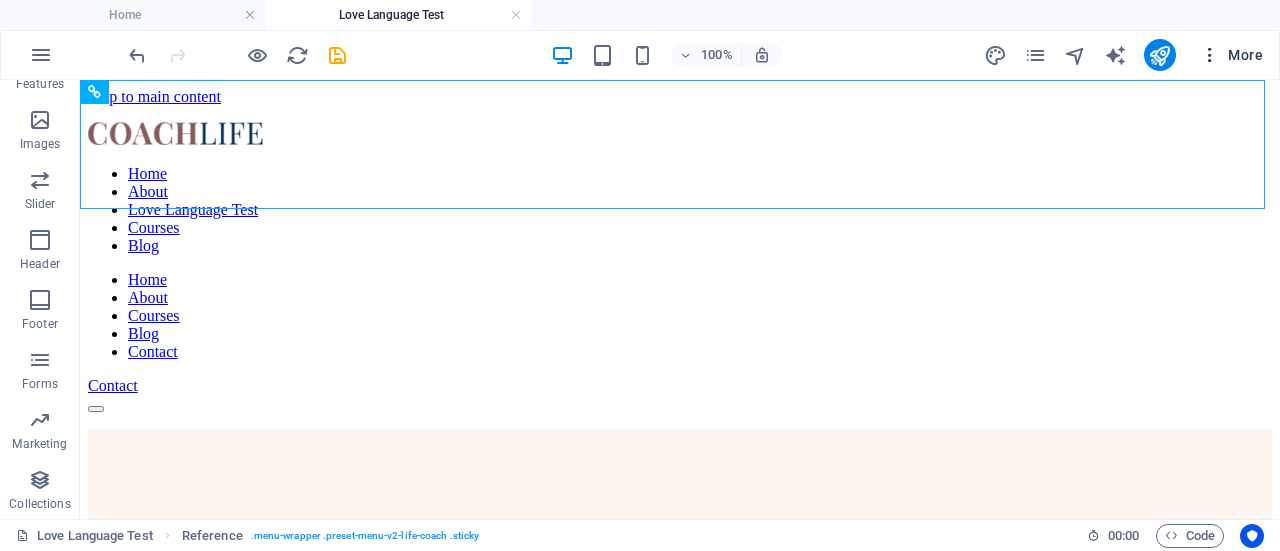 click on "More" at bounding box center [1231, 55] 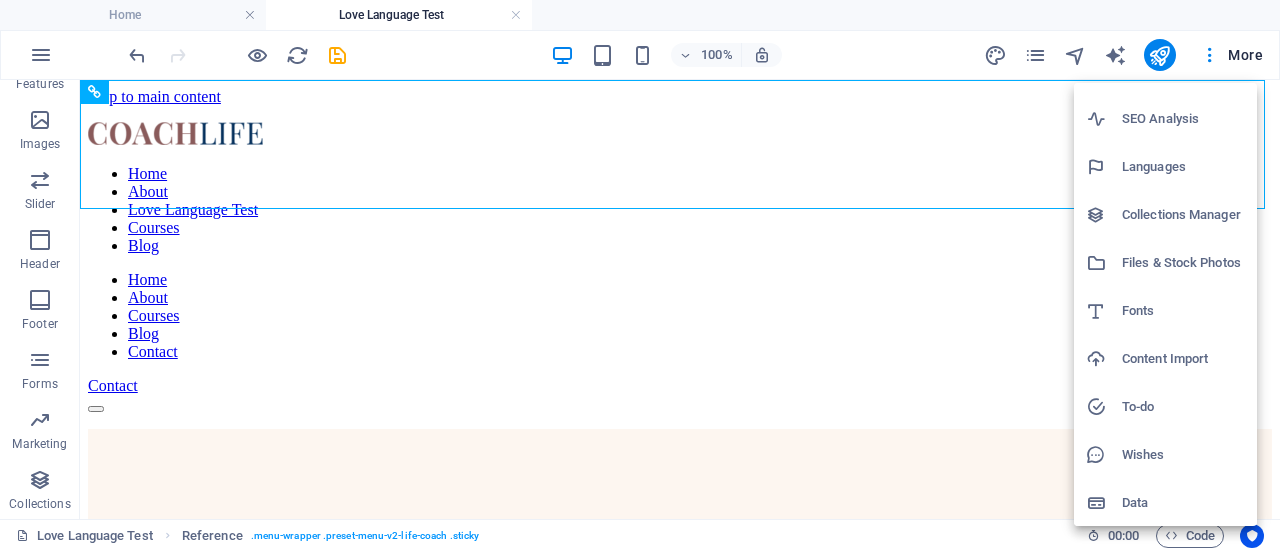 scroll, scrollTop: 84, scrollLeft: 0, axis: vertical 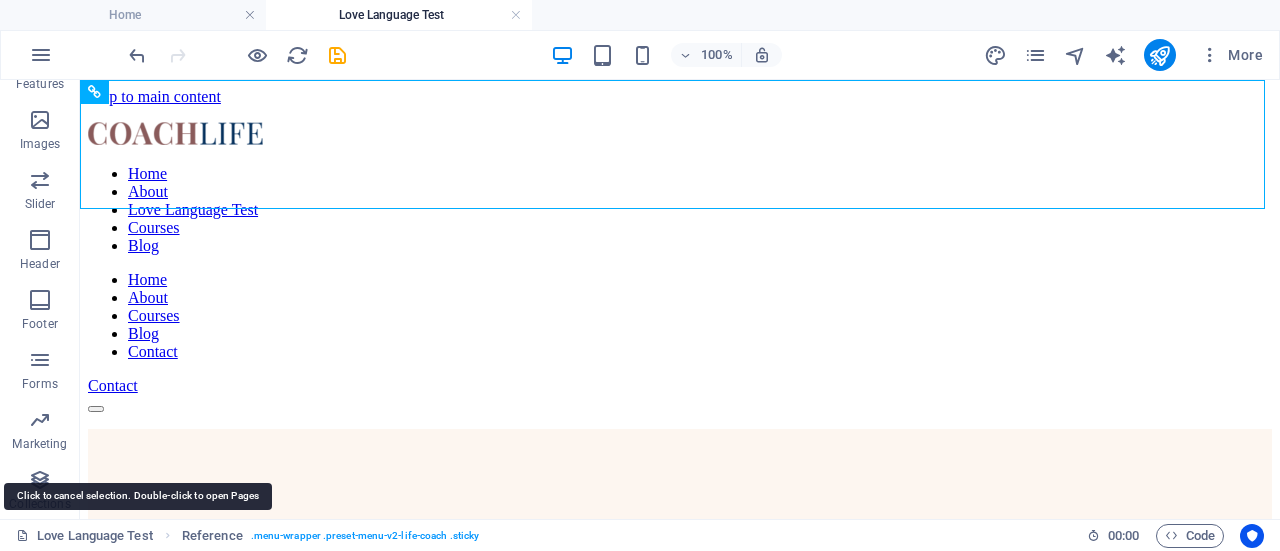 click on "Love Language Test" at bounding box center (84, 536) 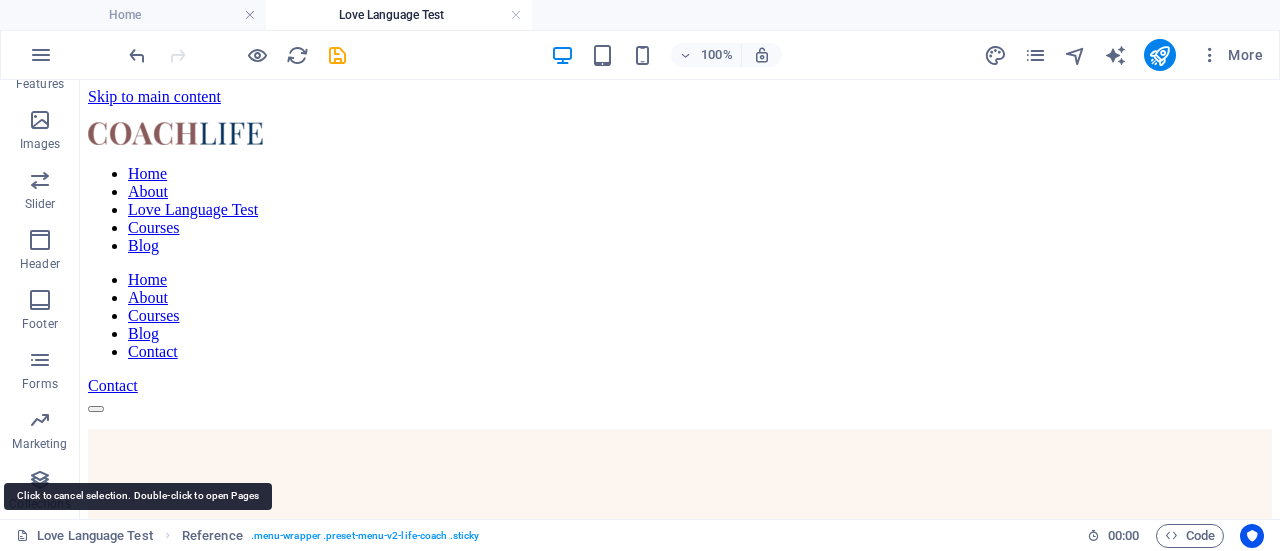click on "Love Language Test" at bounding box center (84, 536) 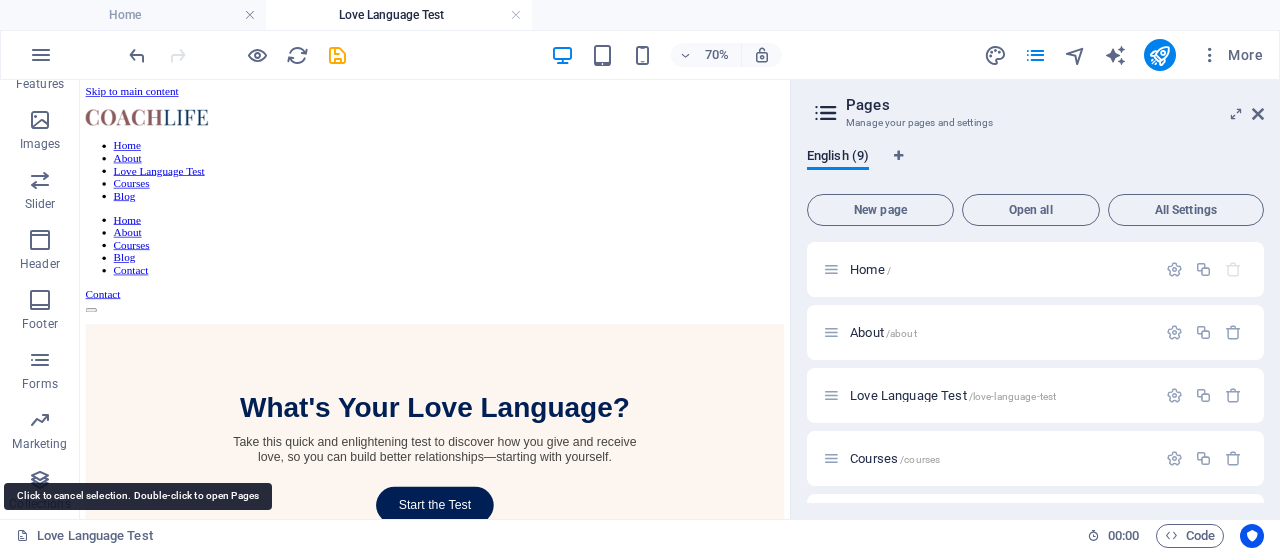 click on "Love Language Test" at bounding box center [84, 536] 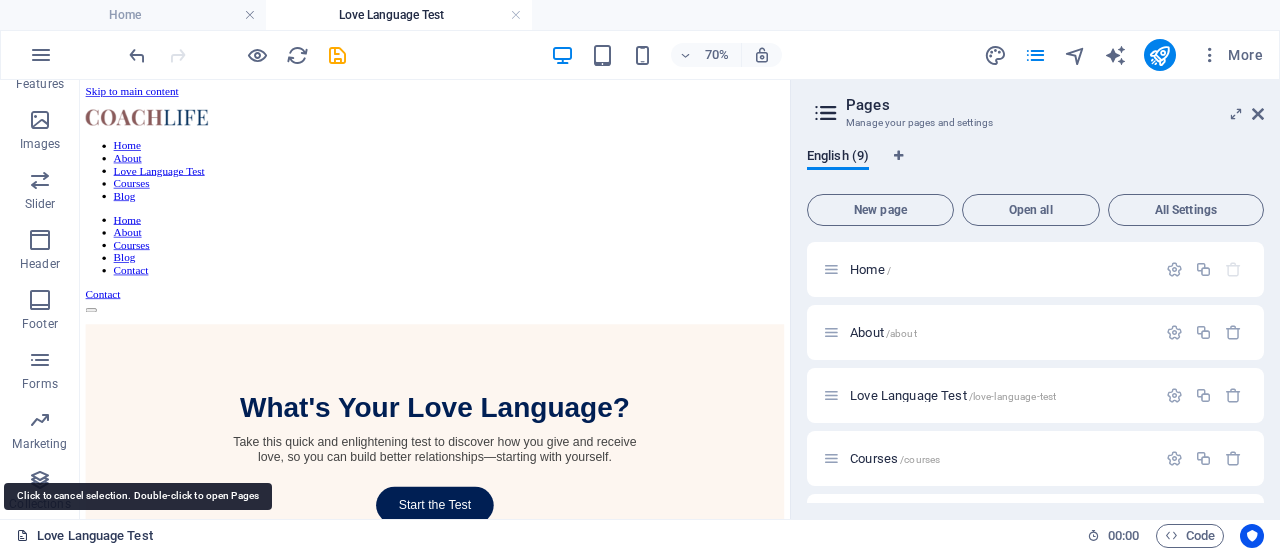 click on "Love Language Test" at bounding box center [84, 536] 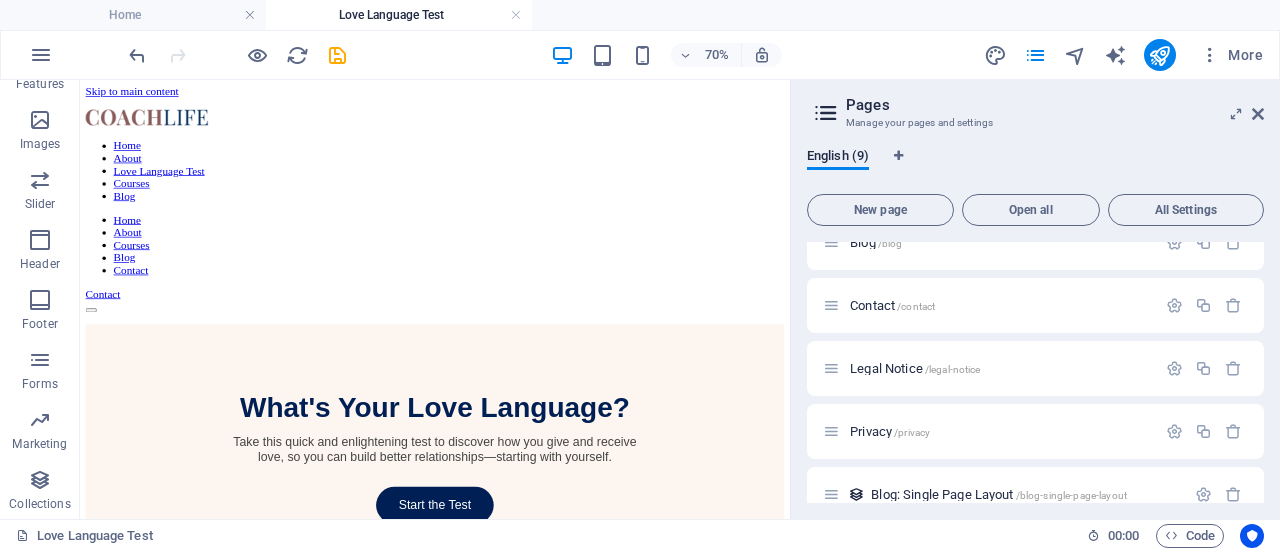 scroll, scrollTop: 306, scrollLeft: 0, axis: vertical 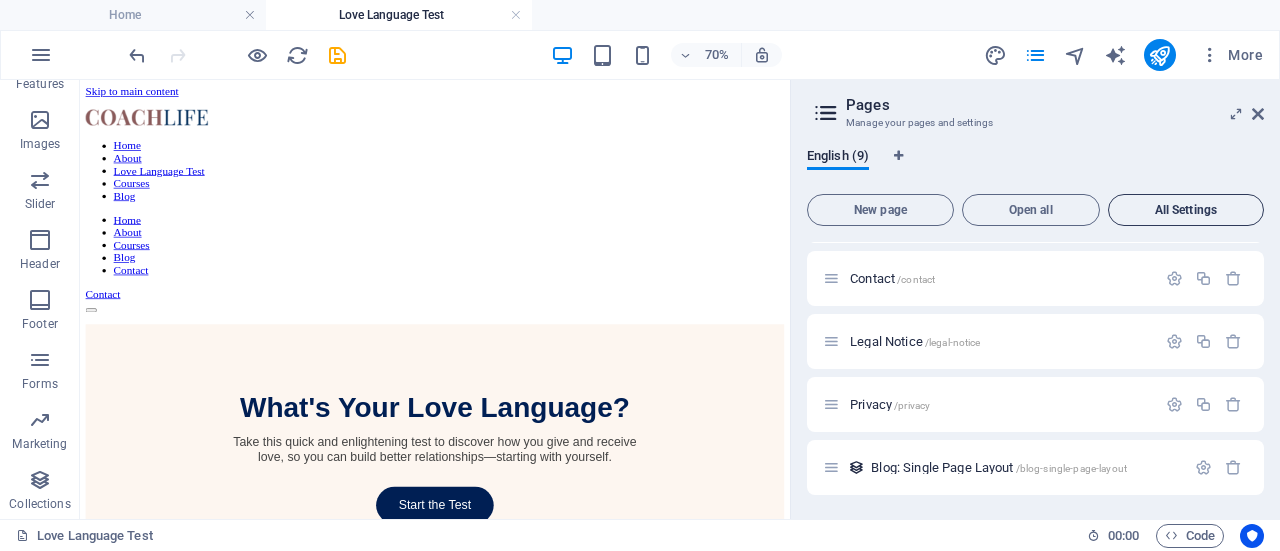 click on "All Settings" at bounding box center (1186, 210) 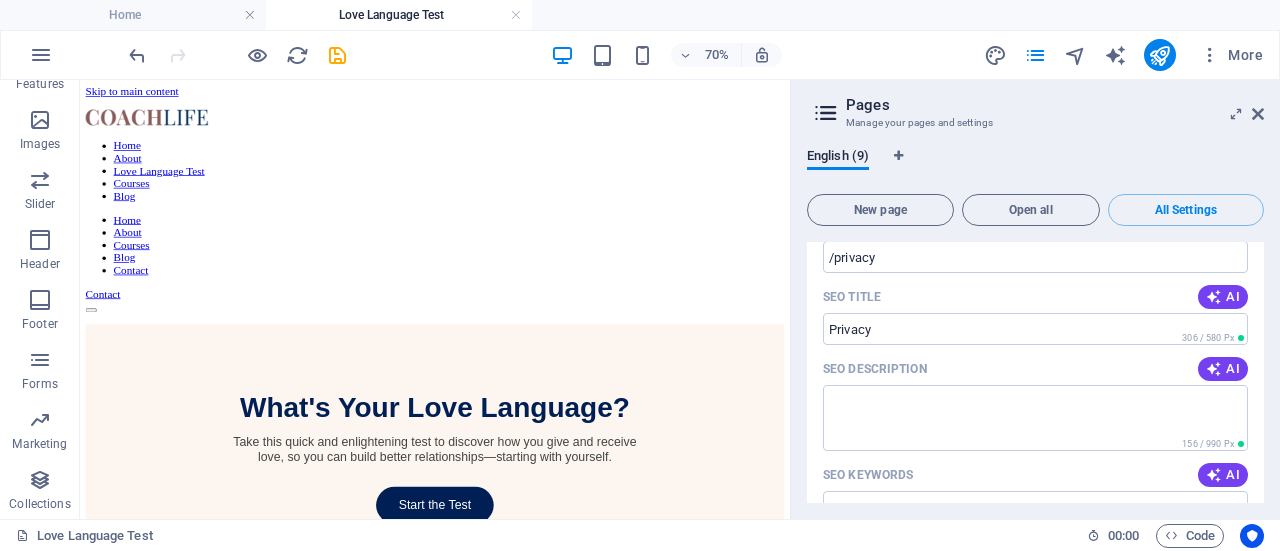 scroll, scrollTop: 5985, scrollLeft: 0, axis: vertical 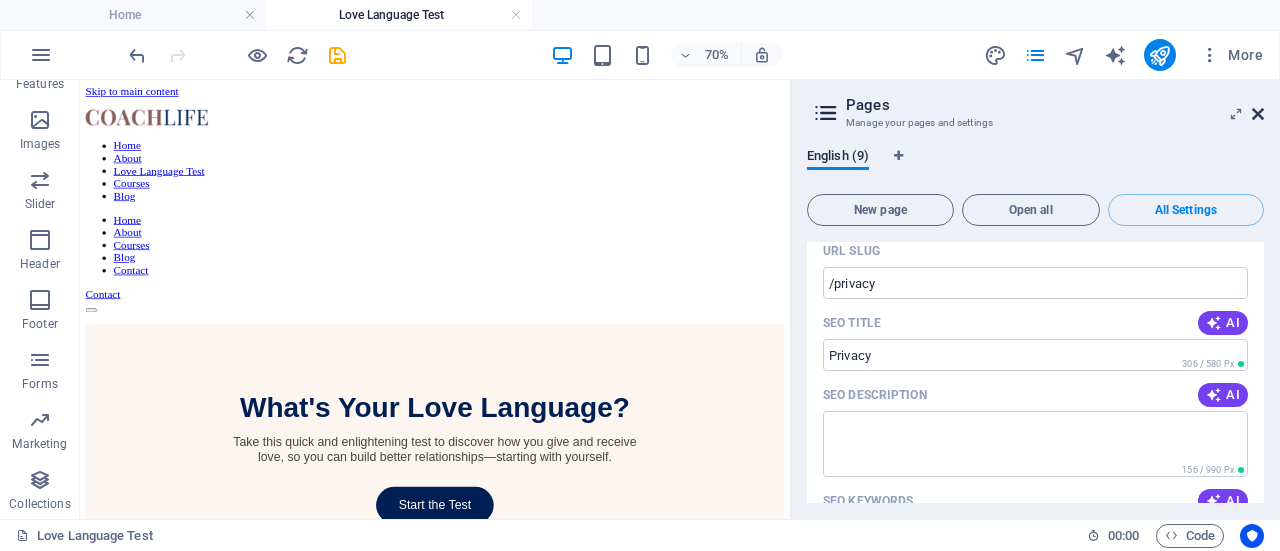 click at bounding box center (1258, 114) 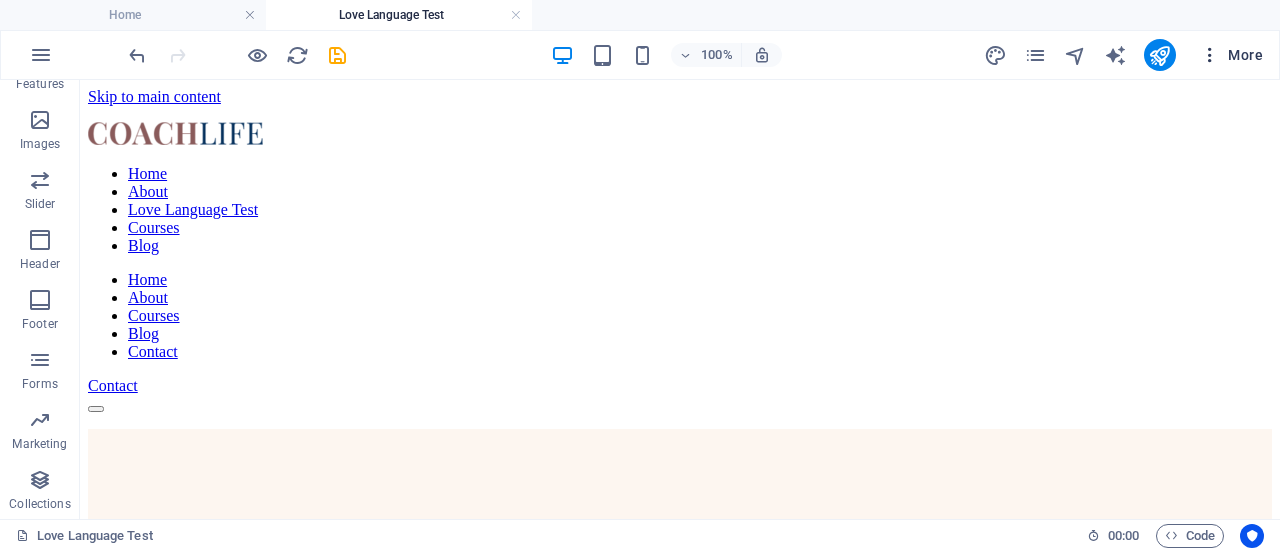 click on "More" at bounding box center (1231, 55) 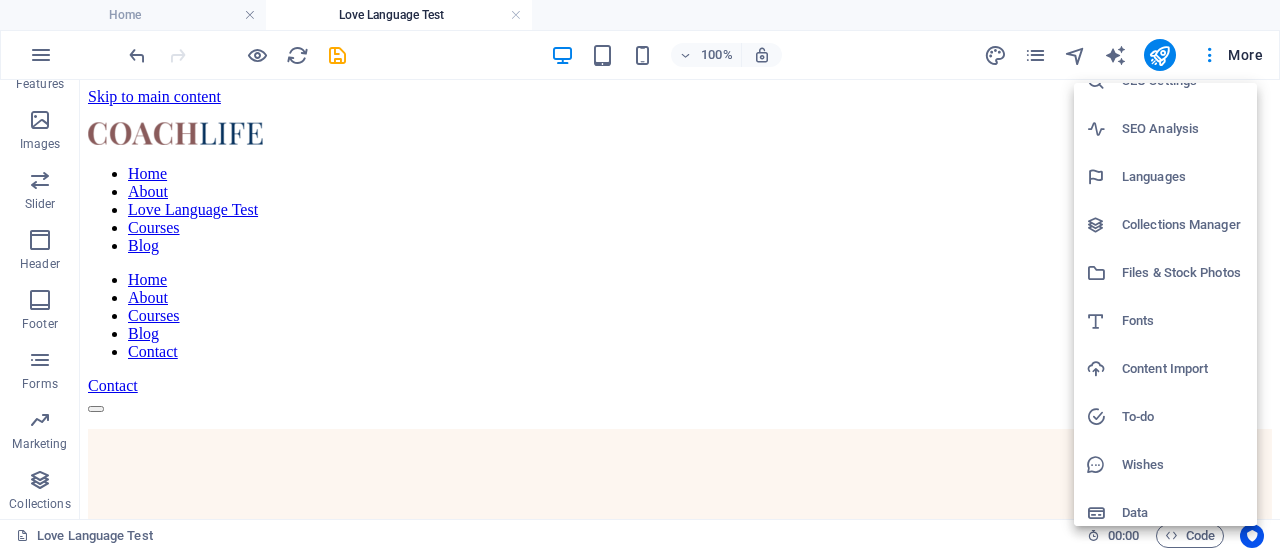 scroll, scrollTop: 84, scrollLeft: 0, axis: vertical 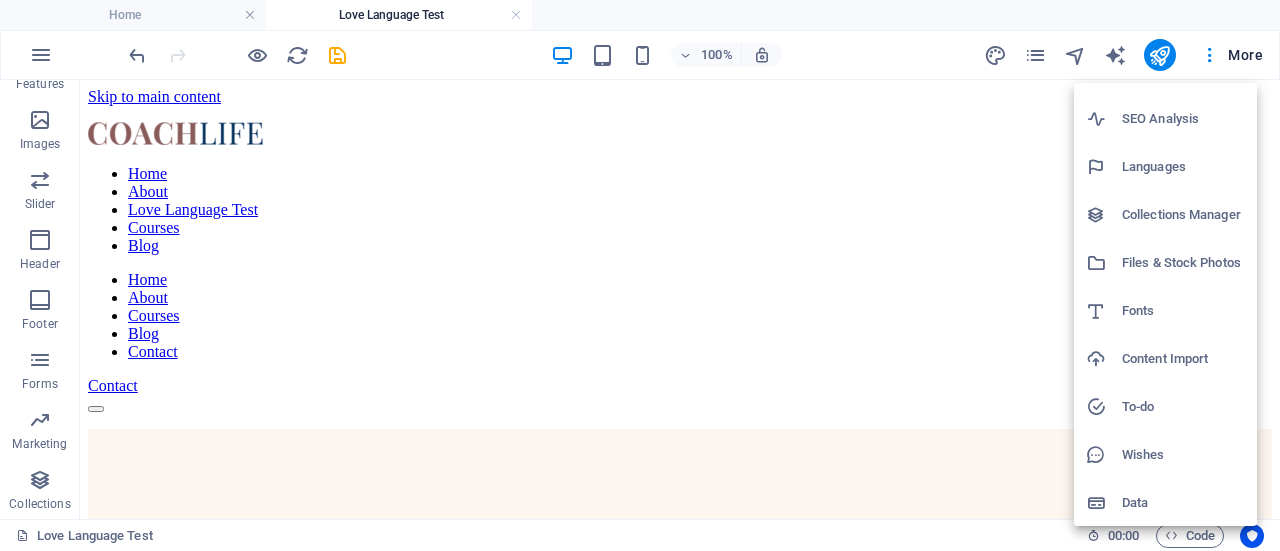 click at bounding box center [640, 275] 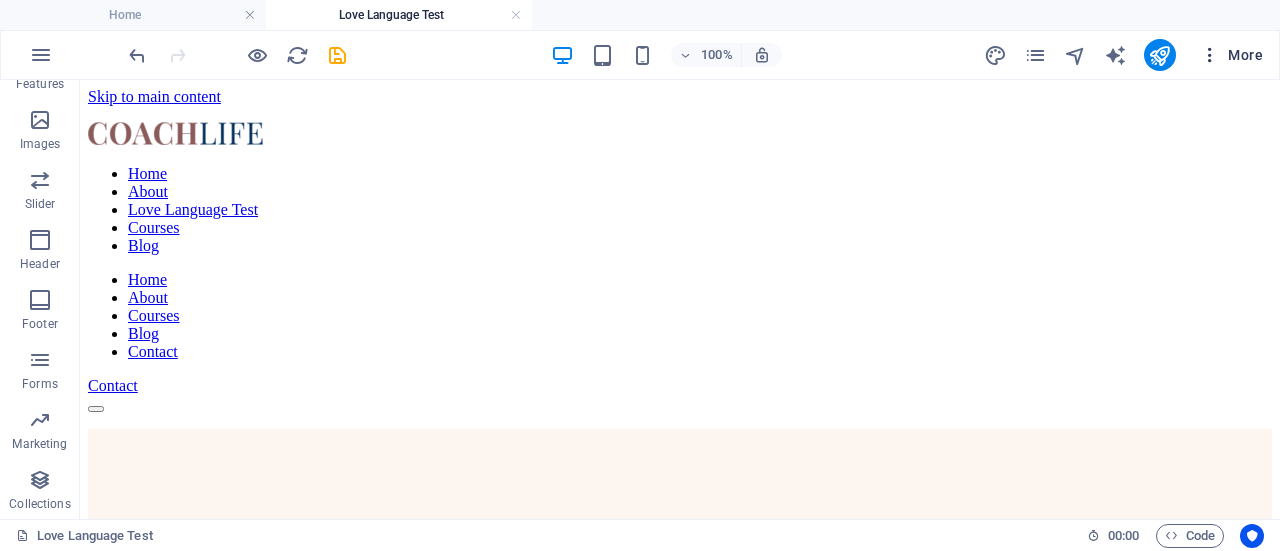 click on "More" at bounding box center [1231, 55] 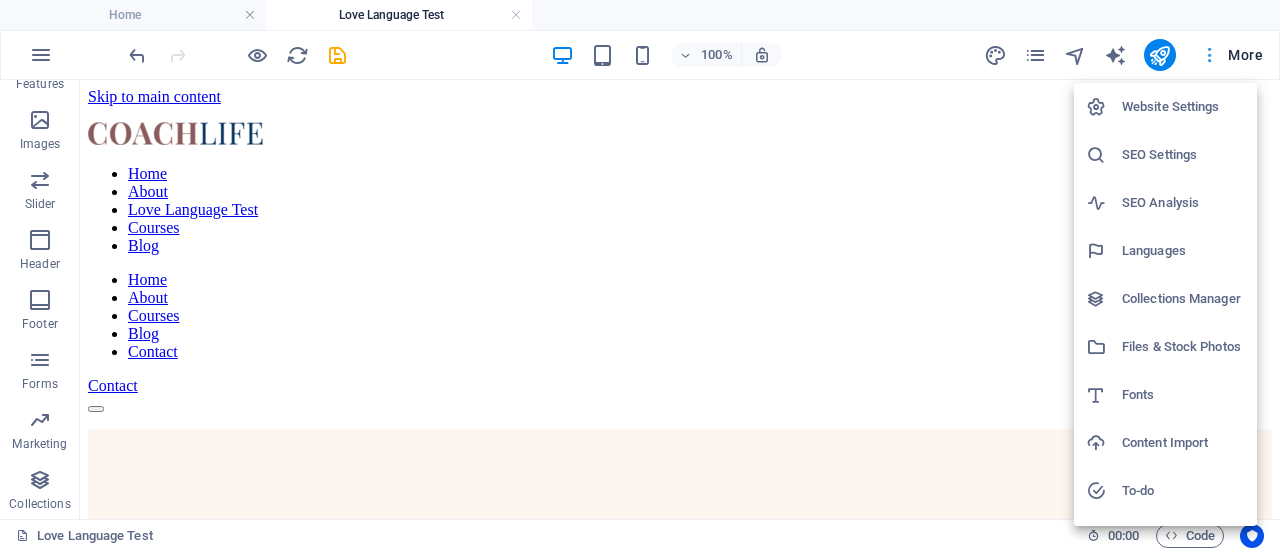 click at bounding box center (640, 275) 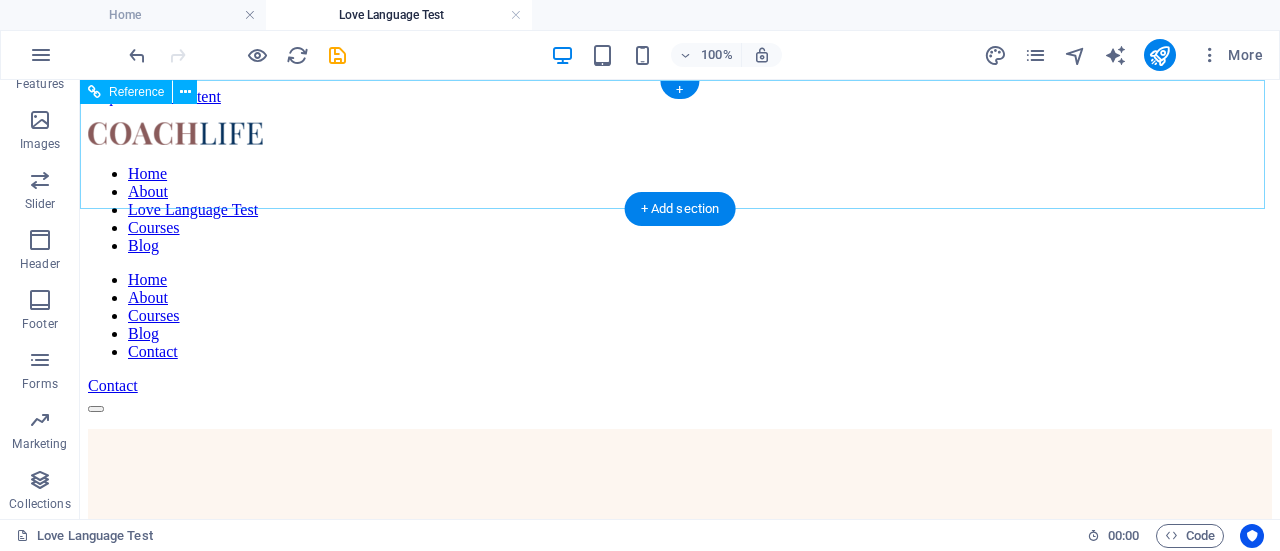 click on "Home About Love Language Test Courses Blog Home About Courses Blog Contact Contact" at bounding box center (680, 267) 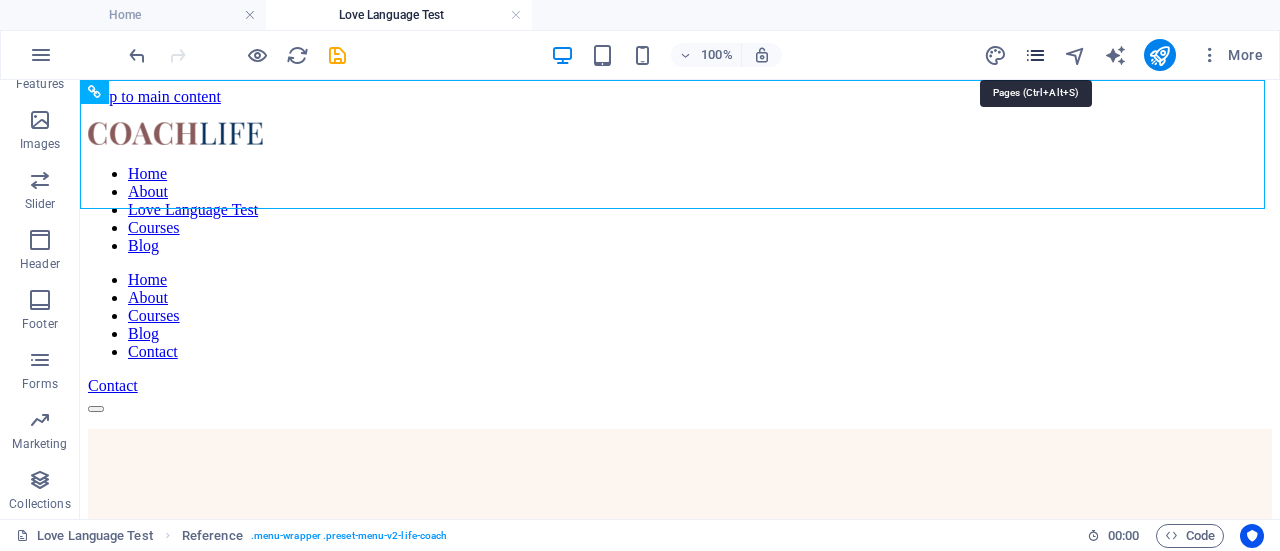 click at bounding box center [1035, 55] 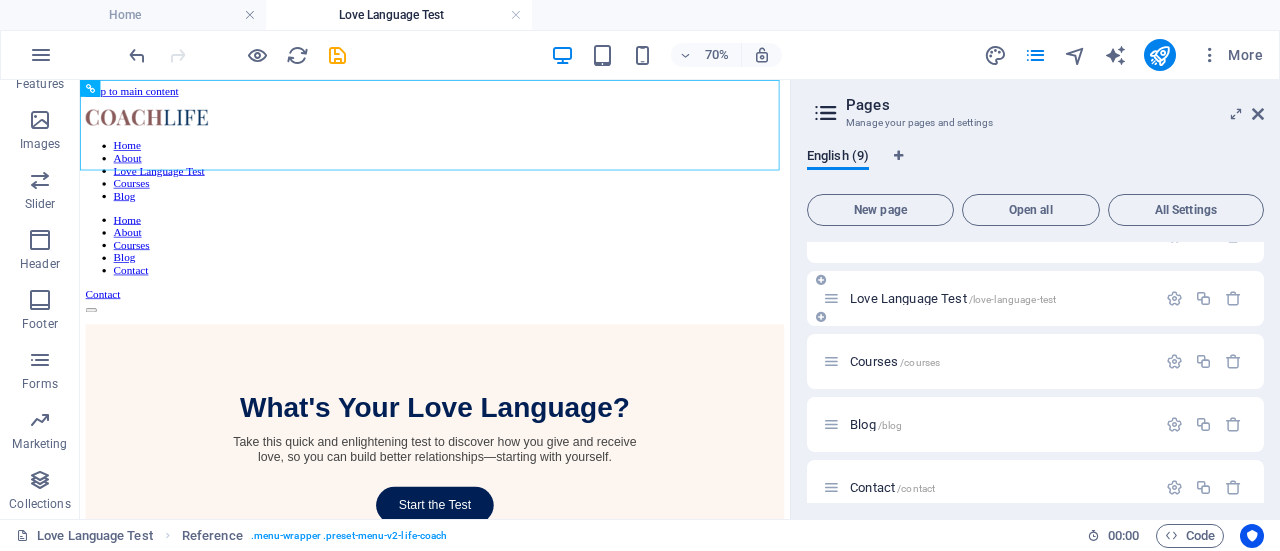 scroll, scrollTop: 106, scrollLeft: 0, axis: vertical 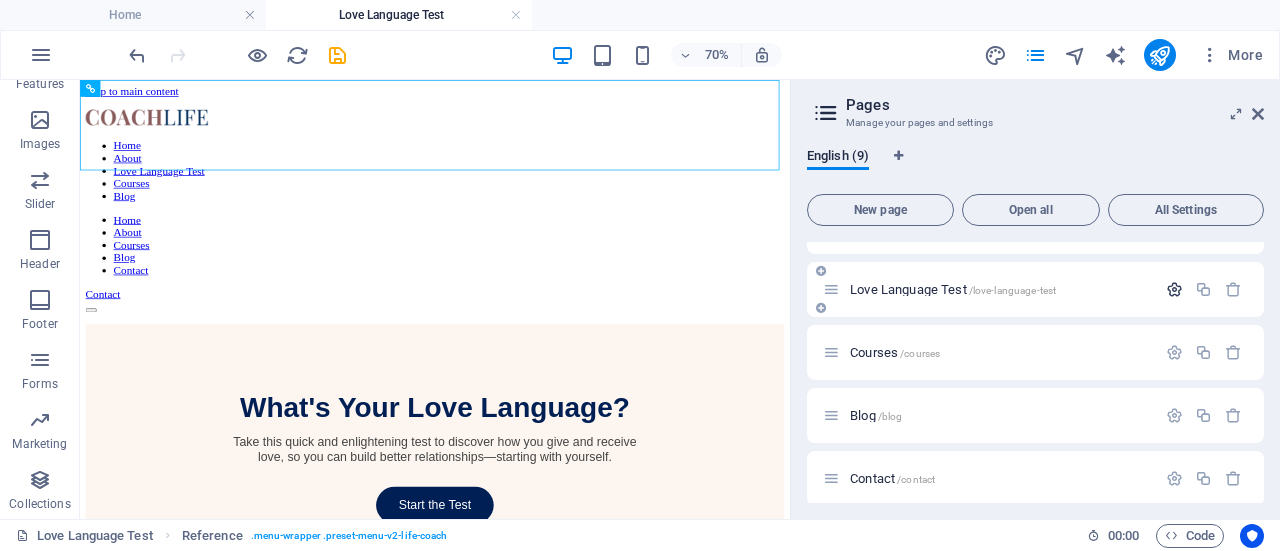 click at bounding box center [1174, 289] 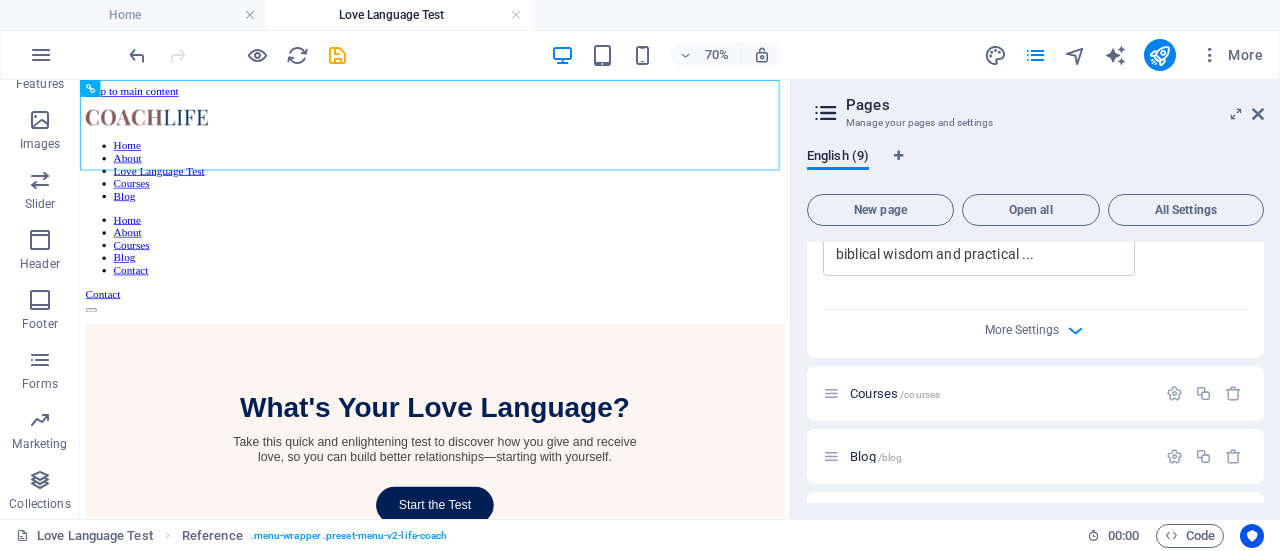 scroll, scrollTop: 973, scrollLeft: 0, axis: vertical 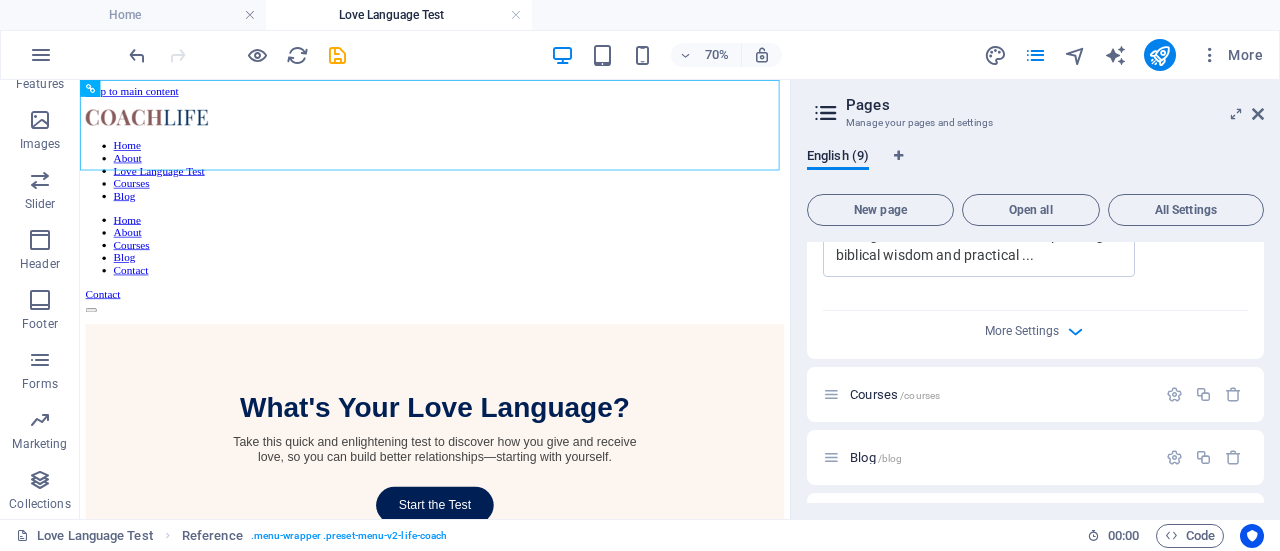 click on "More Settings" at bounding box center [1035, 327] 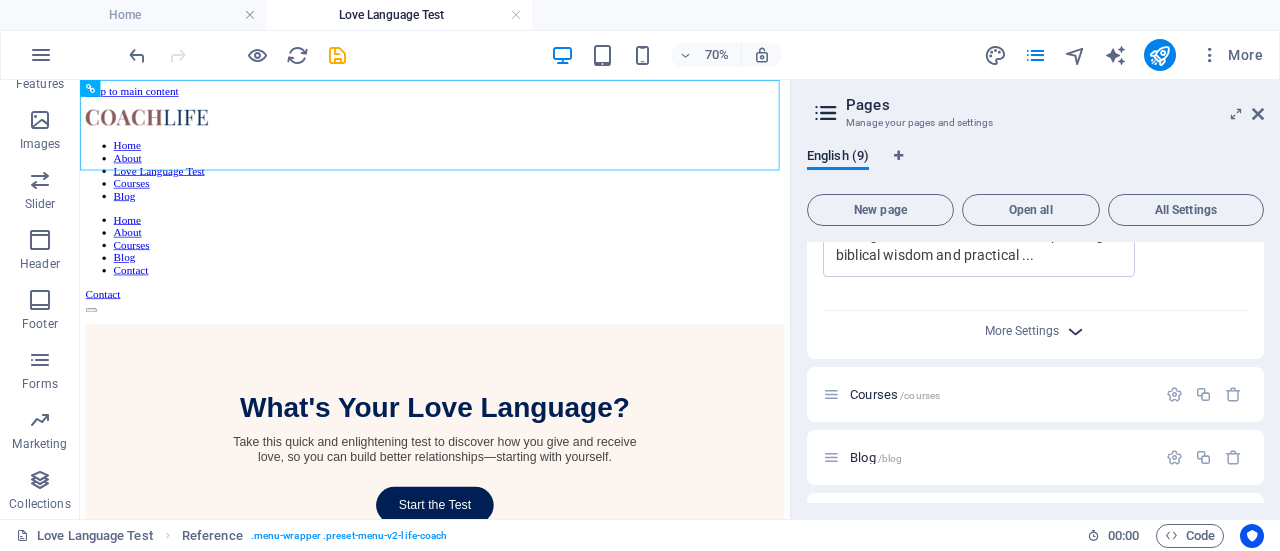 click at bounding box center [1075, 331] 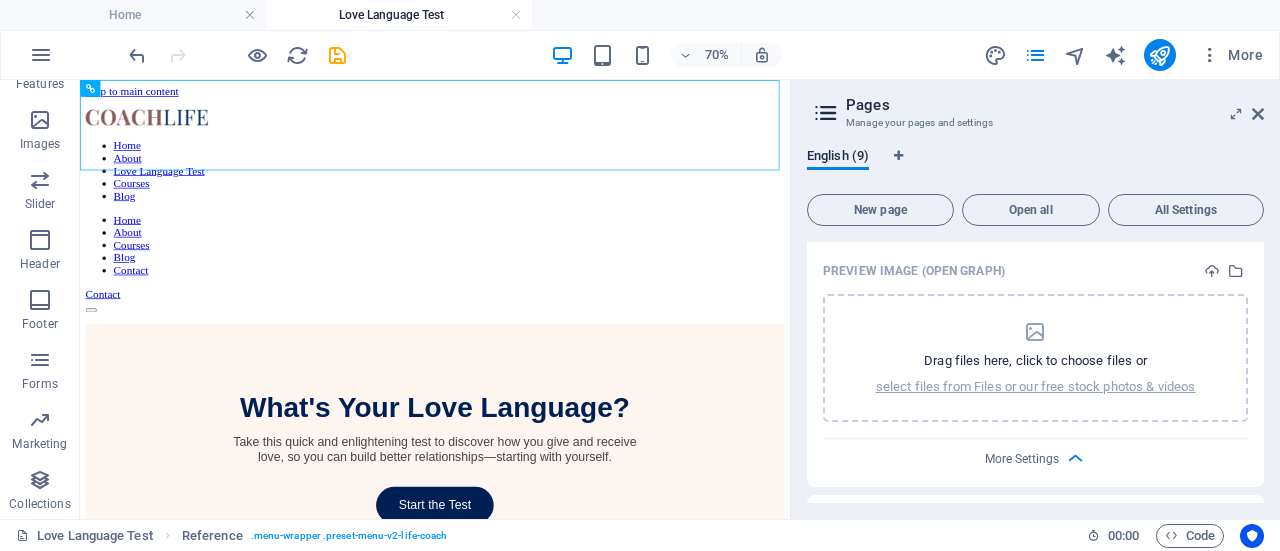 scroll, scrollTop: 1120, scrollLeft: 0, axis: vertical 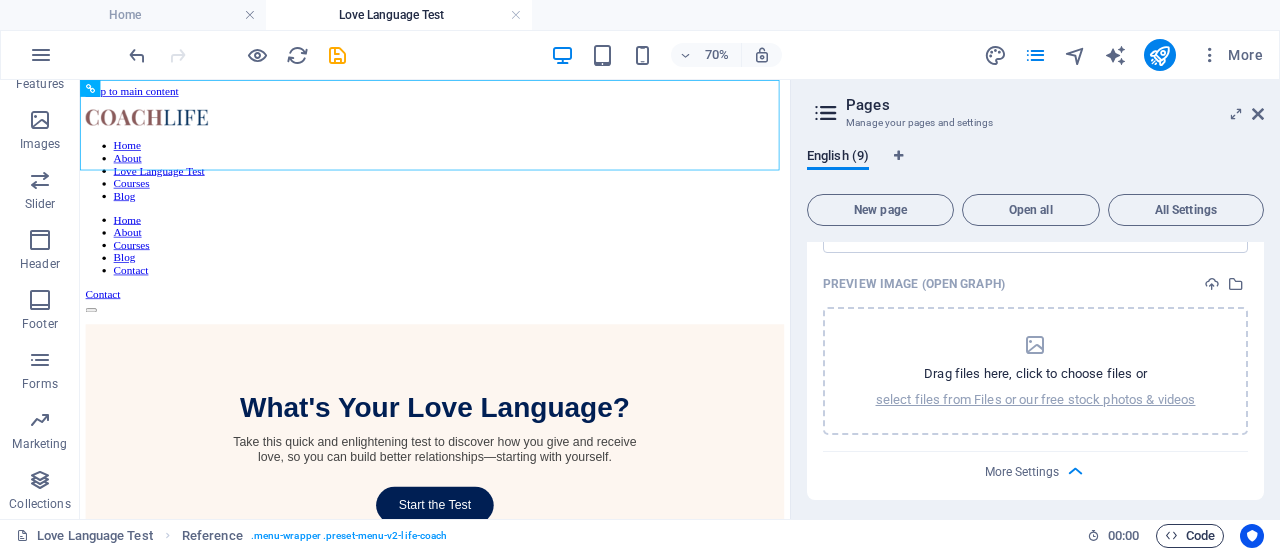 click on "Code" at bounding box center [1190, 536] 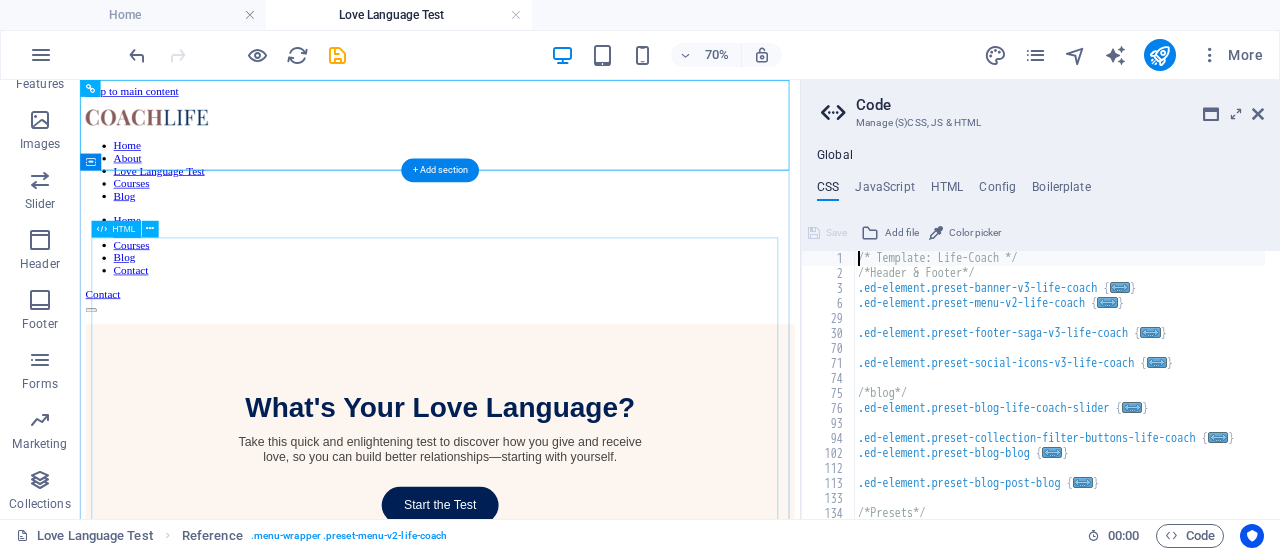 click on "What's Your Love Language?
Take this quick and enlightening test to discover how you give and receive love, so you can build better relationships—starting with yourself.
Start the Test
Tell us about yourself
Male
Female
Prefer Not to Say
Discover Your Love Language
Answer each question honestly to find out how you naturally express and receive love." at bounding box center [594, 603] 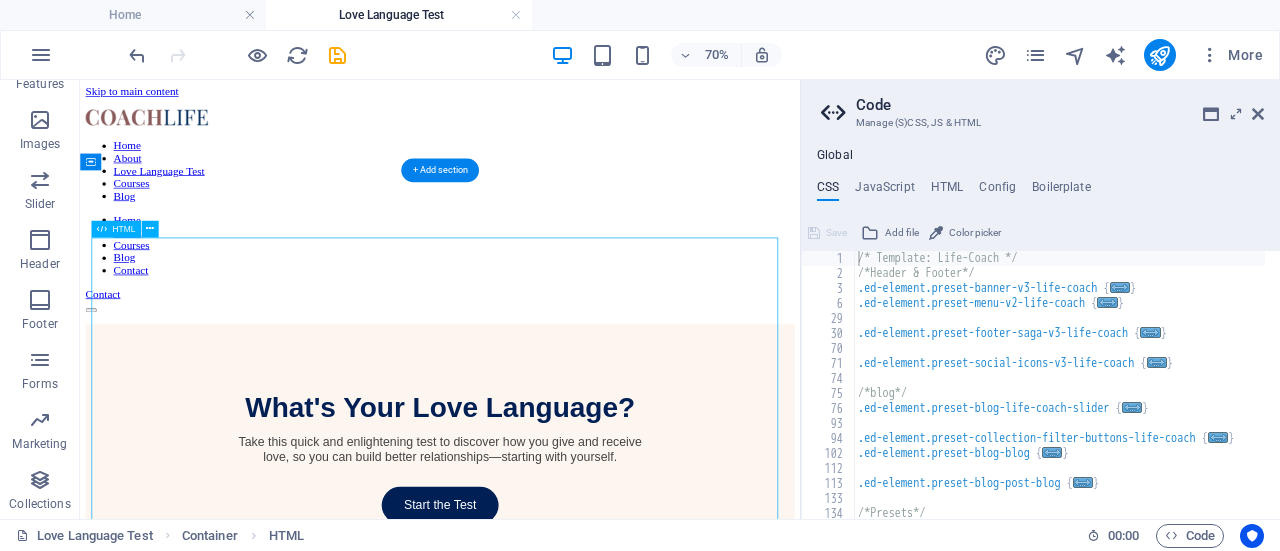 click on "What's Your Love Language?
Take this quick and enlightening test to discover how you give and receive love, so you can build better relationships—starting with yourself.
Start the Test
Tell us about yourself
Male
Female
Prefer Not to Say
Discover Your Love Language
Answer each question honestly to find out how you naturally express and receive love." at bounding box center (594, 603) 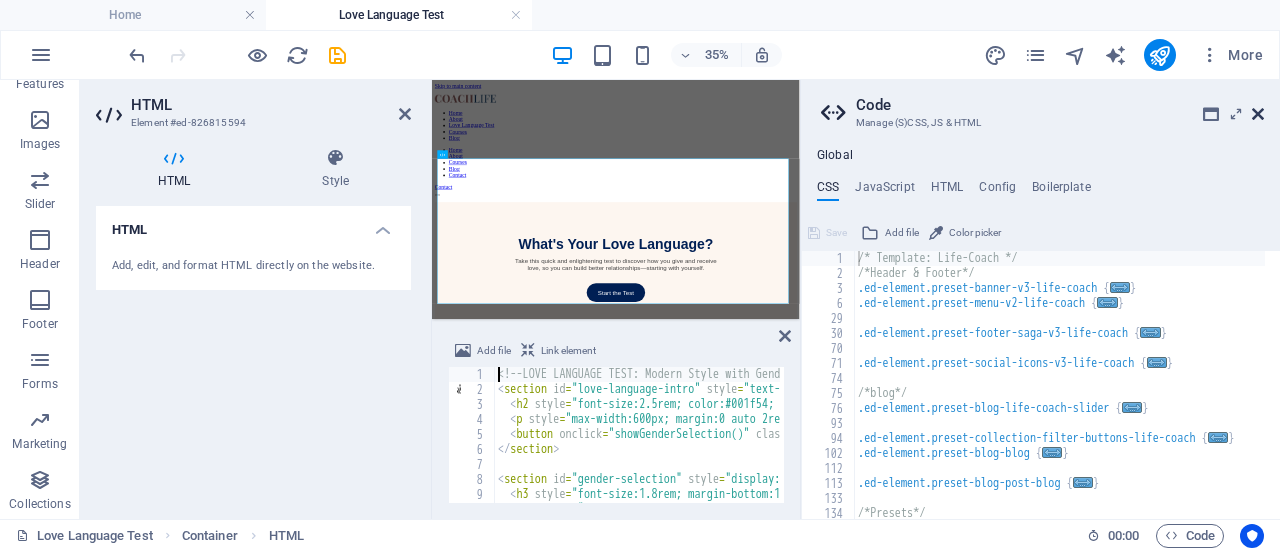 click at bounding box center [1258, 114] 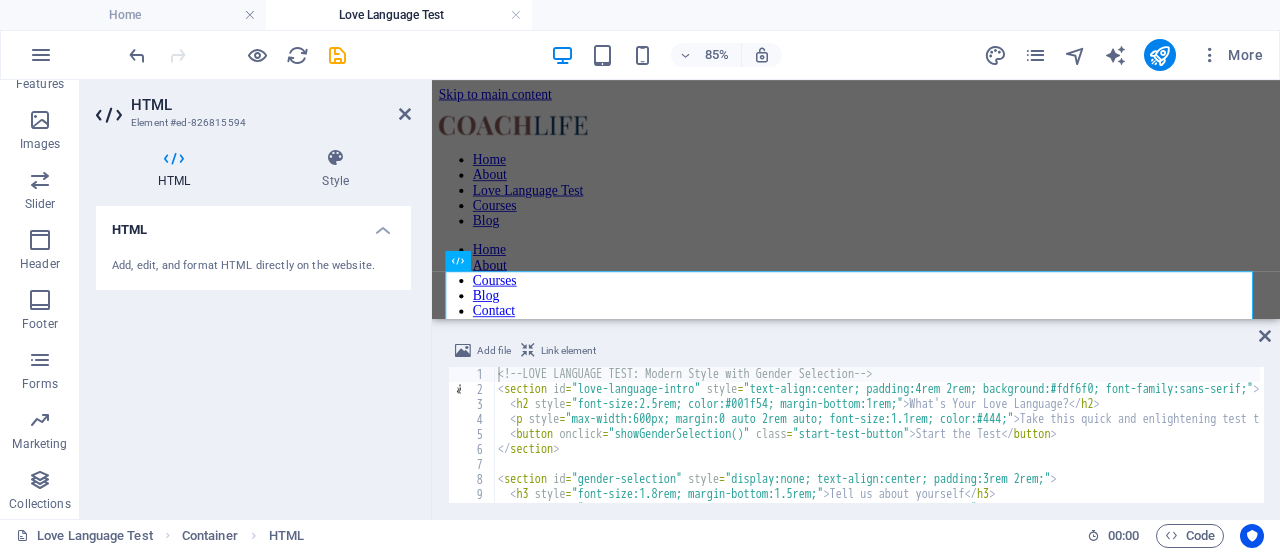 type on "</section>" 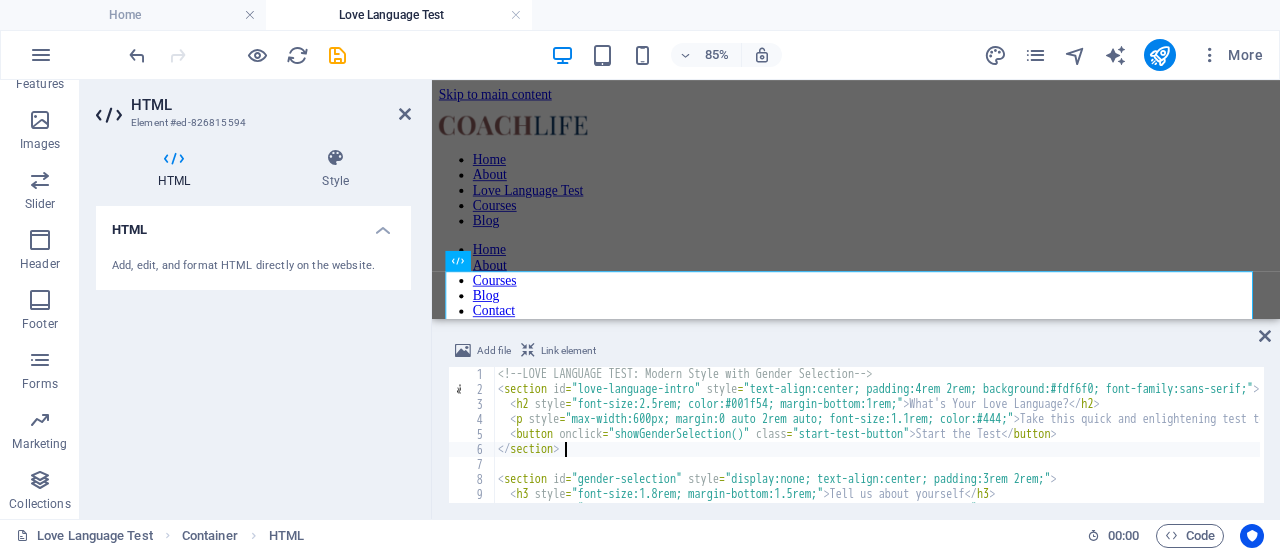 click on "<!--  LOVE LANGUAGE TEST: Modern Style with Gender Selection  --> < section   id = "love-language-intro"   style = "text-align:center; padding:4rem 2rem; background:#fdf6f0; font-family:sans-serif;" >    < h2   style = "font-size:2.5rem; color:#001f54; margin-bottom:1rem;" > What's Your Love Language? </ h2 >    < p   style = "max-width:600px; margin:0 auto 2rem auto; font-size:1.1rem; color:#444;" > Take this quick and enlightening test to discover how you give and receive love, so you can build better relationships—starting with yourself. </ p >    < button   onclick = "showGenderSelection()"   class = "start-test-button" > Start the Test </ button > </ section > < section   id = "gender-selection"   style = "display:none; text-align:center; padding:3rem 2rem;" >    < h3   style = "font-size:1.8rem; margin-bottom:1.5rem;" > Tell us about yourself </ h3 >    < div   style = "display:flex; justify-content:center; gap:2rem; flex-wrap:wrap;" >" at bounding box center (1276, 448) 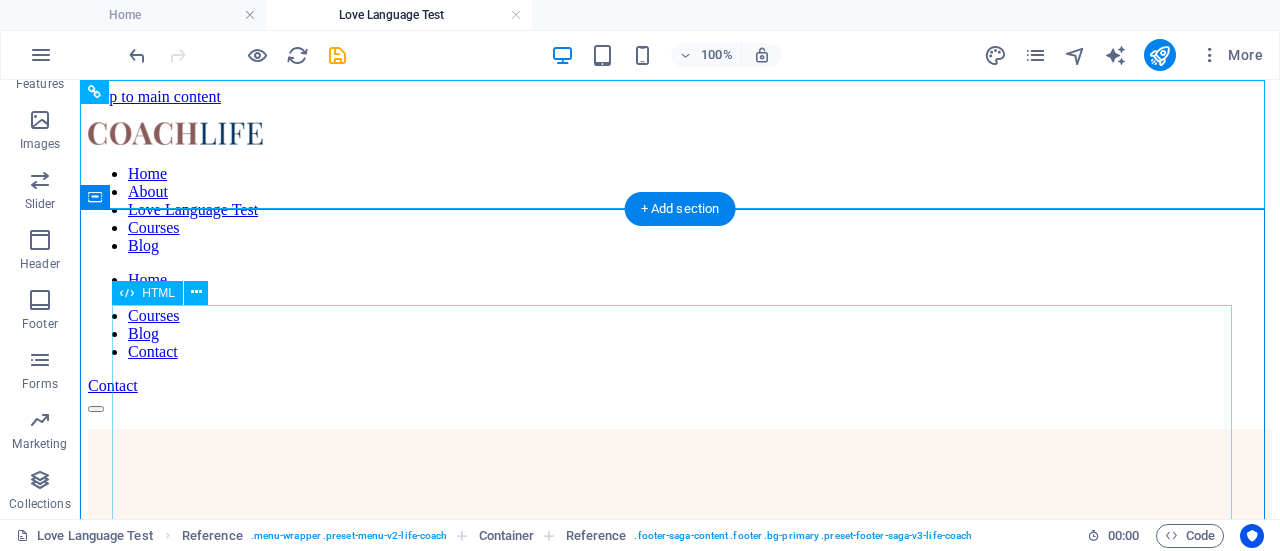 click on "What's Your Love Language?
Take this quick and enlightening test to discover how you give and receive love, so you can build better relationships—starting with yourself.
Start the Test
Tell us about yourself
Male
Female
Prefer Not to Say
Discover Your Love Language
Answer each question honestly to find out how you naturally express and receive love." at bounding box center [680, 603] 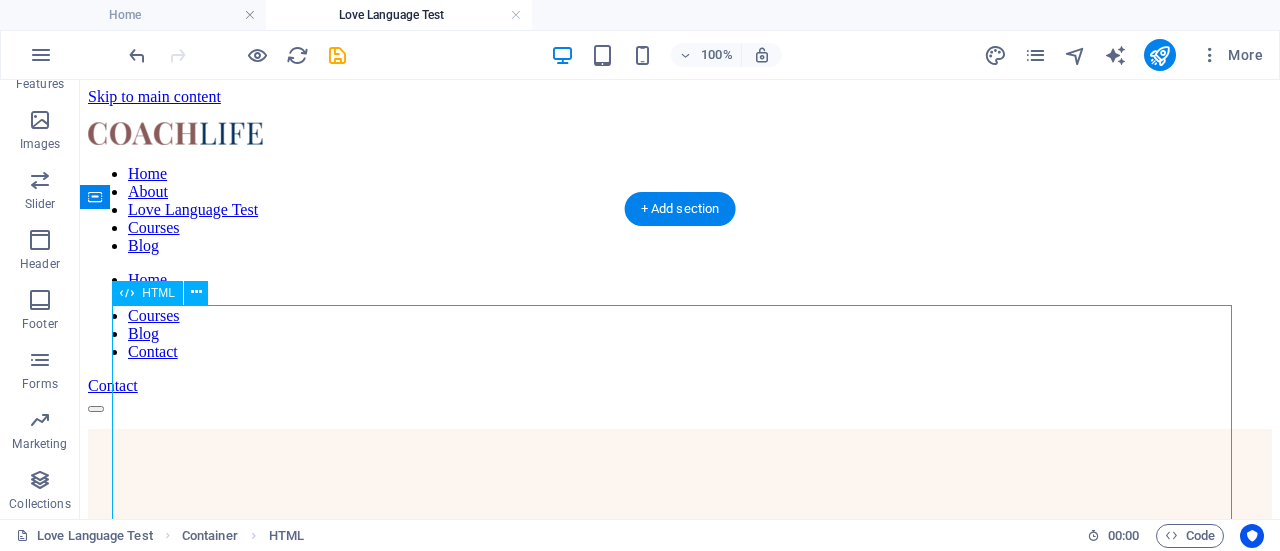 click on "What's Your Love Language?
Take this quick and enlightening test to discover how you give and receive love, so you can build better relationships—starting with yourself.
Start the Test
Tell us about yourself
Male
Female
Prefer Not to Say
Discover Your Love Language
Answer each question honestly to find out how you naturally express and receive love." at bounding box center (680, 603) 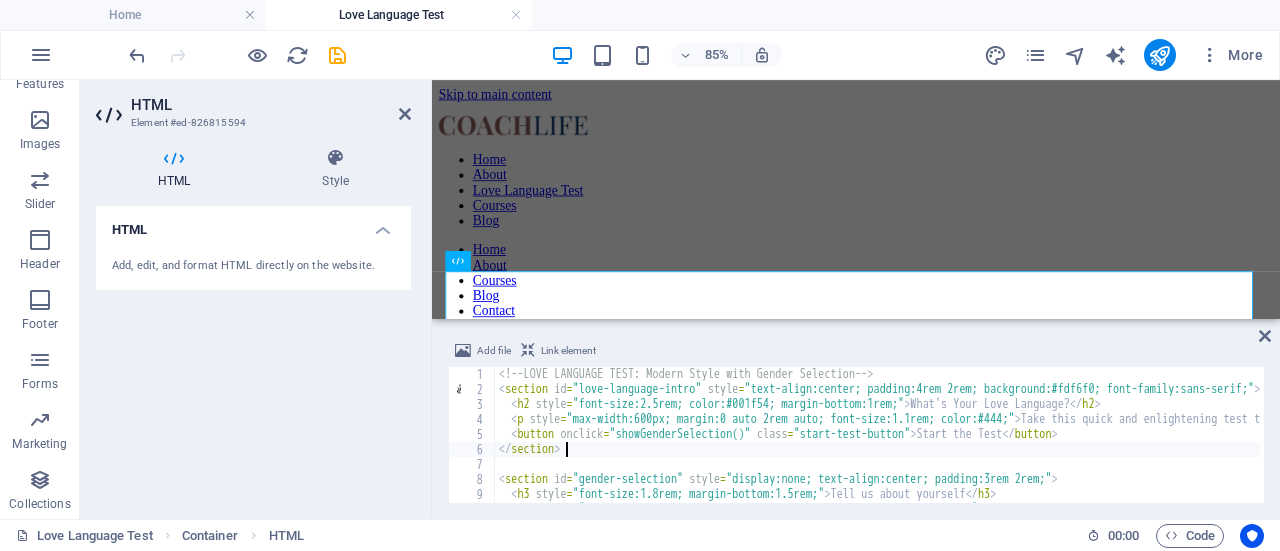click on "<!--  LOVE LANGUAGE TEST: Modern Style with Gender Selection  --> < section   id = "love-language-intro"   style = "text-align:center; padding:4rem 2rem; background:#fdf6f0; font-family:sans-serif;" >    < h2   style = "font-size:2.5rem; color:#001f54; margin-bottom:1rem;" > What's Your Love Language? </ h2 >    < p   style = "max-width:600px; margin:0 auto 2rem auto; font-size:1.1rem; color:#444;" > Take this quick and enlightening test to discover how you give and receive love, so you can build better relationships—starting with yourself. </ p >    < button   onclick = "showGenderSelection()"   class = "start-test-button" > Start the Test </ button > </ section > < section   id = "gender-selection"   style = "display:none; text-align:center; padding:3rem 2rem;" >    < h3   style = "font-size:1.8rem; margin-bottom:1.5rem;" > Tell us about yourself </ h3 >    < div   style = "display:flex; justify-content:center; gap:2rem; flex-wrap:wrap;" >" at bounding box center [1277, 448] 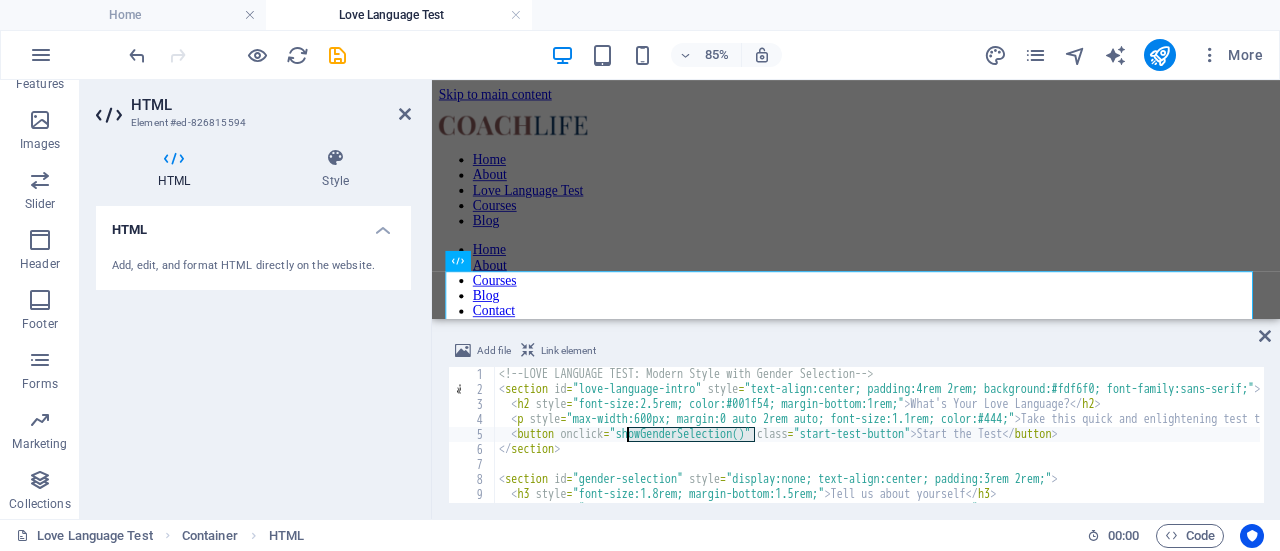 click on "<!--  LOVE LANGUAGE TEST: Modern Style with Gender Selection  --> < section   id = "love-language-intro"   style = "text-align:center; padding:4rem 2rem; background:#fdf6f0; font-family:sans-serif;" >    < h2   style = "font-size:2.5rem; color:#001f54; margin-bottom:1rem;" > What's Your Love Language? </ h2 >    < p   style = "max-width:600px; margin:0 auto 2rem auto; font-size:1.1rem; color:#444;" > Take this quick and enlightening test to discover how you give and receive love, so you can build better relationships—starting with yourself. </ p >    < button   onclick = "showGenderSelection()"   class = "start-test-button" > Start the Test </ button > </ section > < section   id = "gender-selection"   style = "display:none; text-align:center; padding:3rem 2rem;" >    < h3   style = "font-size:1.8rem; margin-bottom:1.5rem;" > Tell us about yourself </ h3 >    < div   style = "display:flex; justify-content:center; gap:2rem; flex-wrap:wrap;" >" at bounding box center (1277, 448) 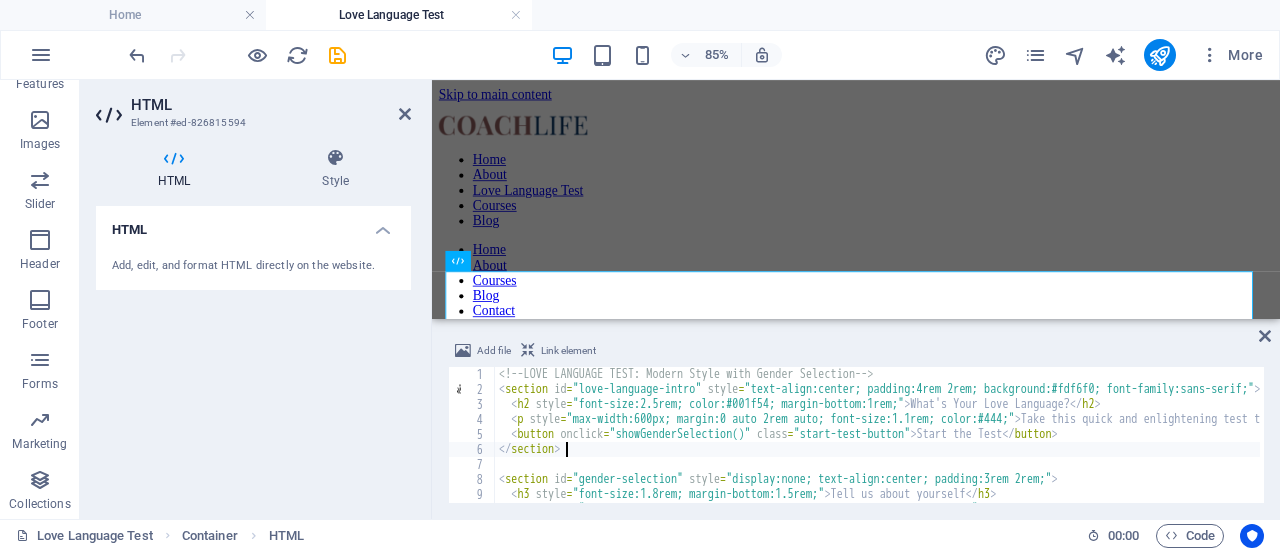 type on "</script>" 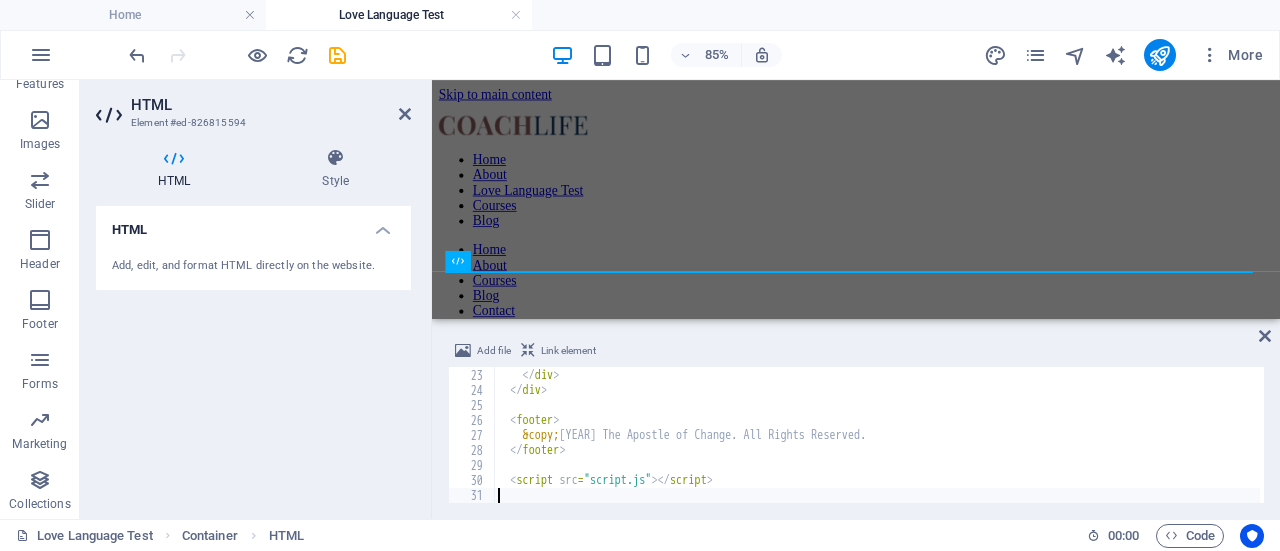 scroll, scrollTop: 329, scrollLeft: 0, axis: vertical 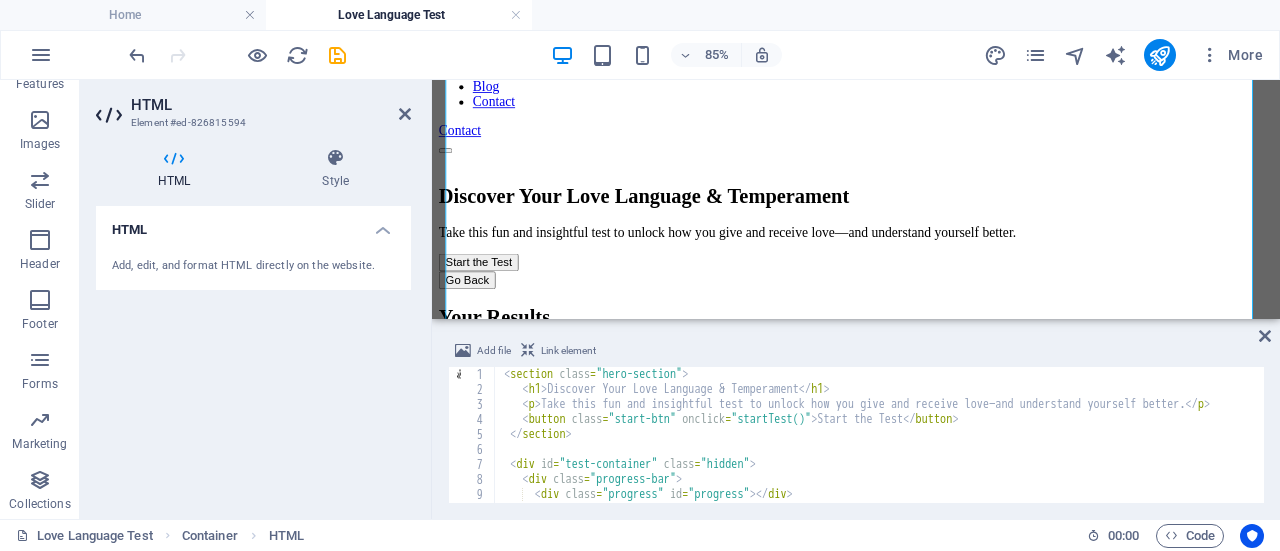 click on "[SECTION] [H1] Discover Your Love Language & Temperament [H1] [P] Take this fun and insightful test to unlock how you give and receive love—and understand yourself better. [P] [BUTTON] Start the Test [BUTTON] [DIV] [DIV] [DIV] [DIV] [DIV]" at bounding box center (889, 448) 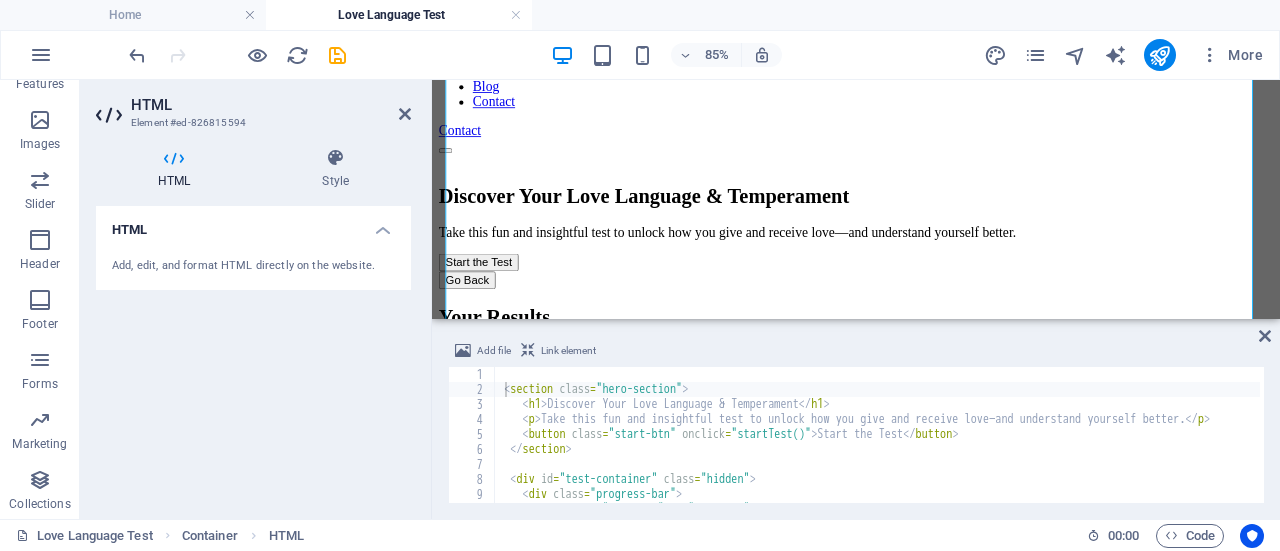 click on "< section   class = "hero-section" >      < h1 > Discover Your Love Language & Temperament </ h1 >      < p > Take this fun and insightful test to unlock how you give and receive love—and understand yourself better. </ p >      < button   class = "start-btn"   onclick = "startTest()" > Start the Test </ button >    </ section >    < div   id = "test-container"   class = "hidden" >      < div   class = "progress-bar" >         < div   class = "progress"   id = "progress" > </ div >" at bounding box center [889, 448] 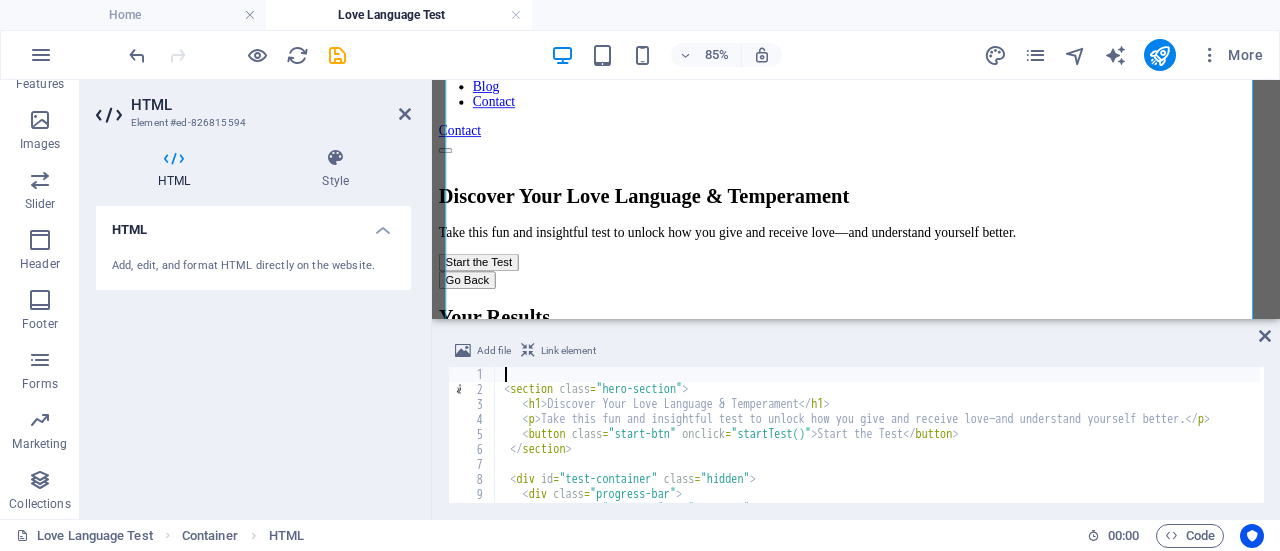 click on "< section   class = "hero-section" >      < h1 > Discover Your Love Language & Temperament </ h1 >      < p > Take this fun and insightful test to unlock how you give and receive love—and understand yourself better. </ p >      < button   class = "start-btn"   onclick = "startTest()" > Start the Test </ button >    </ section >    < div   id = "test-container"   class = "hidden" >      < div   class = "progress-bar" >         < div   class = "progress"   id = "progress" > </ div >" at bounding box center (889, 448) 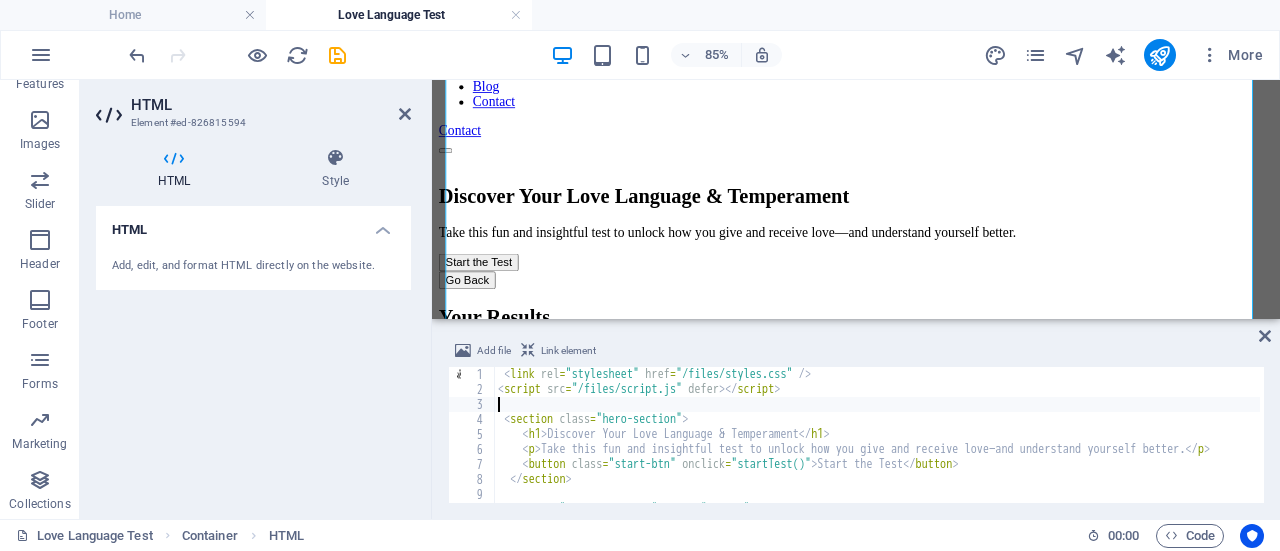 type on "<script src="/files/script.js" defer></script>" 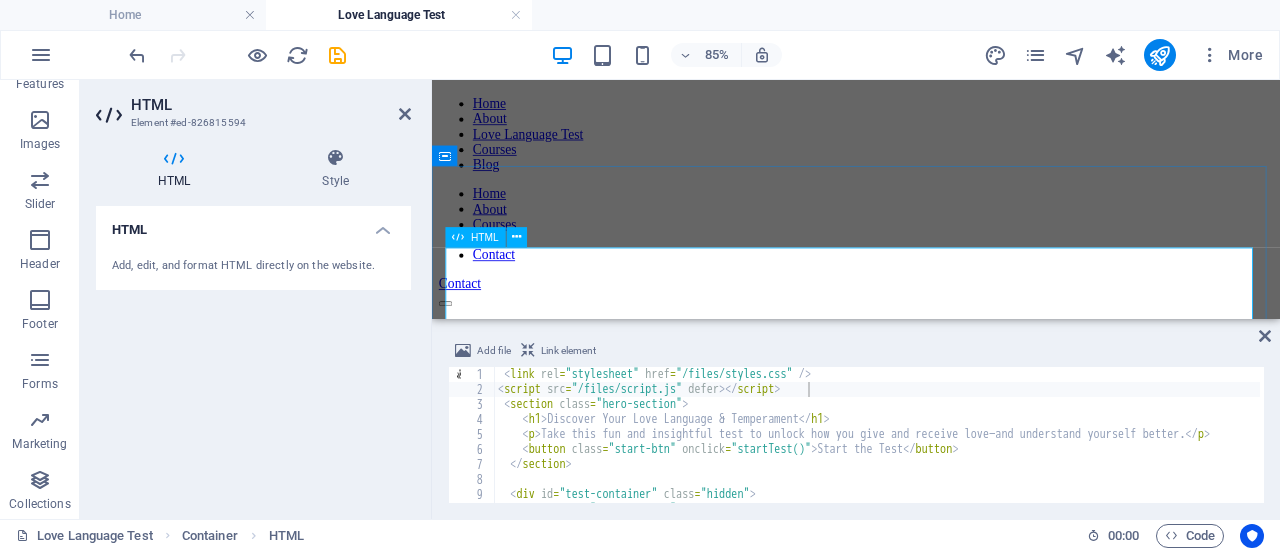 scroll, scrollTop: 73, scrollLeft: 0, axis: vertical 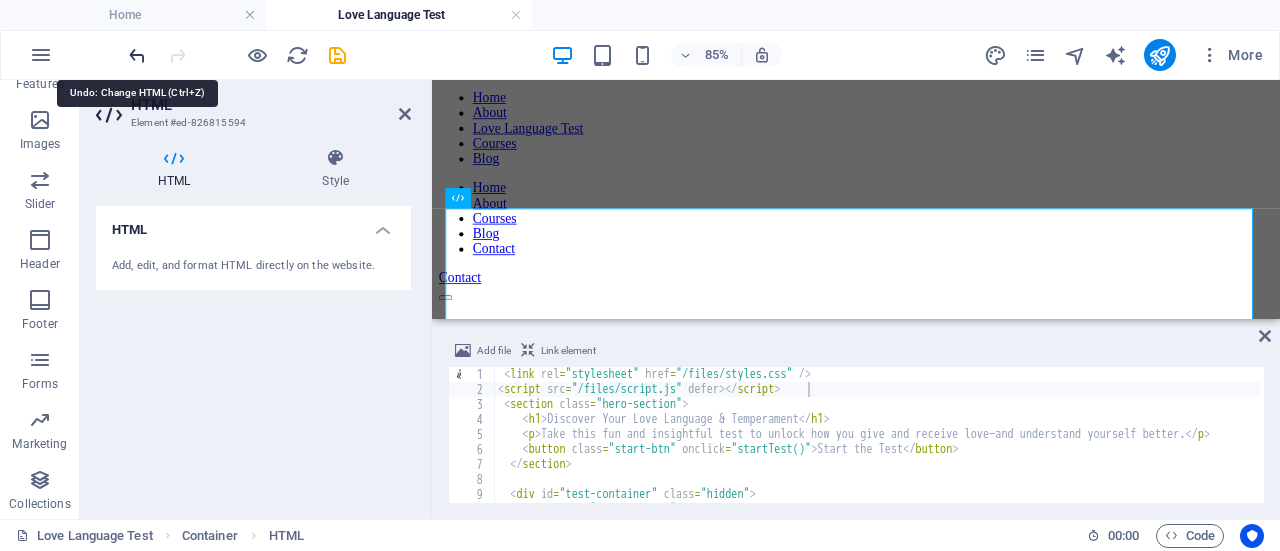click at bounding box center (137, 55) 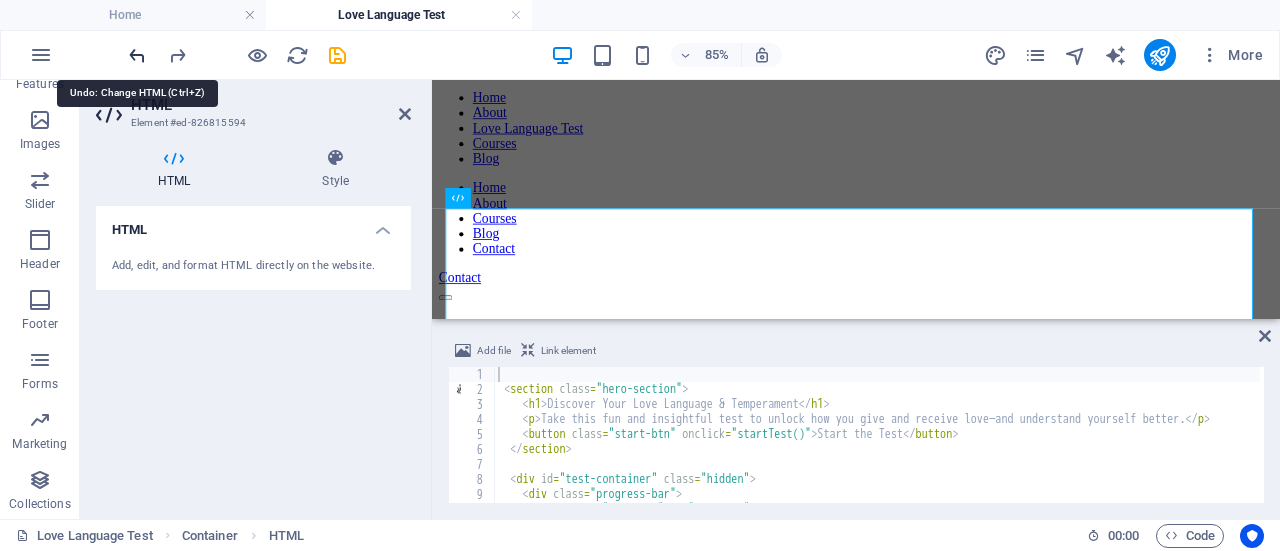 click at bounding box center [137, 55] 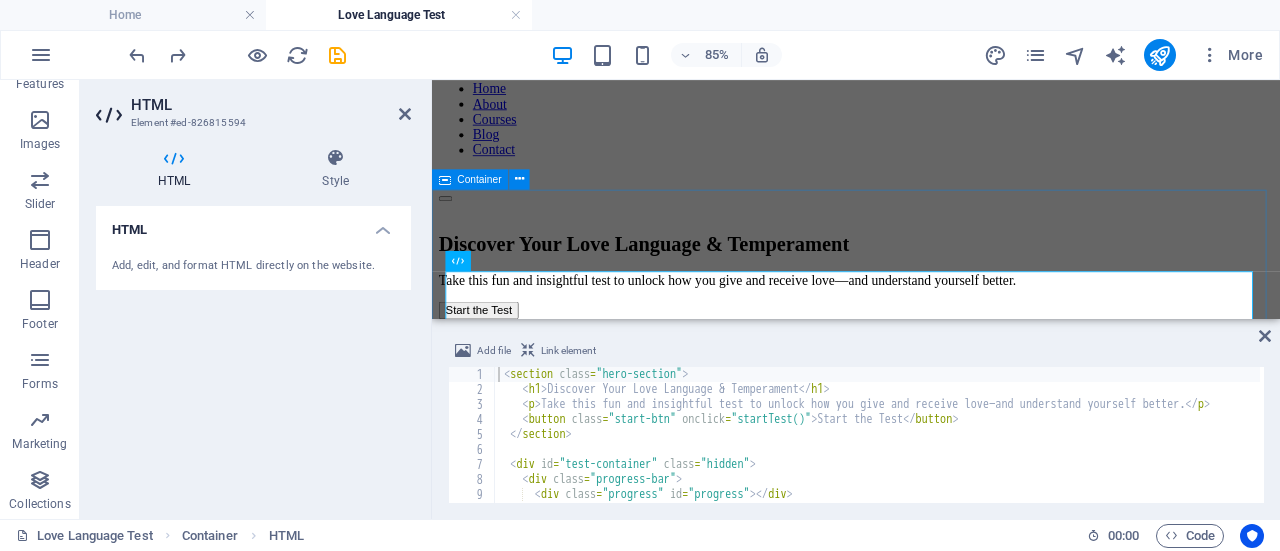 scroll, scrollTop: 0, scrollLeft: 0, axis: both 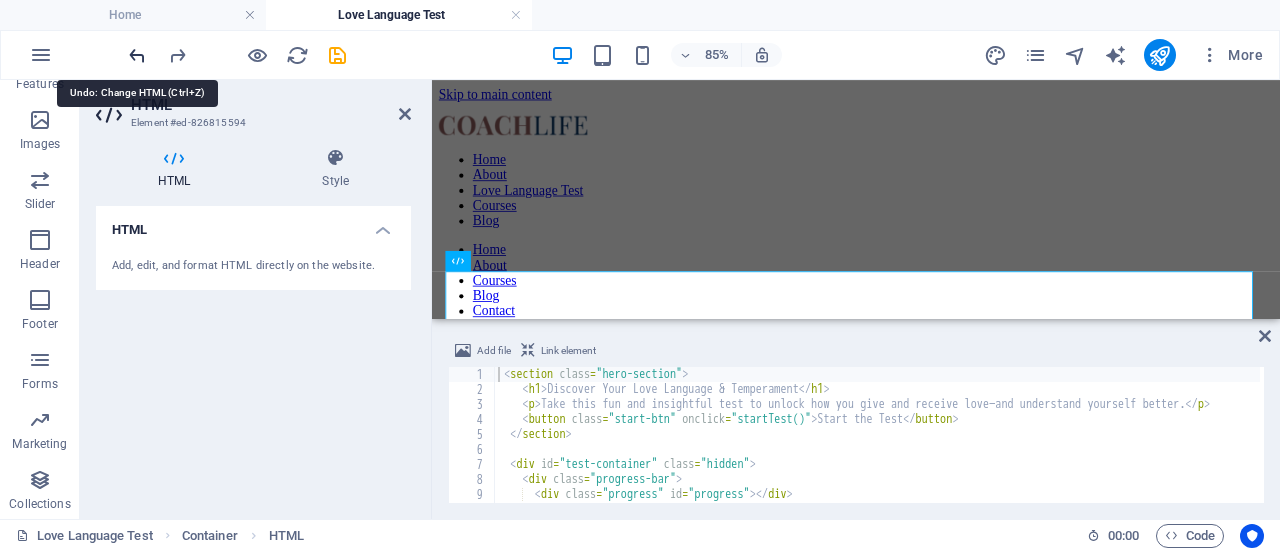 click at bounding box center (137, 55) 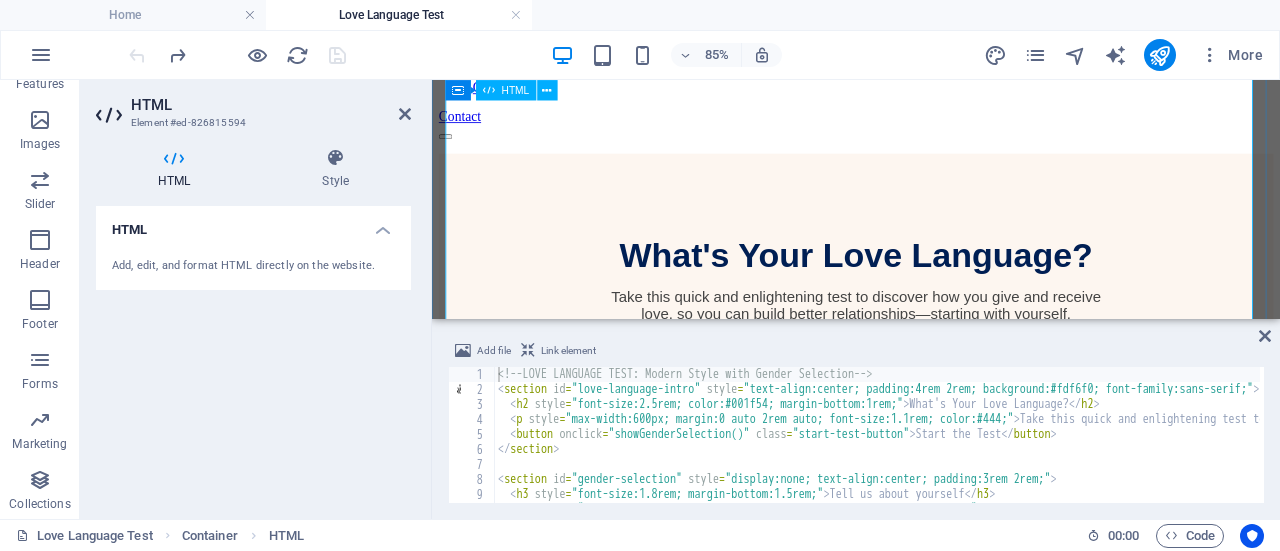 scroll, scrollTop: 253, scrollLeft: 0, axis: vertical 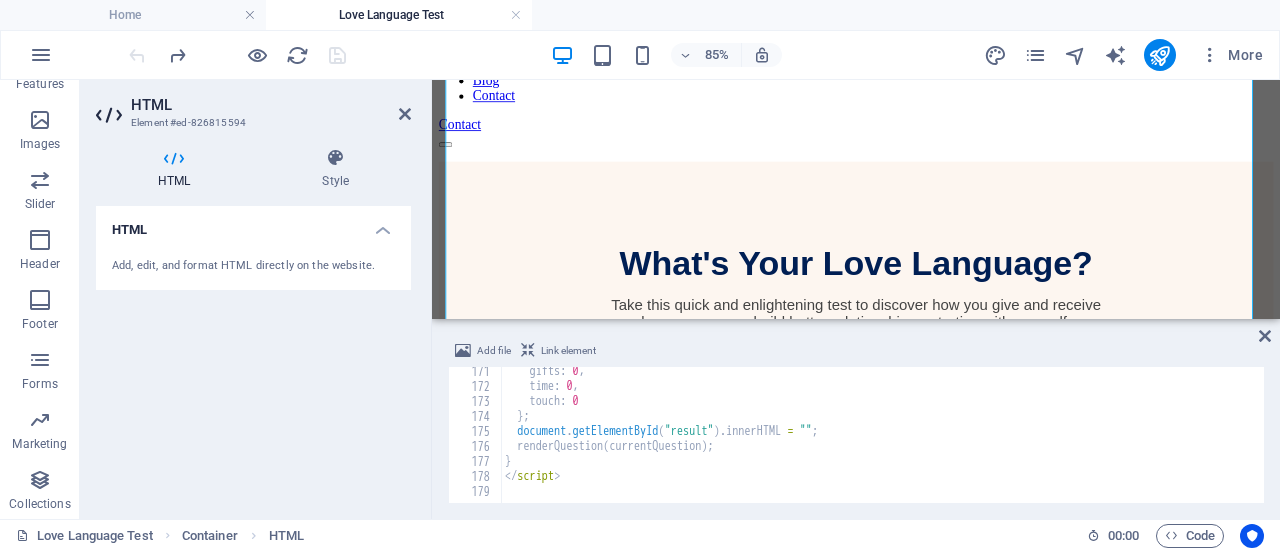 click on "gifts :   0 ,      time :   0 ,      touch :   0    } ;    document . getElementById ( "result" ) . innerHTML   =   "" ;    renderQuestion ( currentQuestion ) ; } </ script >" at bounding box center (1283, 445) 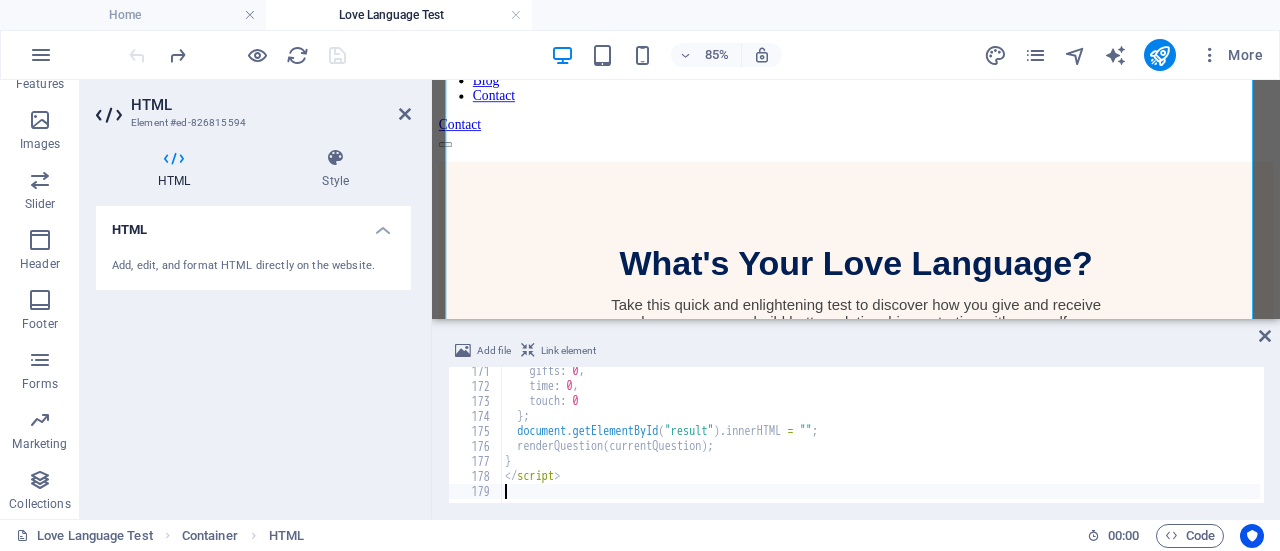 click on "gifts :   0 ,      time :   0 ,      touch :   0    } ;    document . getElementById ( "result" ) . innerHTML   =   "" ;    renderQuestion ( currentQuestion ) ; } </ script >" at bounding box center [1283, 445] 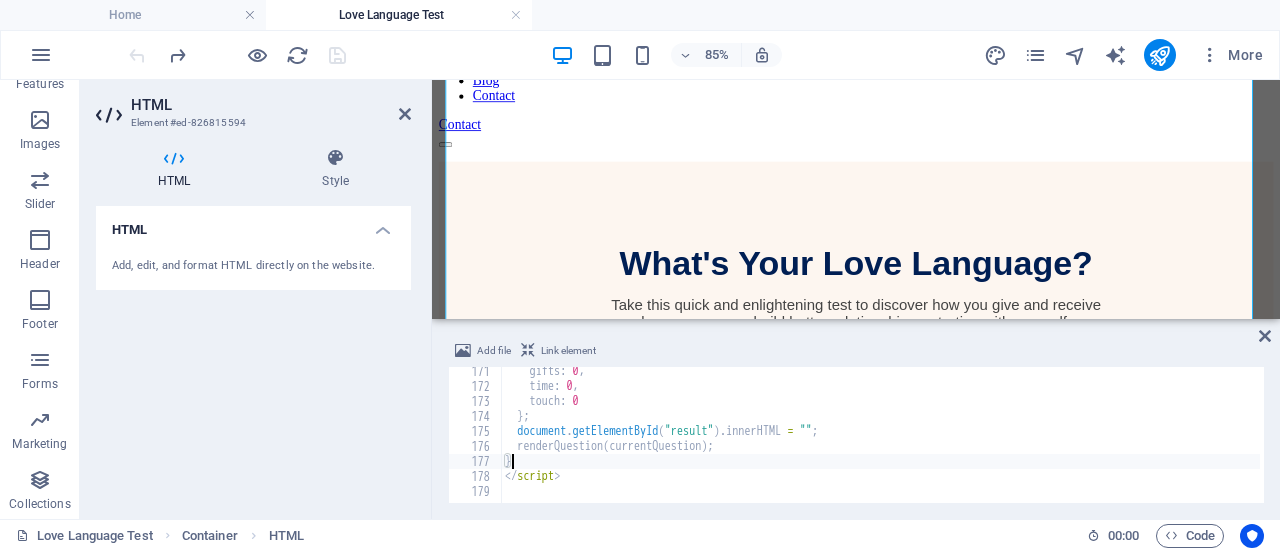 type on "</script>" 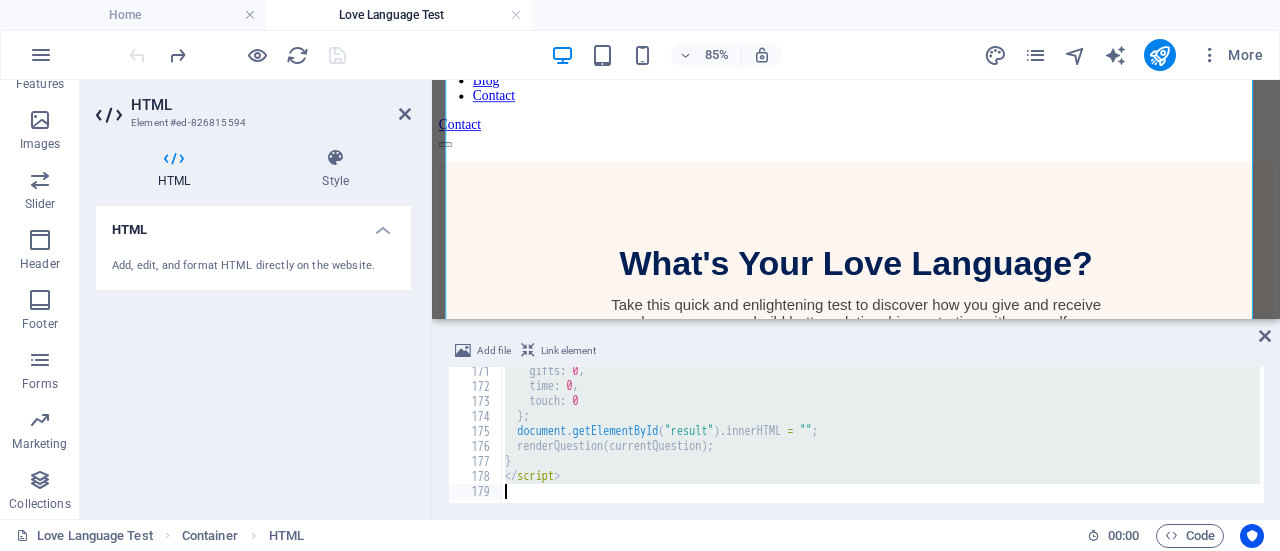 type 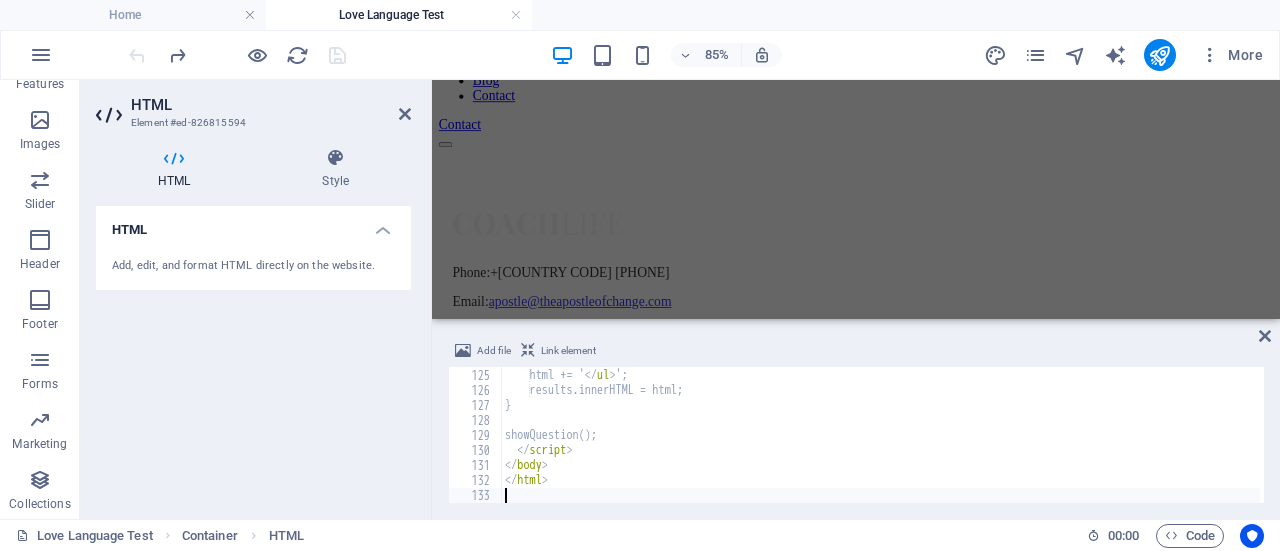 scroll, scrollTop: 1859, scrollLeft: 0, axis: vertical 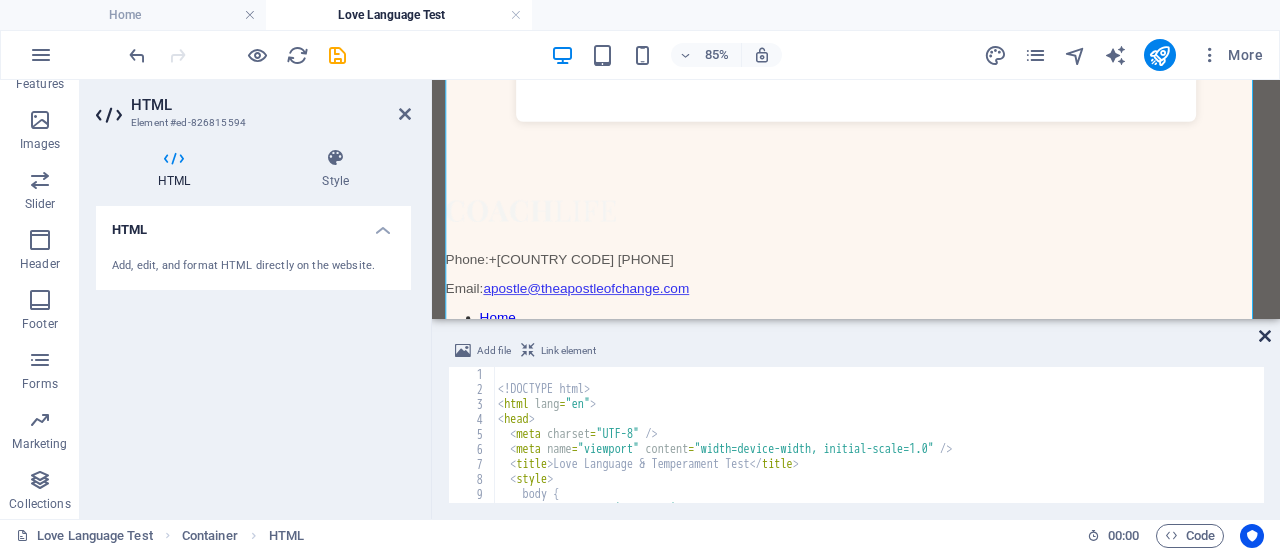 click at bounding box center [1265, 336] 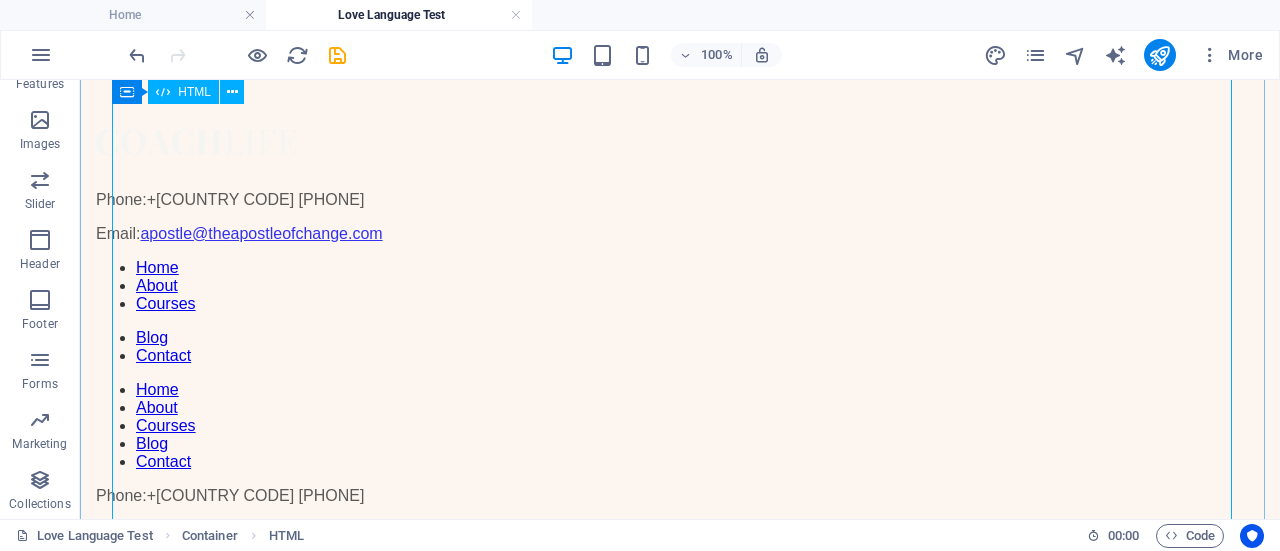scroll, scrollTop: 613, scrollLeft: 0, axis: vertical 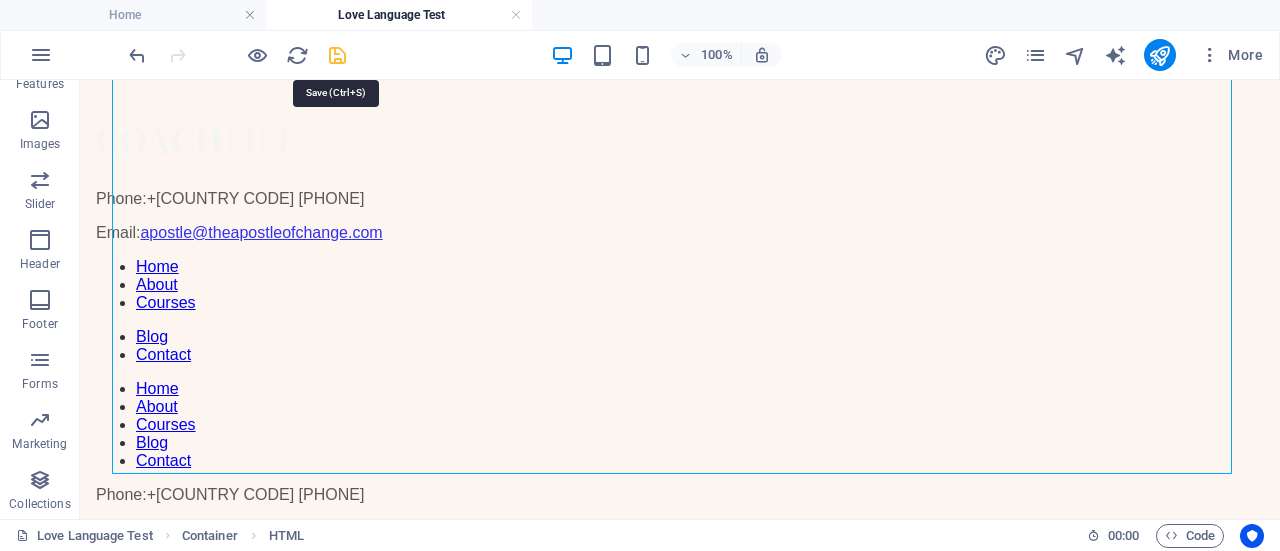 click at bounding box center (337, 55) 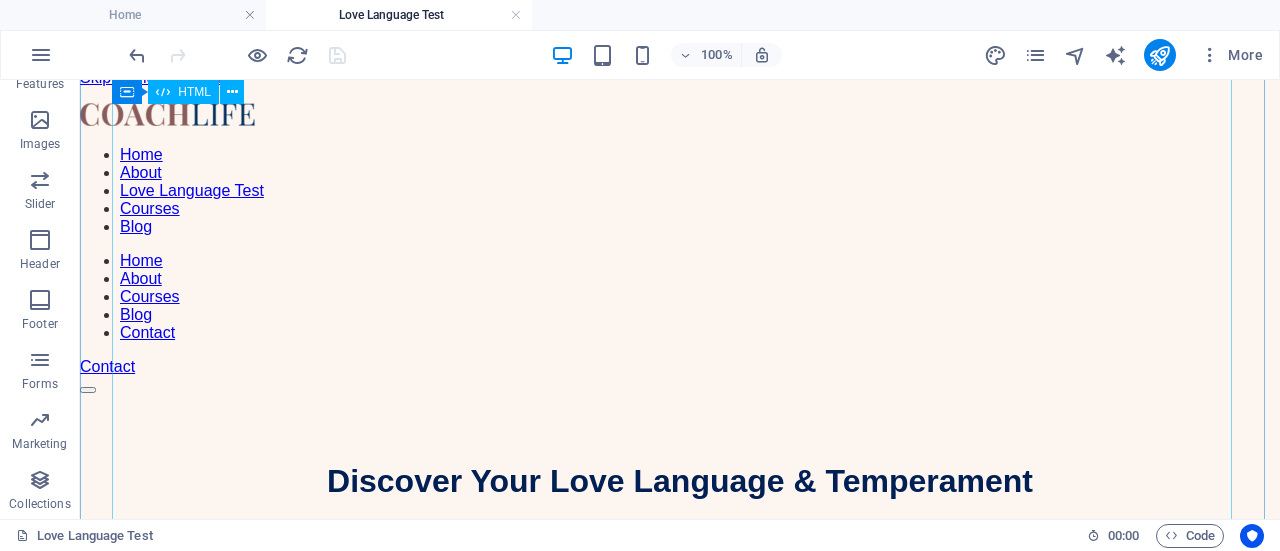 scroll, scrollTop: 0, scrollLeft: 0, axis: both 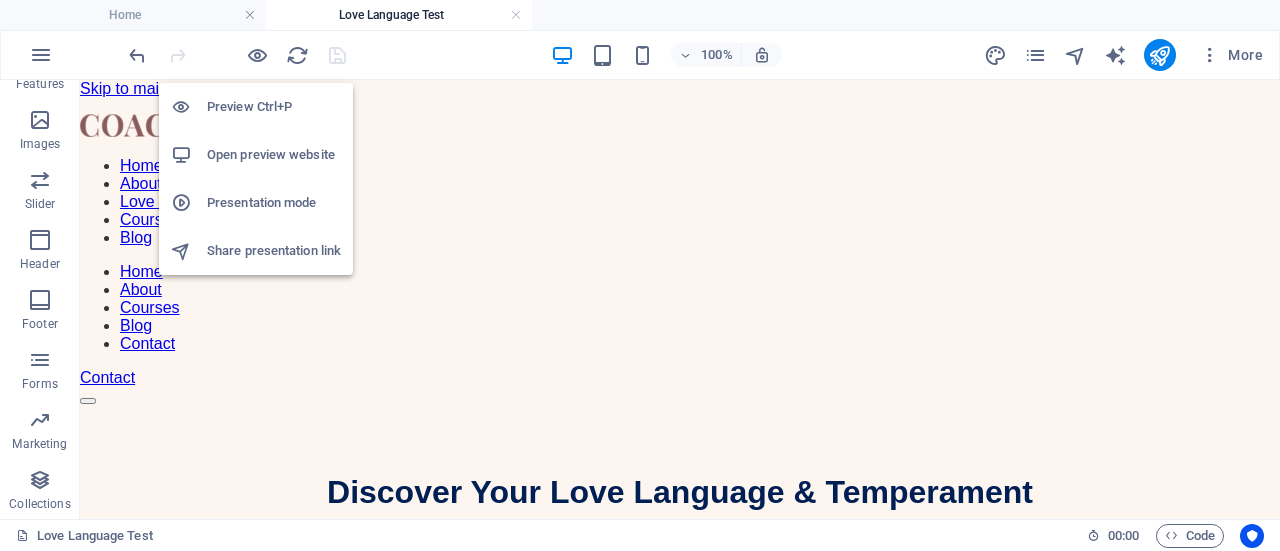 click on "Open preview website" at bounding box center (274, 155) 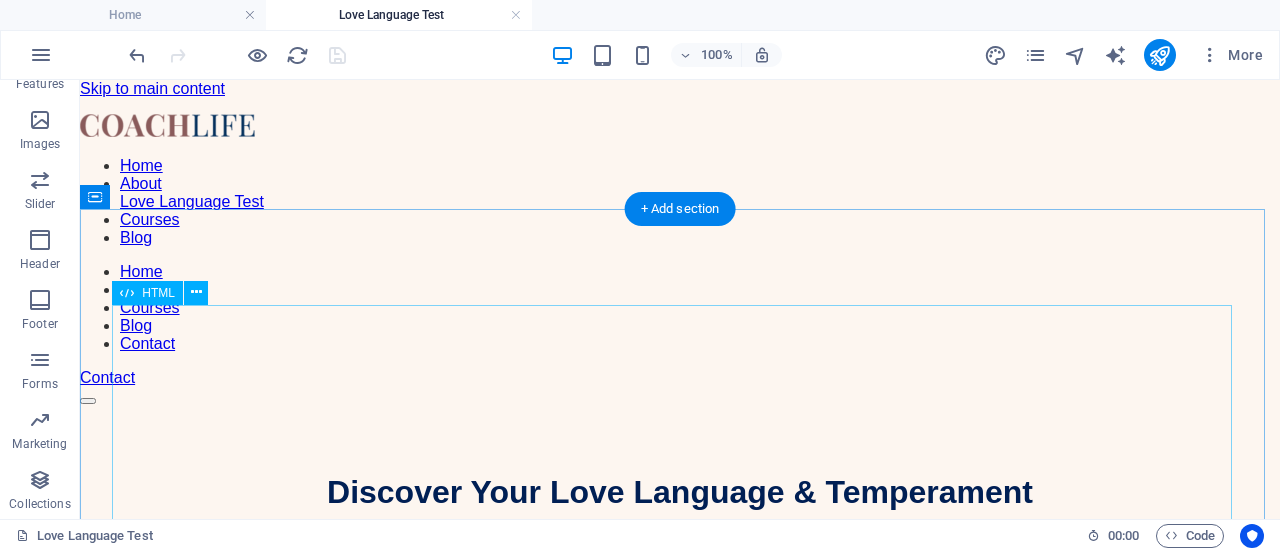 click on "Love Language & Temperament Test
Discover Your Love Language & Temperament" at bounding box center (680, 551) 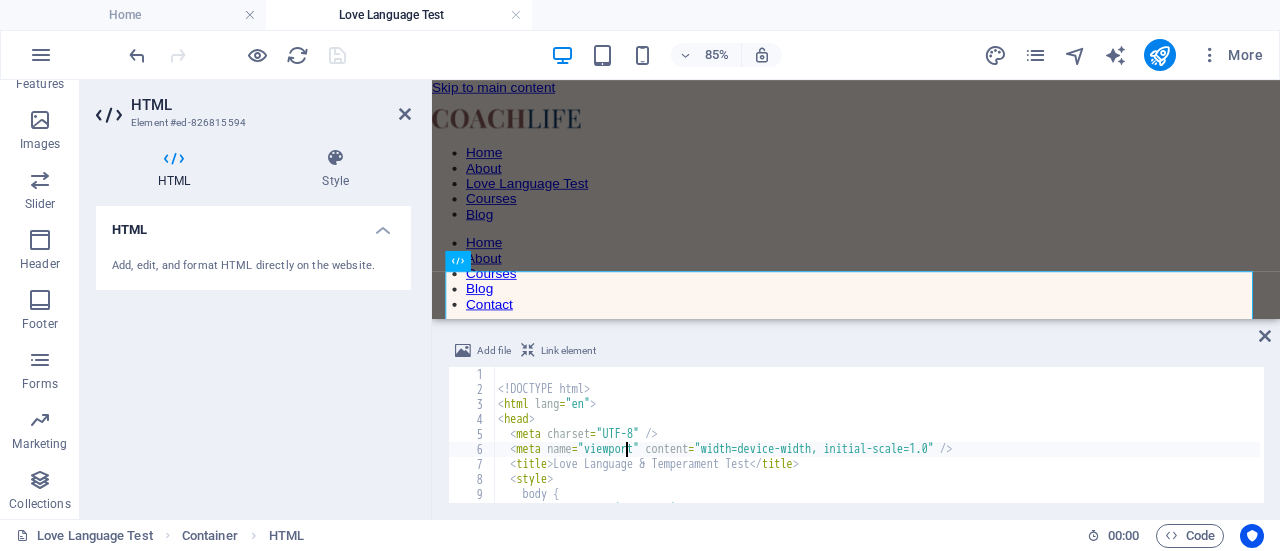 click on "<! DOCTYPE   html > < html   lang = "en" > < head >    < meta   charset = "UTF-8"   />    < meta   name = "viewport"   content = "width=device-width, initial-scale=1.0"   />    < title > Love Language & Temperament Test </ title >    < style >      body   {         font-family :   ' Segoe UI ' ,  Tahoma , Geneva,  Verdana ,  sans-serif ;         margin :   0 ;" at bounding box center [877, 450] 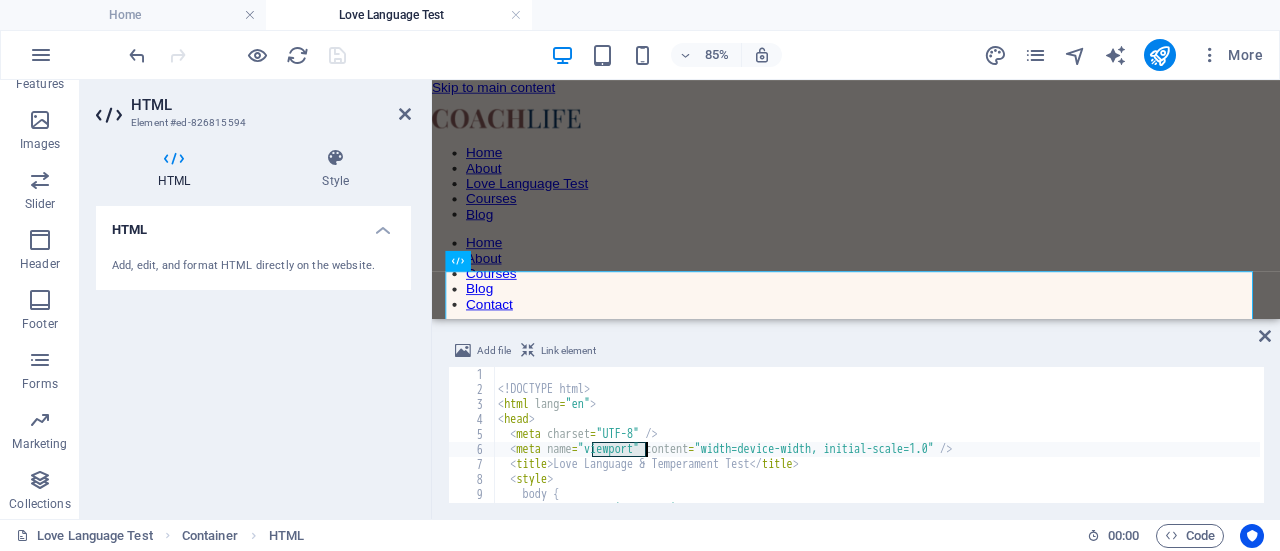 click on "<! DOCTYPE   html > < html   lang = "en" > < head >    < meta   charset = "UTF-8"   />    < meta   name = "viewport"   content = "width=device-width, initial-scale=1.0"   />    < title > Love Language & Temperament Test </ title >    < style >      body   {         font-family :   ' Segoe UI ' ,  Tahoma , Geneva,  Verdana ,  sans-serif ;         margin :   0 ;" at bounding box center [877, 450] 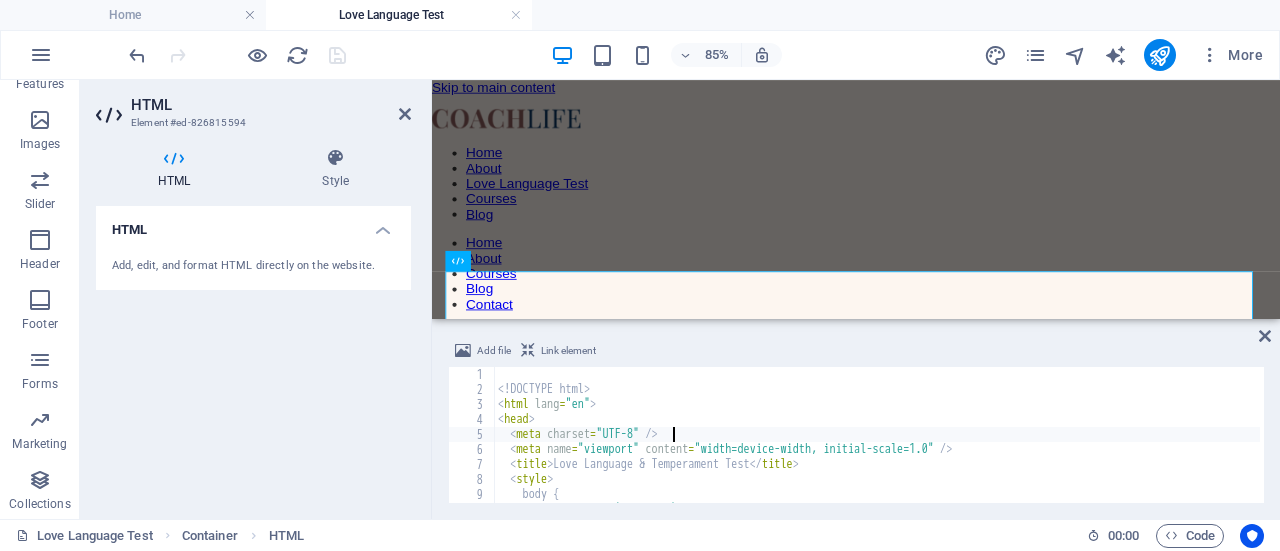type on "</html>" 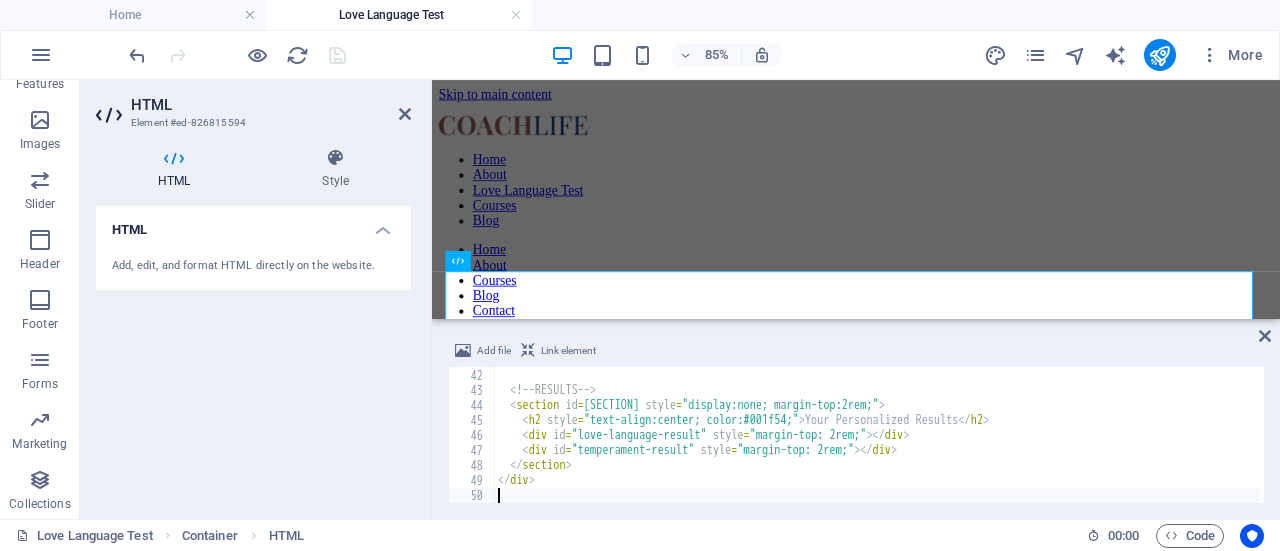 scroll, scrollTop: 618, scrollLeft: 0, axis: vertical 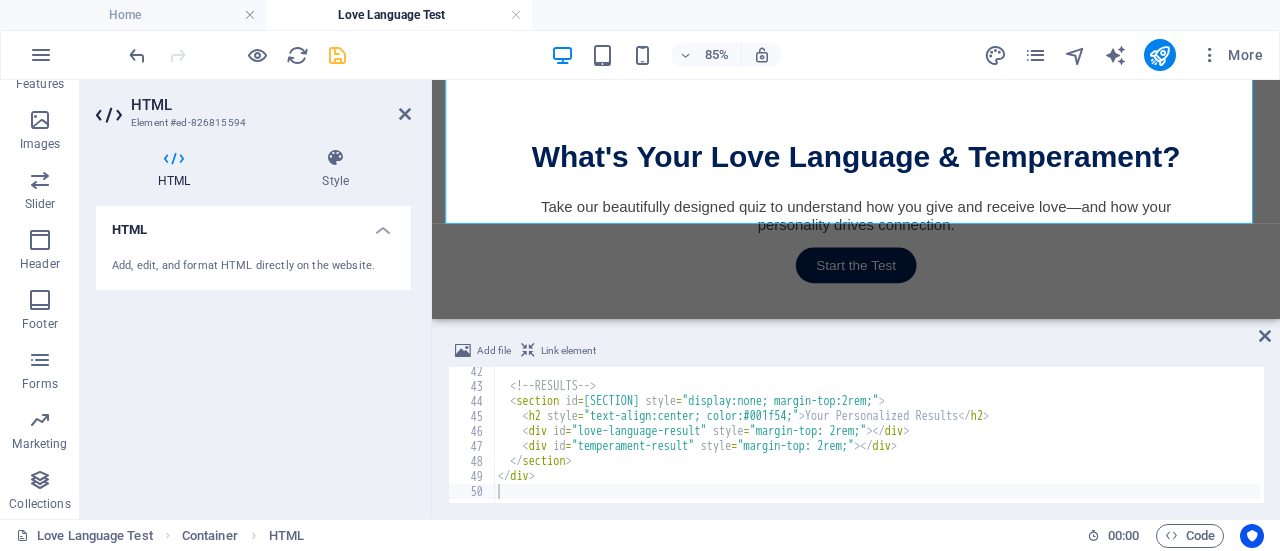 type on "</div>" 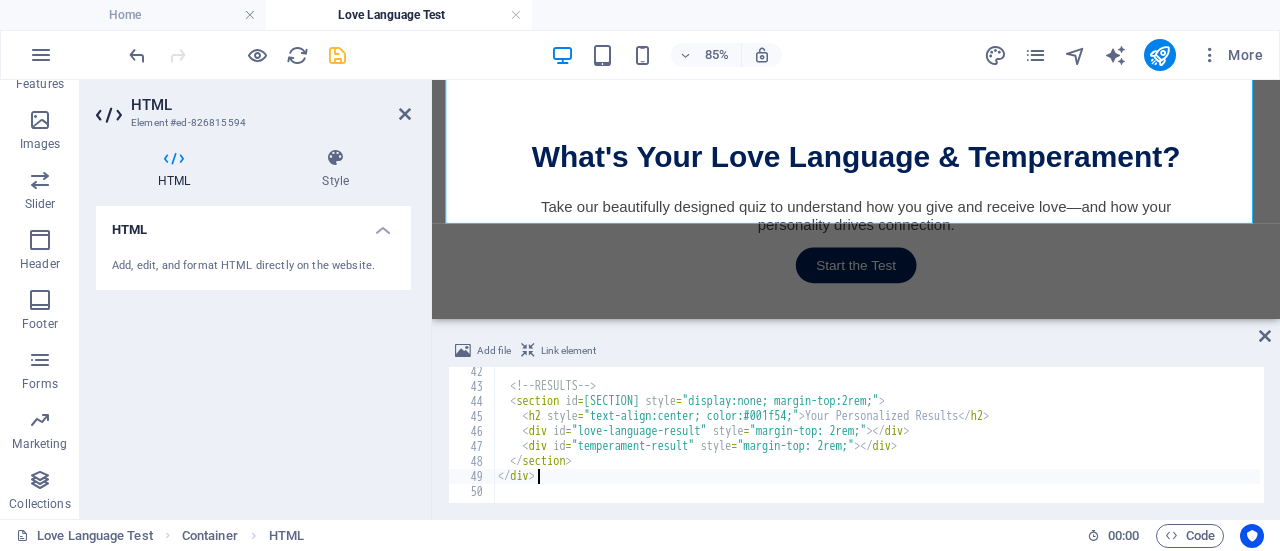 click on "<!--  RESULTS  -->    < section   id = "results-section"   style = "display:none; margin-top:2rem;" >      < h2   style = "text-align:center; color:#001f54;" > Your Personalized Results </ h2 >      < div   id = "love-language-result"   style = "margin-top: 2rem;" > </ div >      < div   id = "temperament-result"   style = "margin-top: 2rem;" > </ div >    </ section > </ div >" at bounding box center (1155, 445) 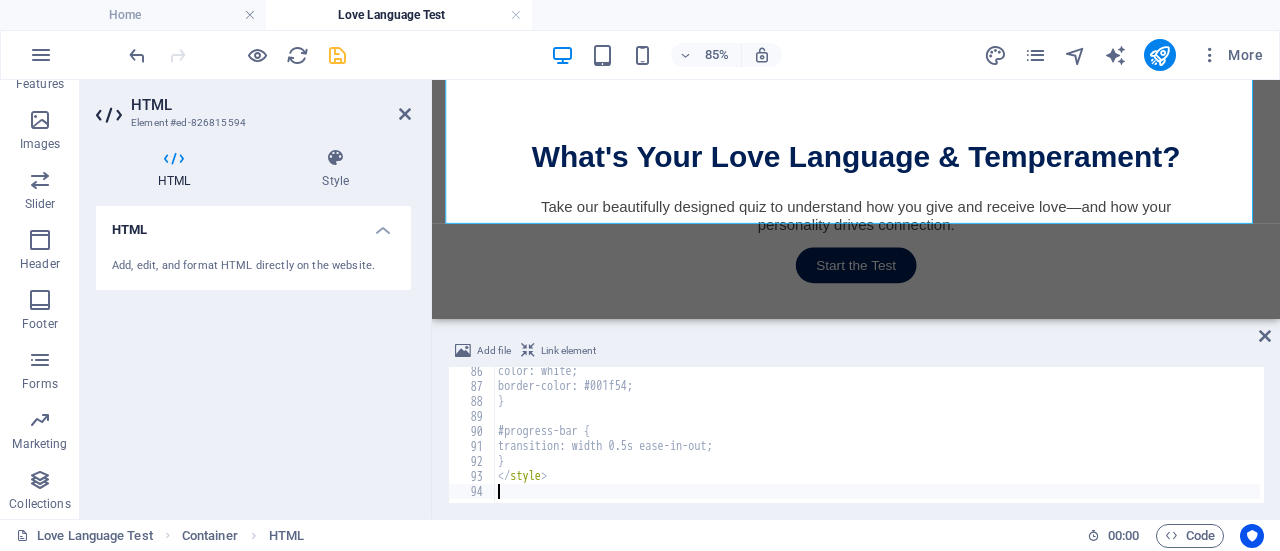 scroll, scrollTop: 1278, scrollLeft: 0, axis: vertical 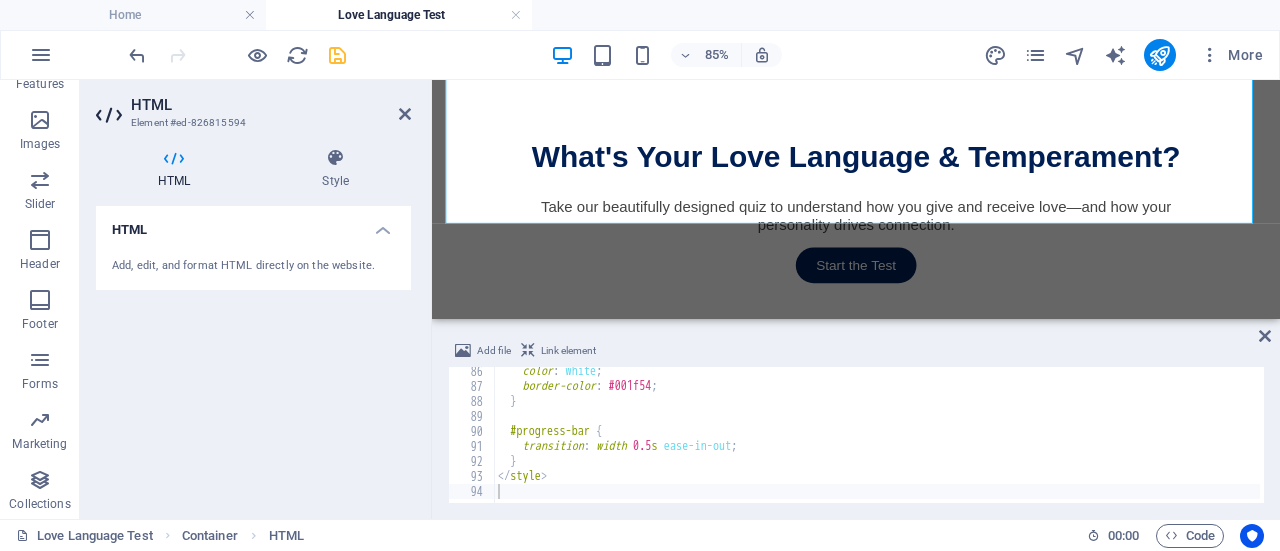 click on "Add file Link element 86 87 88 89 90 91 92 93 94      color :   white ;      border-color :   #001f54 ;    }    #progress-bar   {      transition :   width   0.5 s   ease-in-out ;    } </ style >     הההההההההההההההההההההההההההההההההההההההההההההההההההההההההההההההההההההההההההההההההההההההההההההההההההההההההההההההההההההההההההההההההההההההההההההההההההההההההההההההההההההההההההההההההההההההההההההההההההההההההההההההההההההההההההההההההההההההההההההההההההההההההההההההה XXXXXXXXXXXXXXXXXXXXXXXXXXXXXXXXXXXXXXXXXXXXXXXXXXXXXXXXXXXXXXXXXXXXXXXXXXXXXXXXXXXXXXXXXXXXXXXXXXXXXXXXXXXXXXXXXXXXXXXXXXXXXXXXXXXXXXXXXXXXXXXXXXXXXXXXXXXXXXXXXXXXXXXXXXXXXXXXXXXXXXXXXXXXXXXXXXXXXXXXXXXXXXXXXXXXXXXXXXXXXXXXXXXXXXXXXXXXXXXXXXXXXXXXXXXXXXXX" at bounding box center (856, 421) 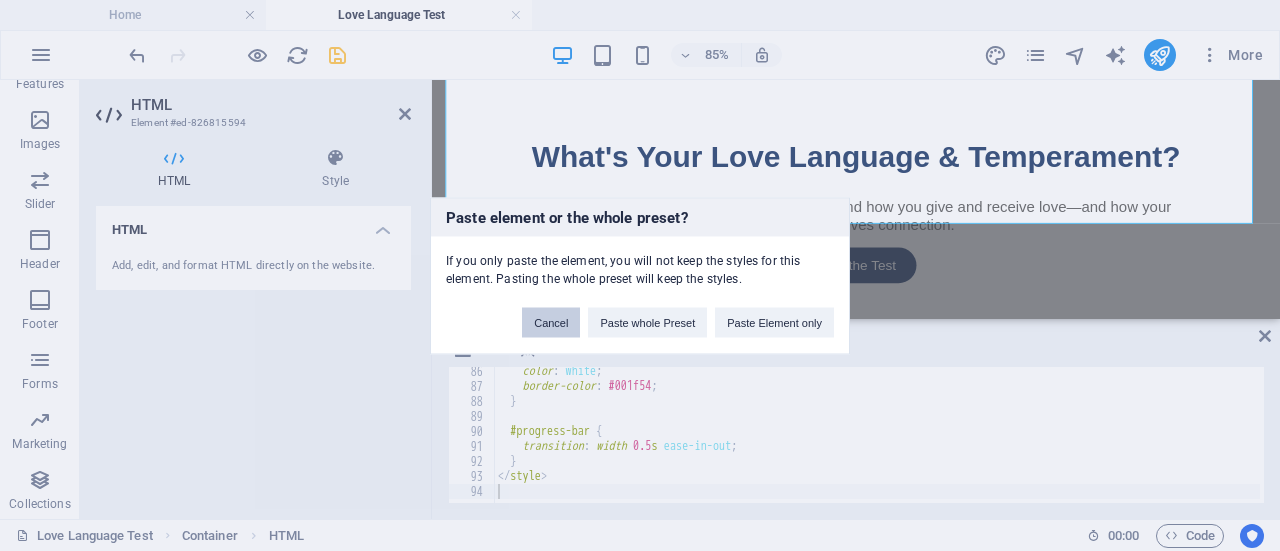 click on "Cancel" at bounding box center [551, 322] 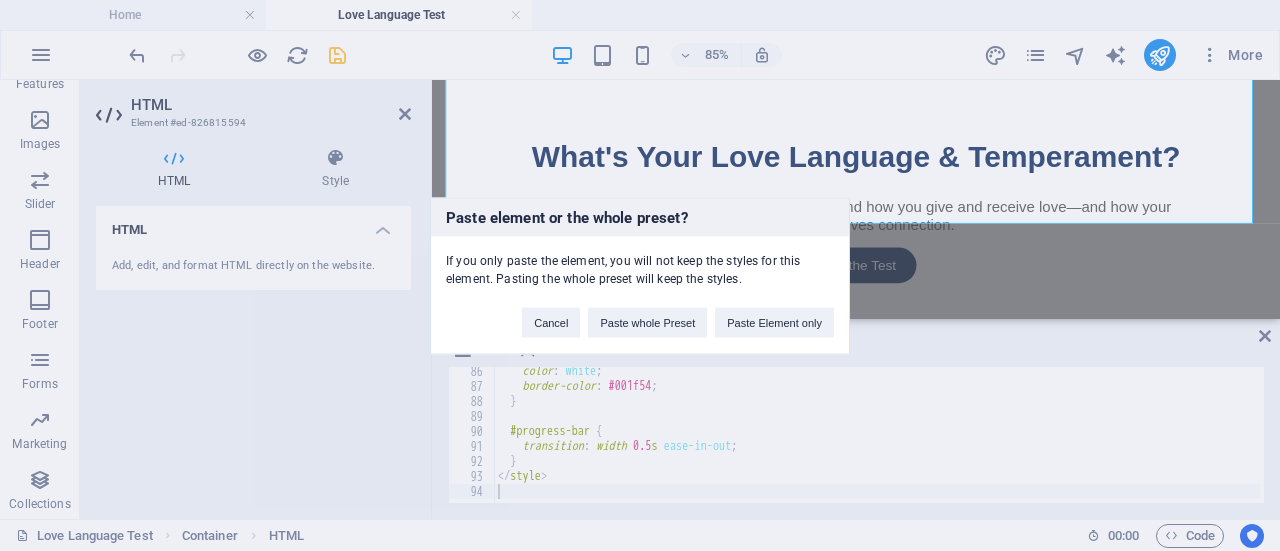 drag, startPoint x: 442, startPoint y: 257, endPoint x: 766, endPoint y: 275, distance: 324.4996 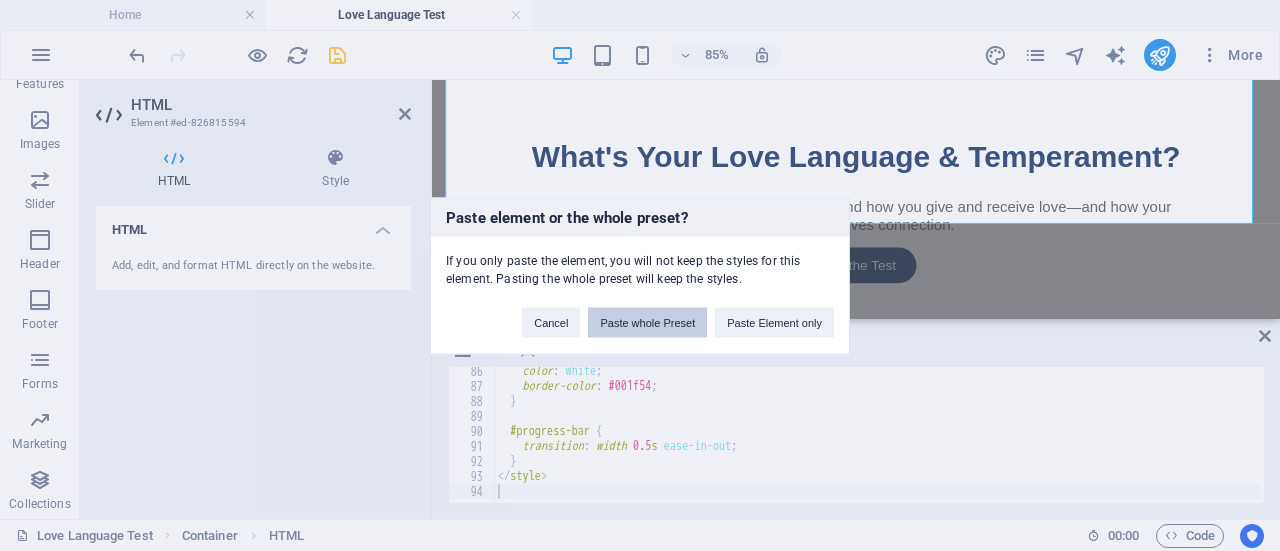 click on "Paste whole Preset" at bounding box center (647, 322) 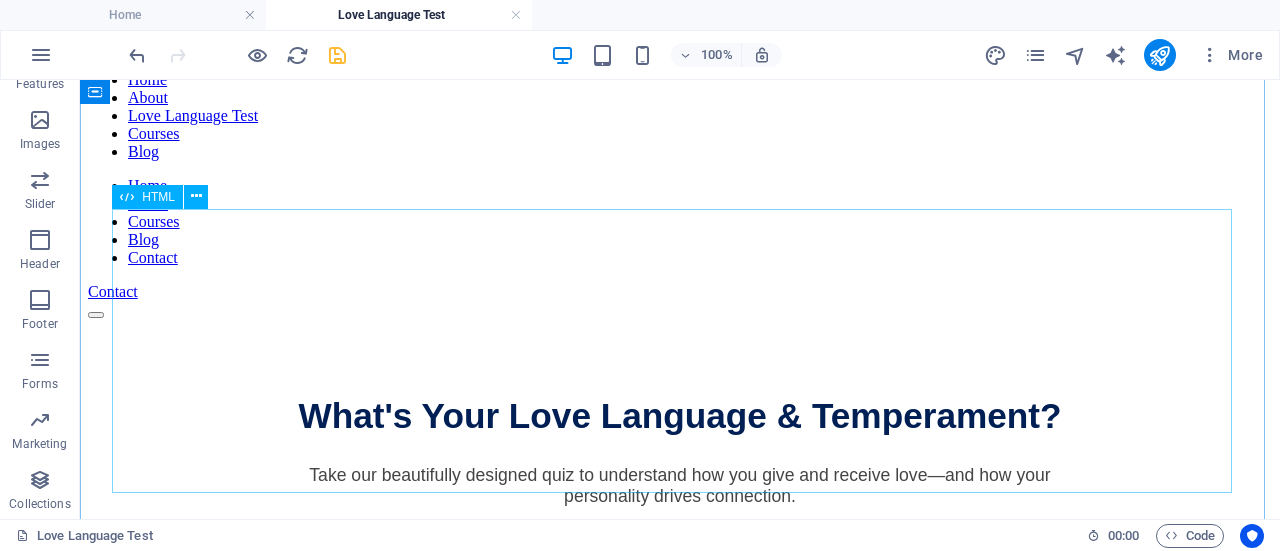 scroll, scrollTop: 93, scrollLeft: 0, axis: vertical 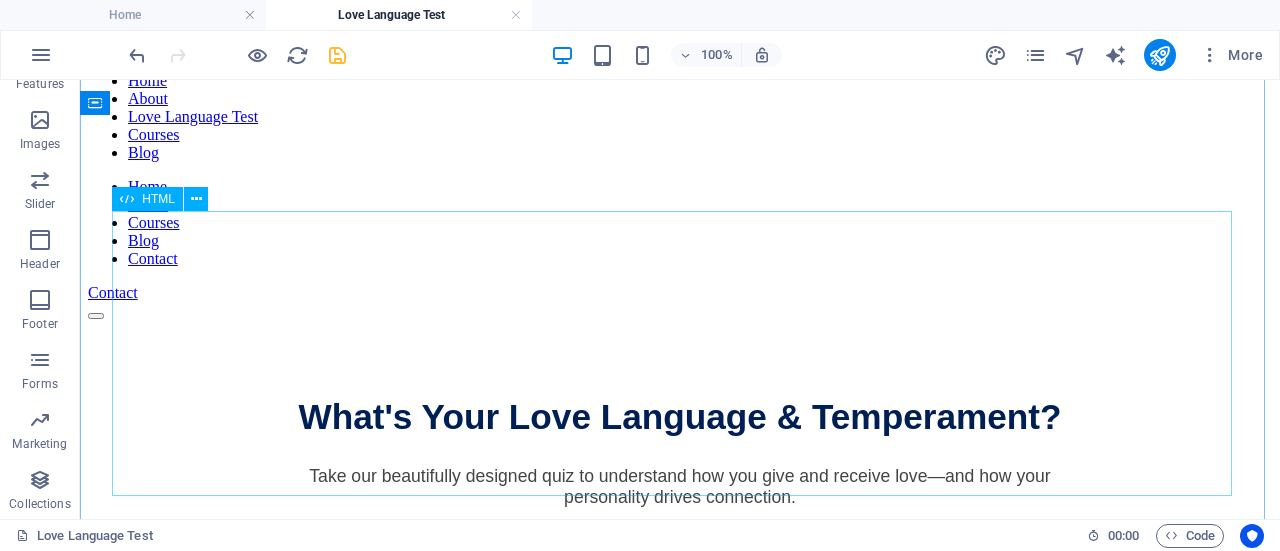 click on "What's Your Love Language & Temperament?
Take our beautifully designed quiz to understand how you give and receive love—and how your personality drives connection.
Start the Test
Tell us a bit about yourself
Male
Female
Prefer not to say
← Go Back
Almost there!
Enter your name and email to see your results and get your personalized PDF report.
Show My Results
Your Personalized Results" at bounding box center (680, 483) 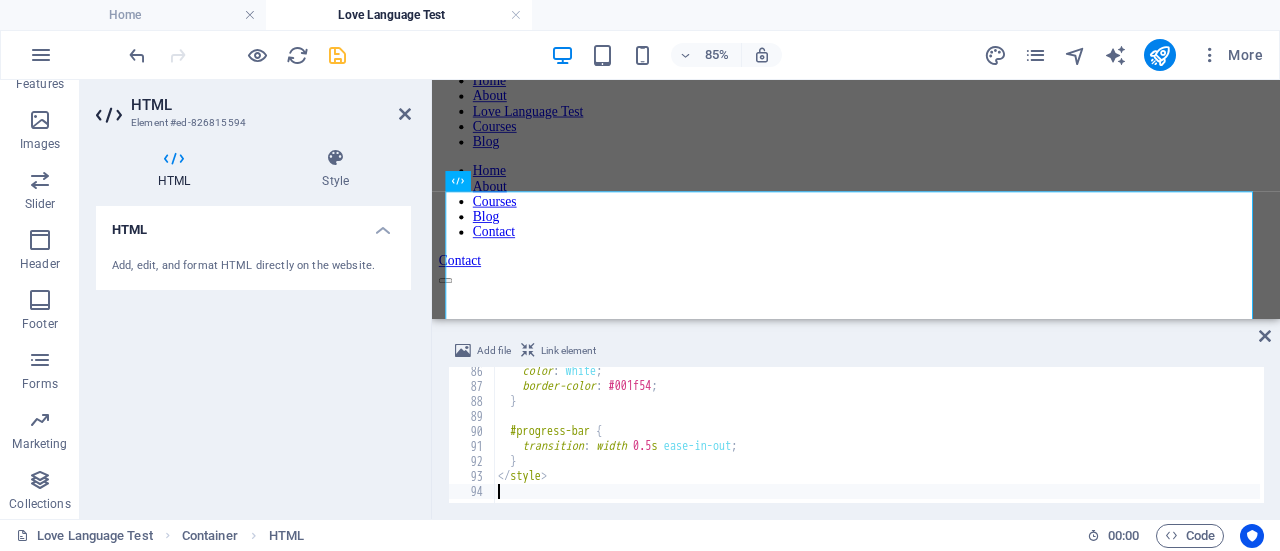 scroll, scrollTop: 1278, scrollLeft: 0, axis: vertical 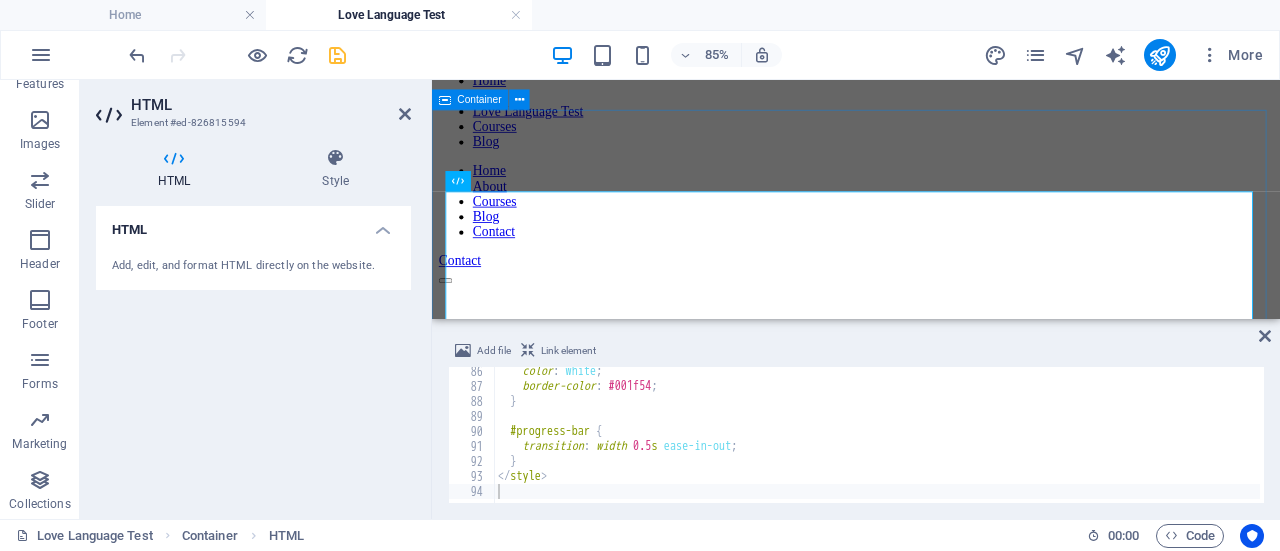 click on "What's Your Love Language & Temperament?
Take our beautifully designed quiz to understand how you give and receive love—and how your personality drives connection.
Start the Test
Tell us a bit about yourself
Male
Female
Prefer not to say
← Go Back
Almost there!
Enter your name and email to see your results and get your personalized PDF report.
Show My Results
Your Personalized Results
Discover How You Give and Receive Love Take our free, guided quiz combining the 5 Love Languages with the 4 Temperaments. Gain personalized insights for deeper connection. Take the Quiz   Daily Biblical Devotionals Read or download devotionals written to strengthen your walk with God and nourish your relationships — tailored to your heart and season. Read Devotions   Book Now" at bounding box center (931, 1483) 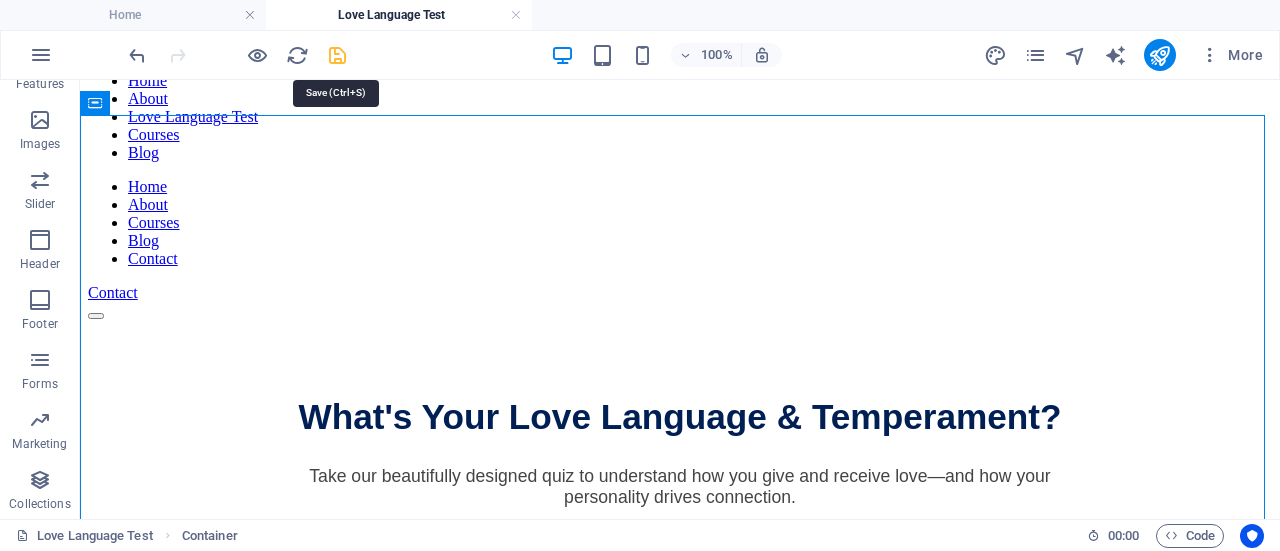 click at bounding box center (337, 55) 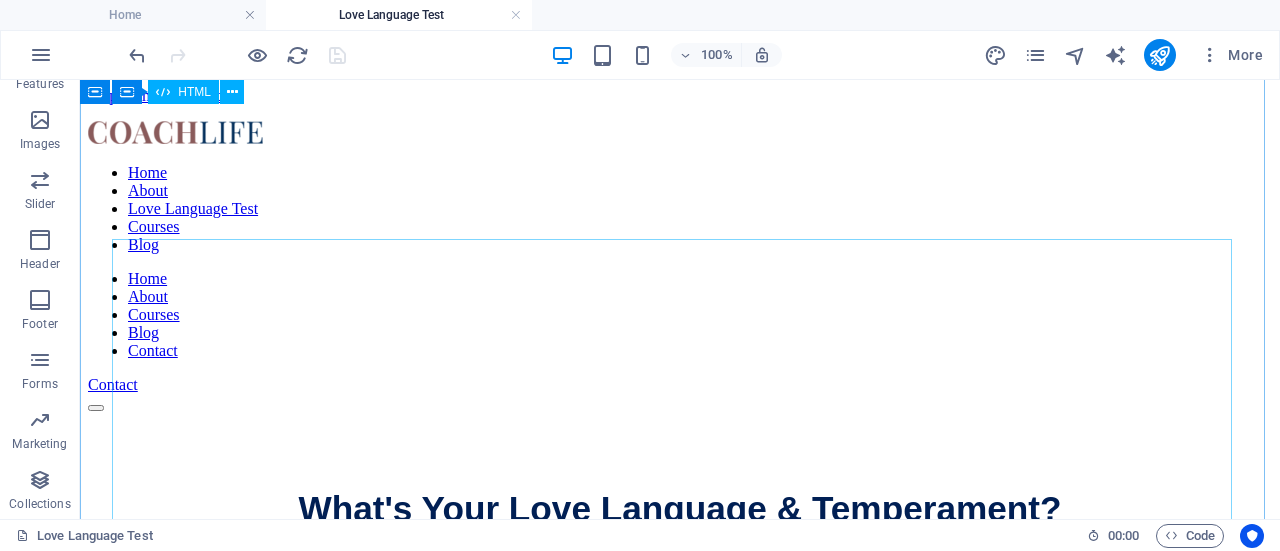 scroll, scrollTop: 0, scrollLeft: 0, axis: both 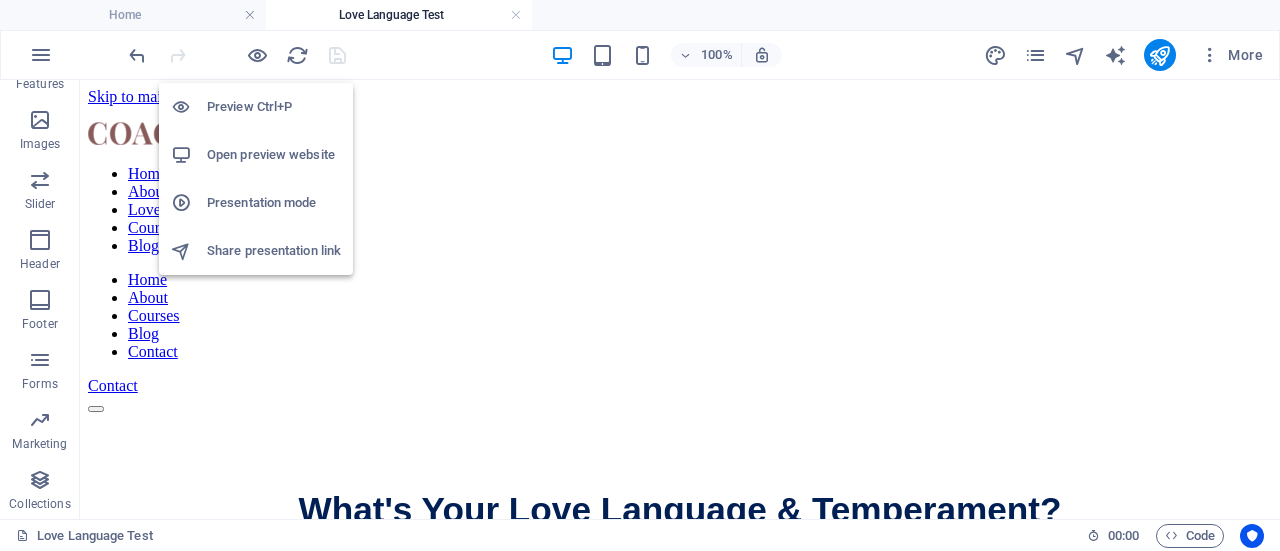 click on "Open preview website" at bounding box center (274, 155) 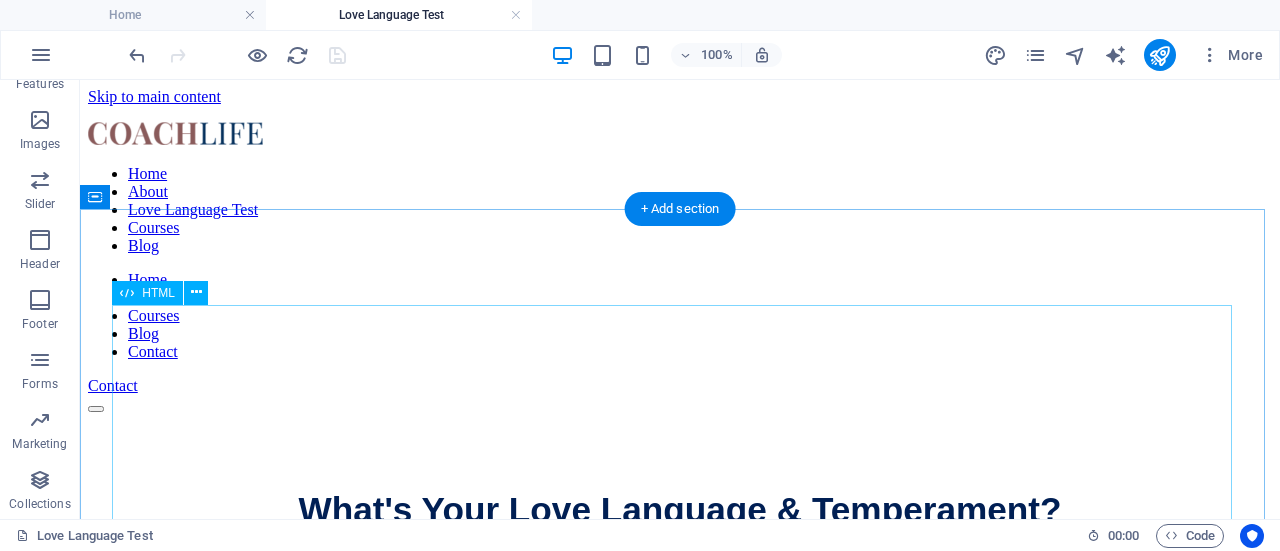 click on "What's Your Love Language & Temperament?
Take our beautifully designed quiz to understand how you give and receive love—and how your personality drives connection.
Start the Test
Tell us a bit about yourself
Male
Female
Prefer not to say
← Go Back
Almost there!
Enter your name and email to see your results and get your personalized PDF report.
Show My Results
Your Personalized Results" at bounding box center [680, 576] 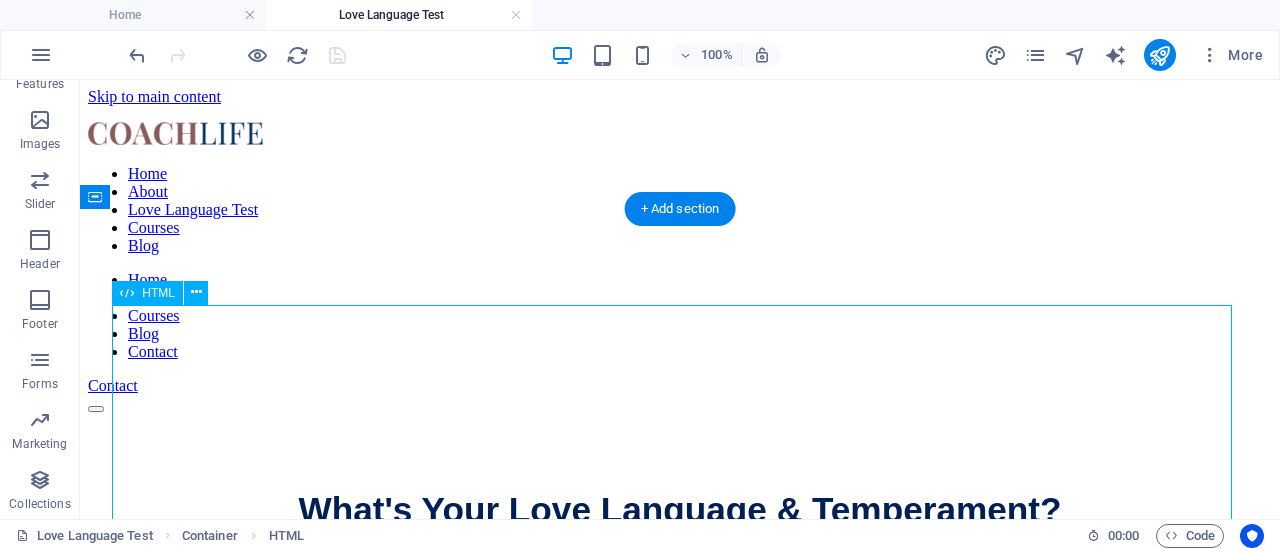 click on "What's Your Love Language & Temperament?
Take our beautifully designed quiz to understand how you give and receive love—and how your personality drives connection.
Start the Test
Tell us a bit about yourself
Male
Female
Prefer not to say
← Go Back
Almost there!
Enter your name and email to see your results and get your personalized PDF report.
Show My Results
Your Personalized Results" at bounding box center [680, 576] 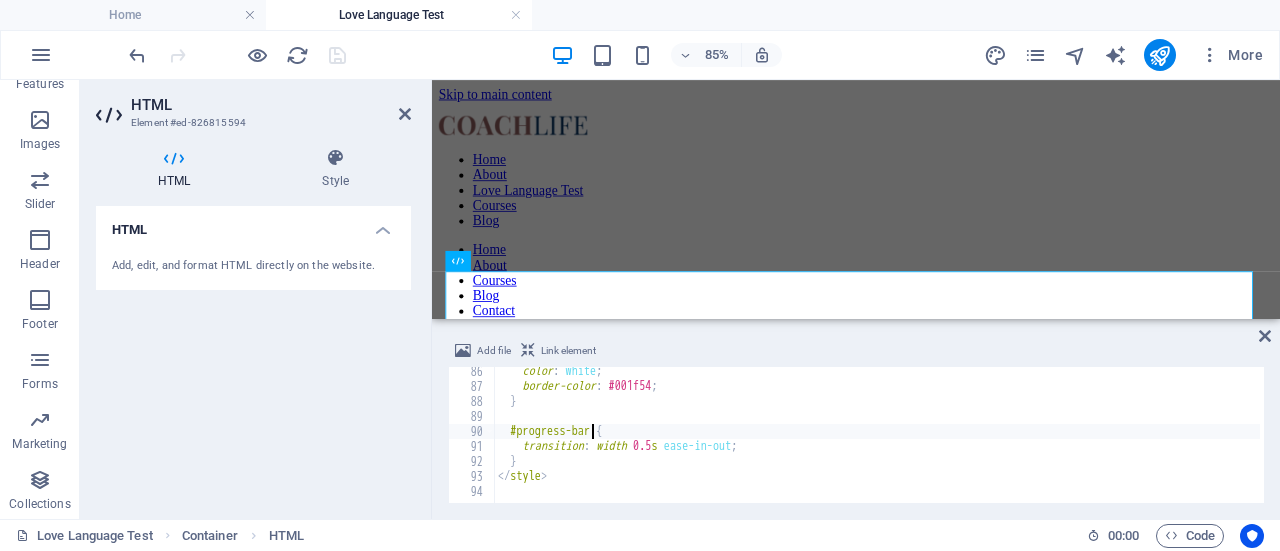 click on "color :   white ;      border-color :   #001f54 ;    }    #progress-bar   {      transition :   width   0.5 s   ease-in-out ;    } </ style >" at bounding box center (1155, 445) 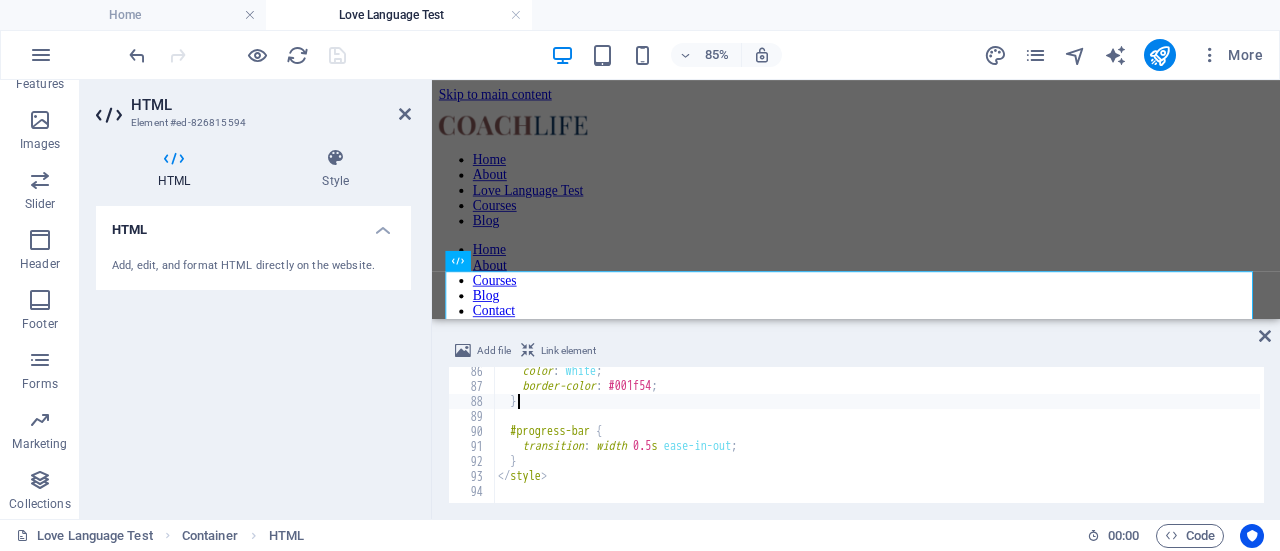 click on "color :   white ;      border-color :   #001f54 ;    }    #progress-bar   {      transition :   width   0.5 s   ease-in-out ;    } </ style >" at bounding box center [1155, 445] 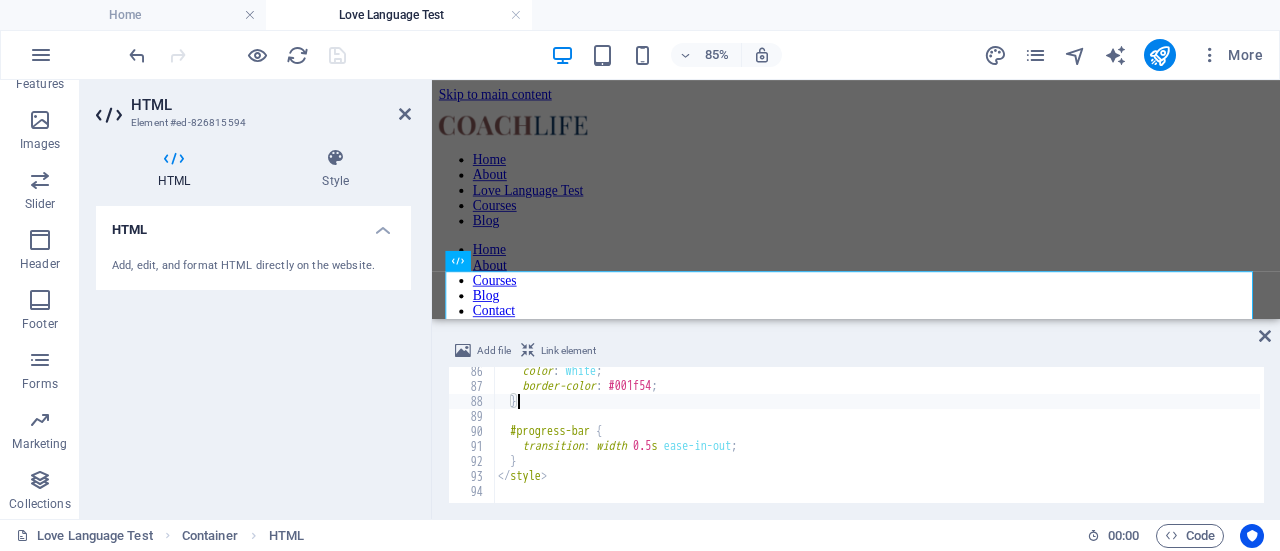 type on "</style>" 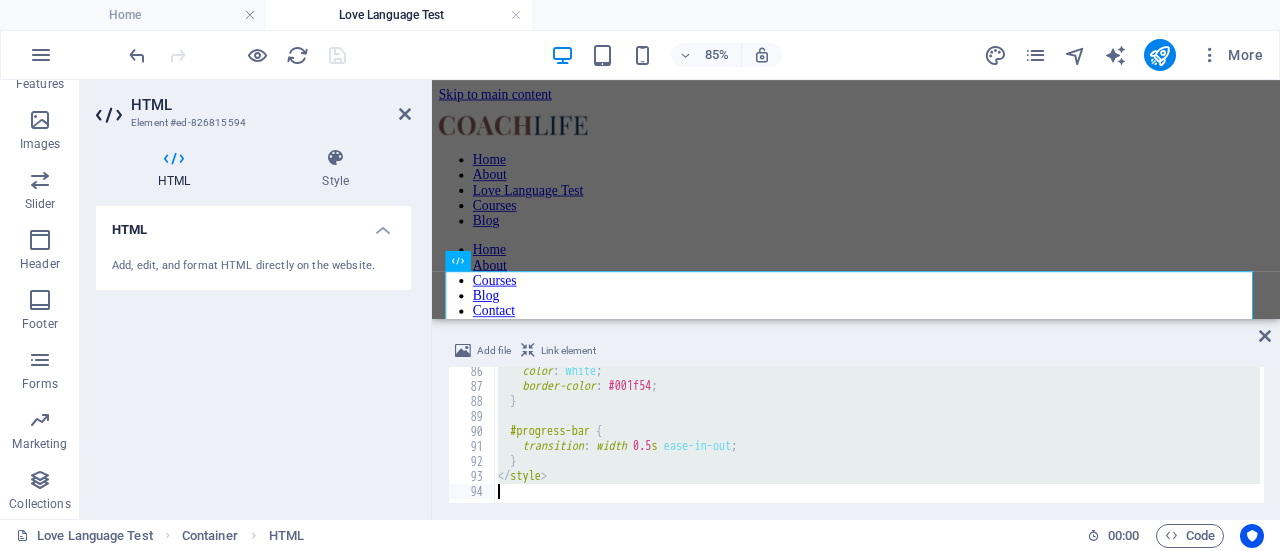 paste 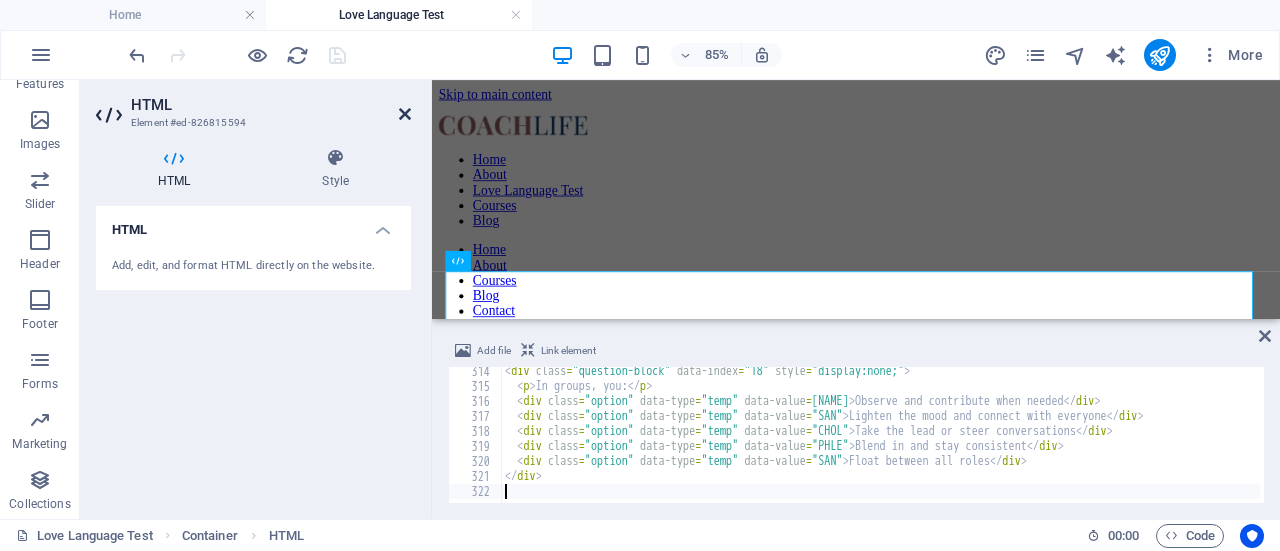 click at bounding box center [405, 114] 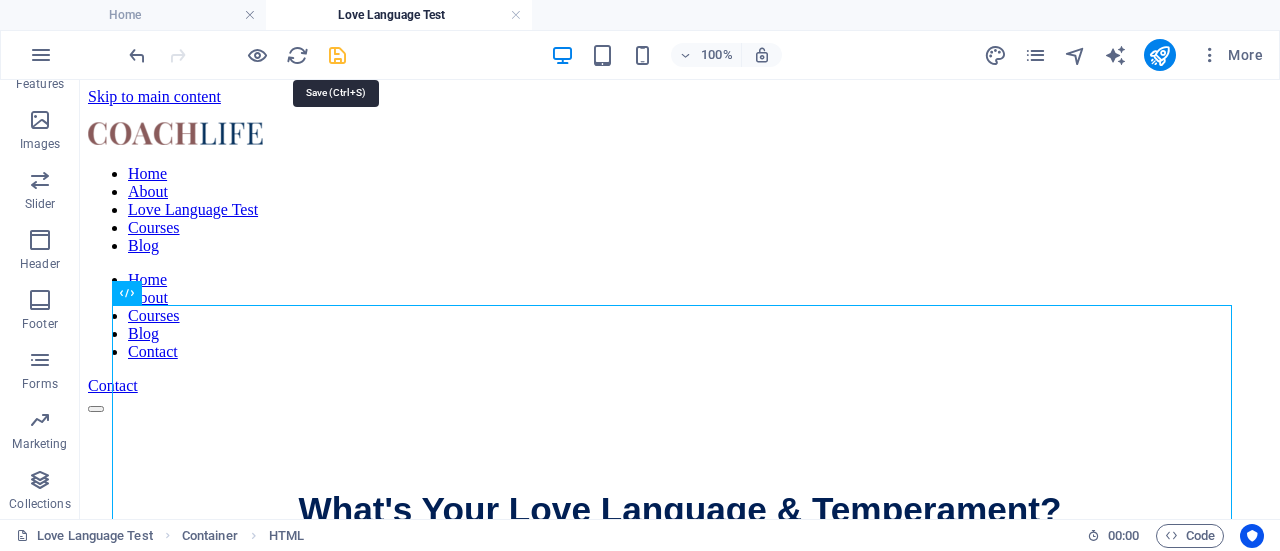click at bounding box center (337, 55) 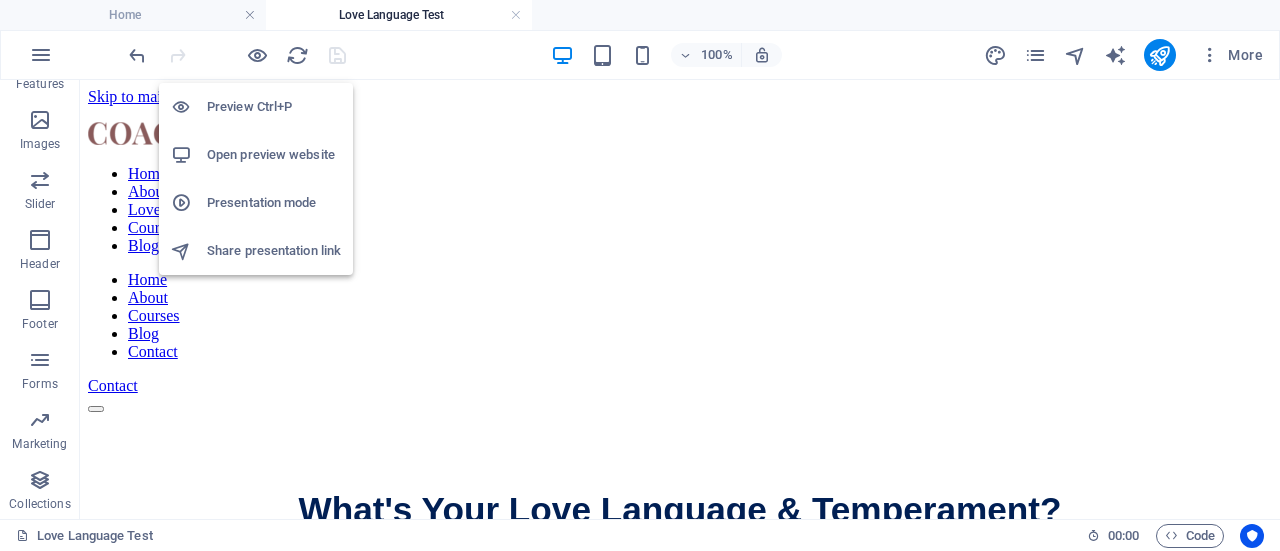 click on "Open preview website" at bounding box center (274, 155) 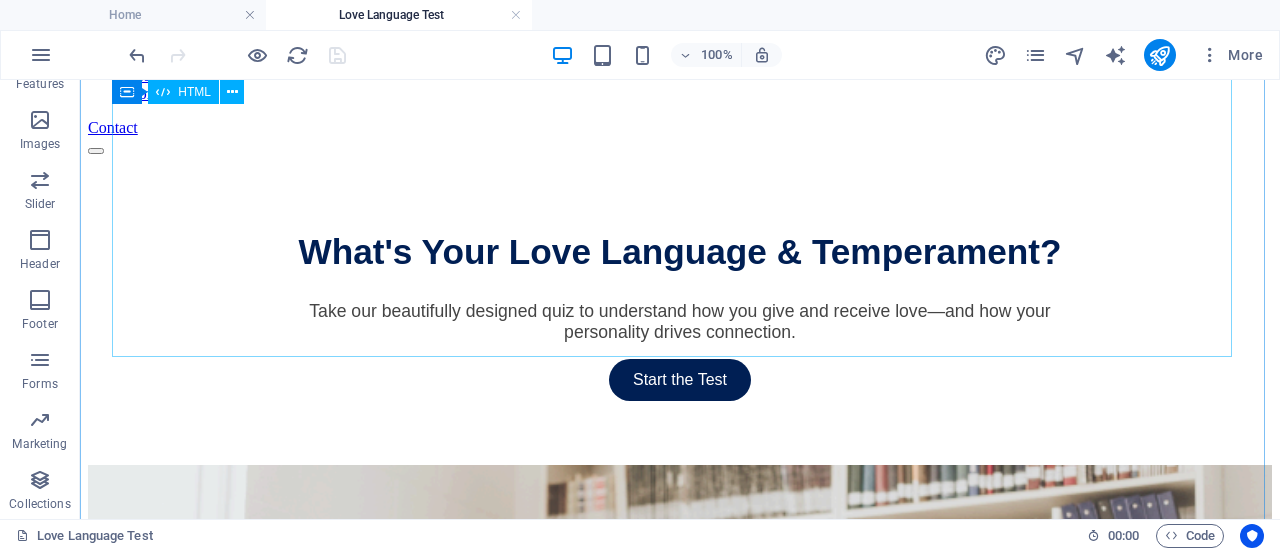 scroll, scrollTop: 273, scrollLeft: 0, axis: vertical 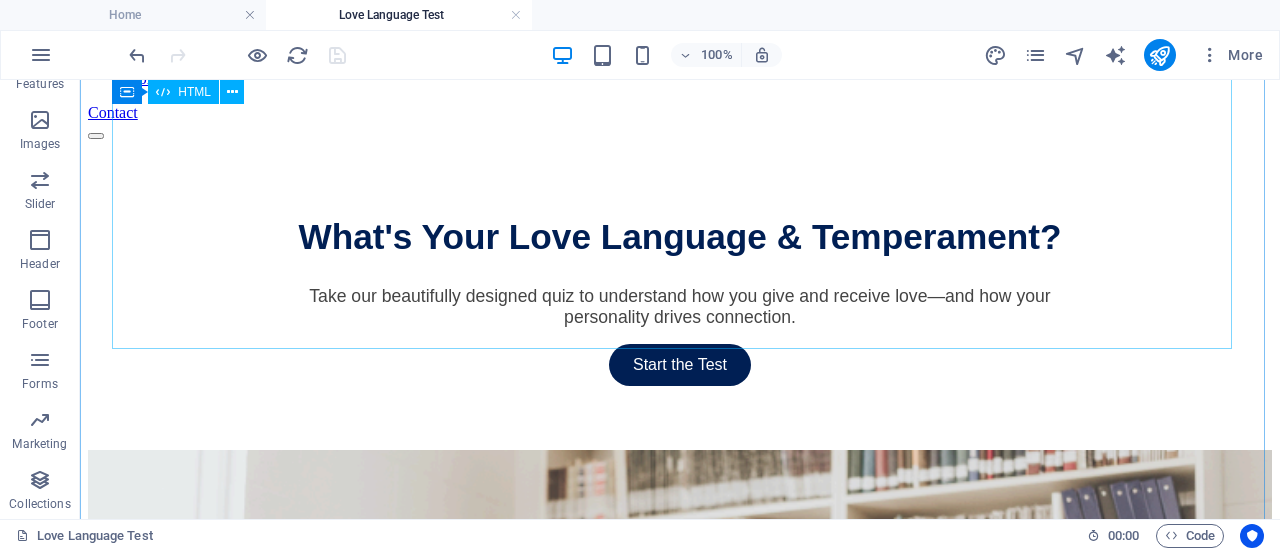 click on "What's Your Love Language & Temperament?
Take our beautifully designed quiz to understand how you give and receive love—and how your personality drives connection.
Start the Test
Tell us a bit about yourself
Male
Female
Prefer not to say
← Go Back
Almost there!
Enter your name and email to see your results and get your personalized PDF report.
Show My Results
Your Personalized Results
Your ideal date includes:
Words of admiration and deep conversation
Doing something fun and uninterrupted
Planning something helpful or thoughtful
Being close and affectionate
A surprise outing or present
How do you usually show love?
I say it often and write notes
I make time for people
I serve others or help solve their problems" at bounding box center [680, 303] 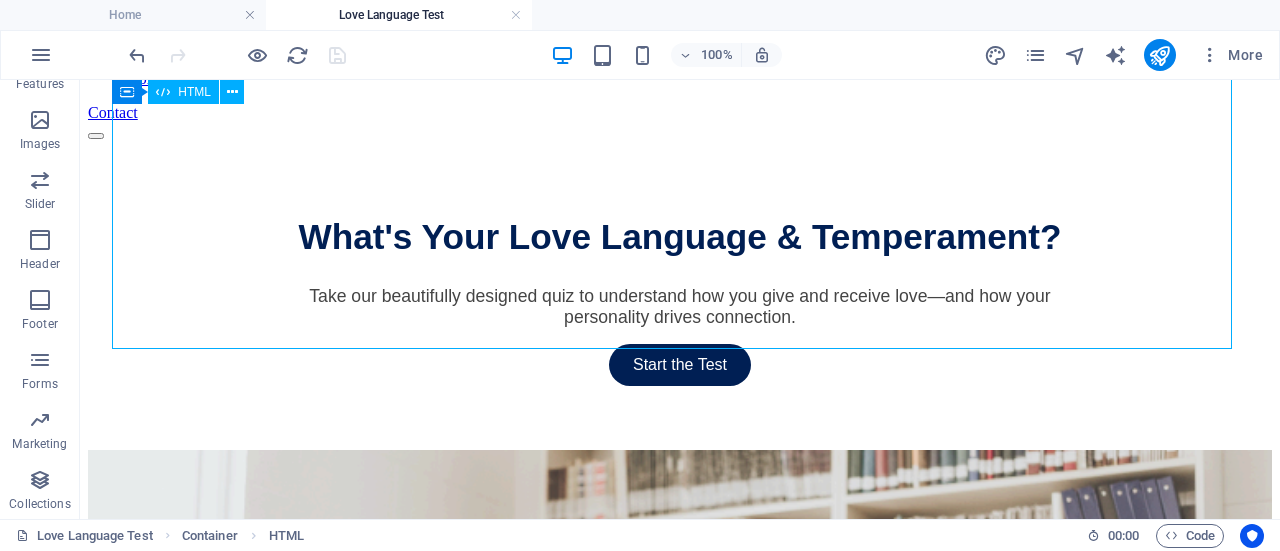 click on "What's Your Love Language & Temperament?
Take our beautifully designed quiz to understand how you give and receive love—and how your personality drives connection.
Start the Test
Tell us a bit about yourself
Male
Female
Prefer not to say
← Go Back
Almost there!
Enter your name and email to see your results and get your personalized PDF report.
Show My Results
Your Personalized Results
Your ideal date includes:
Words of admiration and deep conversation
Doing something fun and uninterrupted
Planning something helpful or thoughtful
Being close and affectionate
A surprise outing or present
How do you usually show love?
I say it often and write notes
I make time for people
I serve others or help solve their problems" at bounding box center (680, 303) 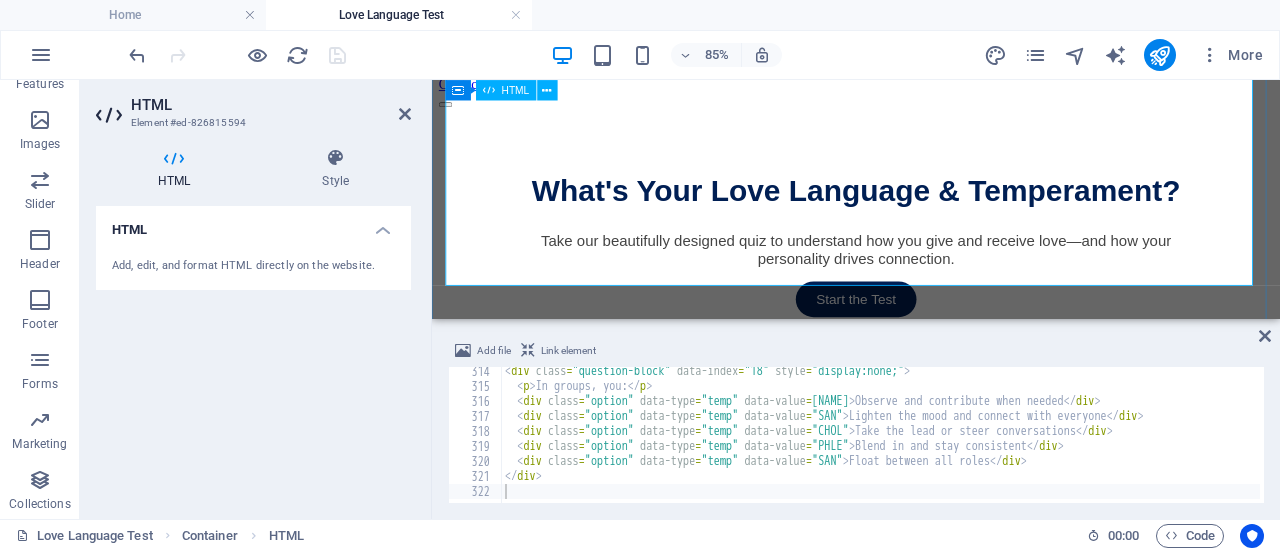 scroll, scrollTop: 306, scrollLeft: 0, axis: vertical 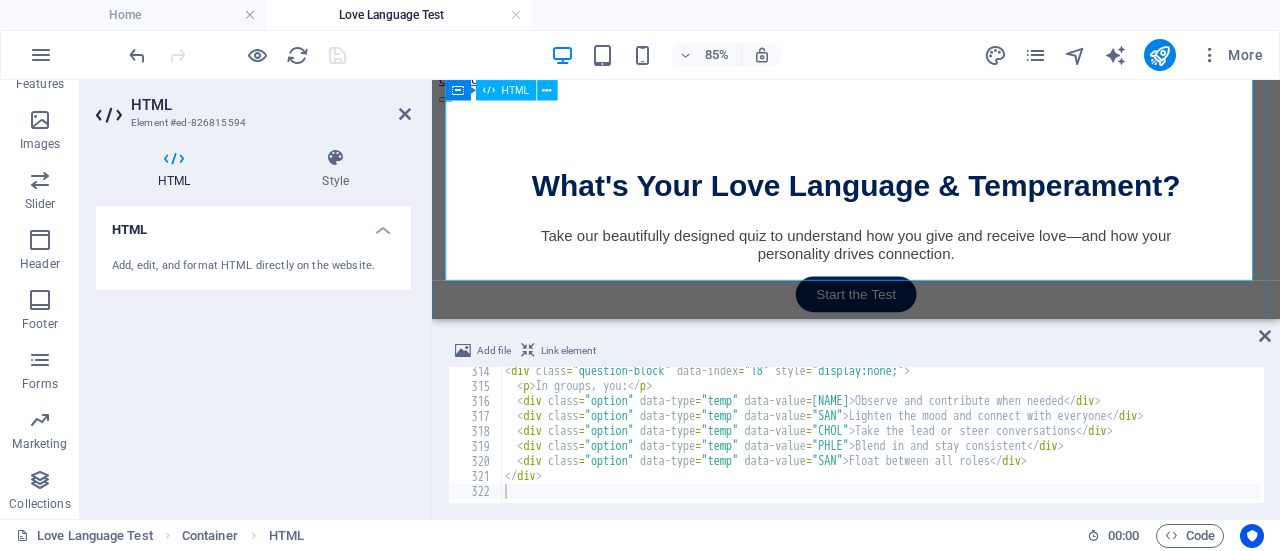 click on "What's Your Love Language & Temperament?
Take our beautifully designed quiz to understand how you give and receive love—and how your personality drives connection.
Start the Test
Tell us a bit about yourself
Male
Female
Prefer not to say
← Go Back
Almost there!
Enter your name and email to see your results and get your personalized PDF report.
Show My Results
Your Personalized Results
Your ideal date includes:
Words of admiration and deep conversation
Doing something fun and uninterrupted
Planning something helpful or thoughtful
Being close and affectionate
A surprise outing or present
How do you usually show love?
I say it often and write notes
I make time for people
I serve others or help solve their problems" at bounding box center [931, 270] 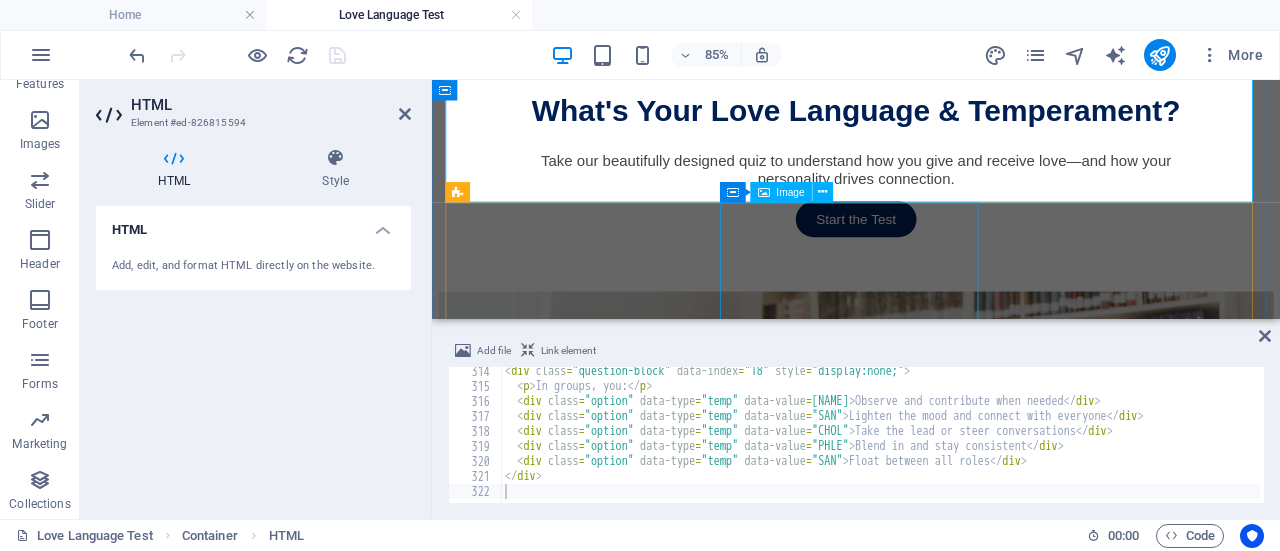 scroll, scrollTop: 393, scrollLeft: 0, axis: vertical 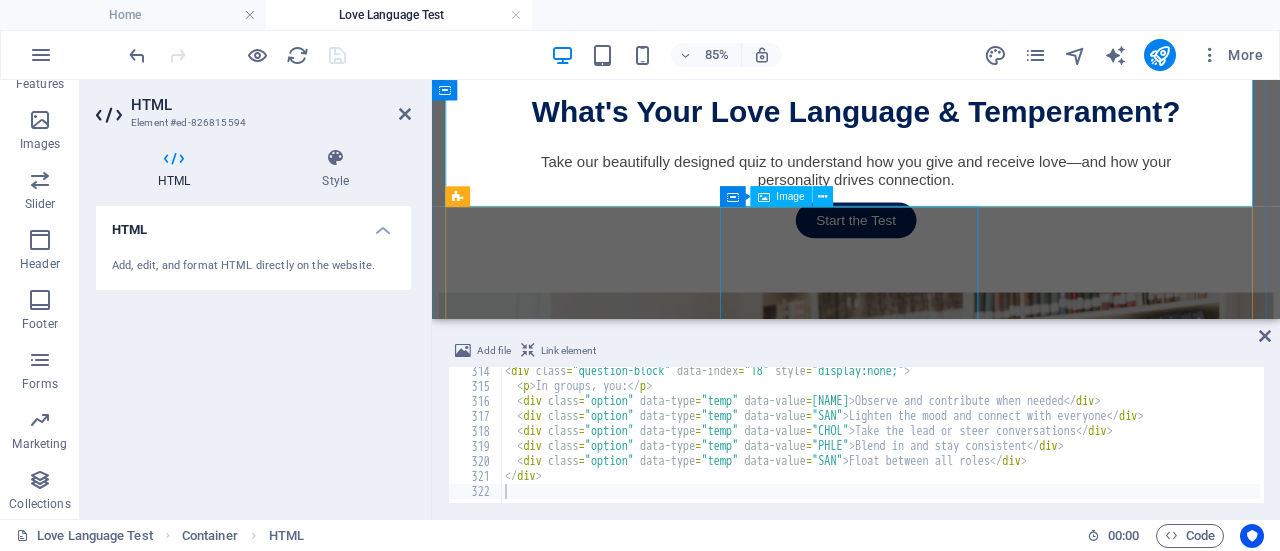 click at bounding box center (931, 1242) 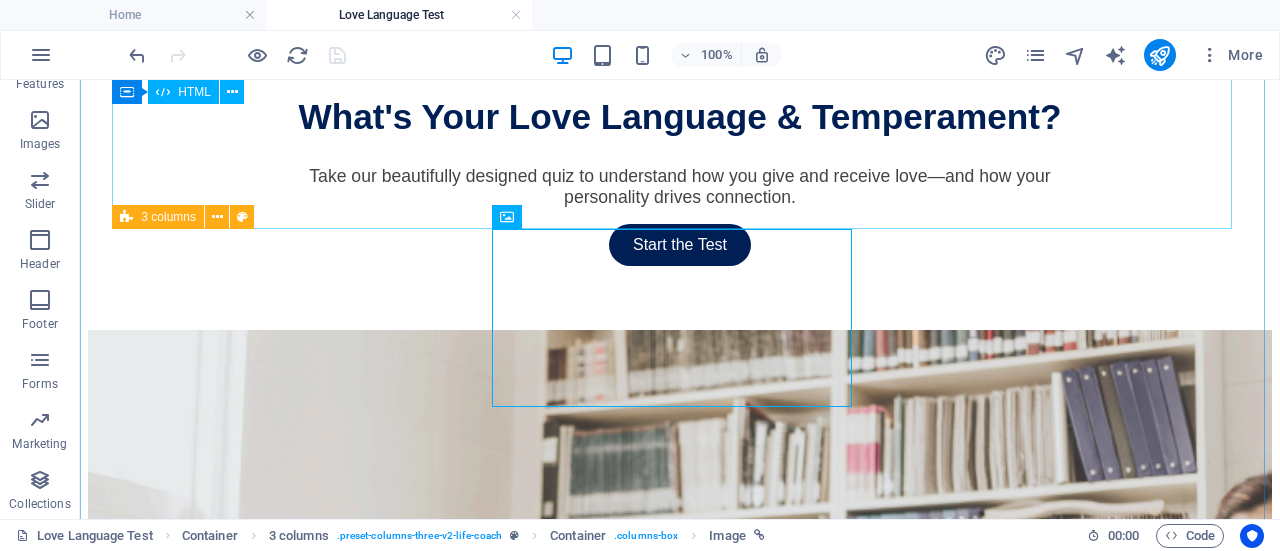 click on "What's Your Love Language & Temperament?
Take our beautifully designed quiz to understand how you give and receive love—and how your personality drives connection.
Start the Test
Tell us a bit about yourself
Male
Female
Prefer not to say
← Go Back
Almost there!
Enter your name and email to see your results and get your personalized PDF report.
Show My Results
Your Personalized Results
Your ideal date includes:
Words of admiration and deep conversation
Doing something fun and uninterrupted
Planning something helpful or thoughtful
Being close and affectionate
A surprise outing or present
How do you usually show love?
I say it often and write notes
I make time for people
I serve others or help solve their problems" at bounding box center [680, 183] 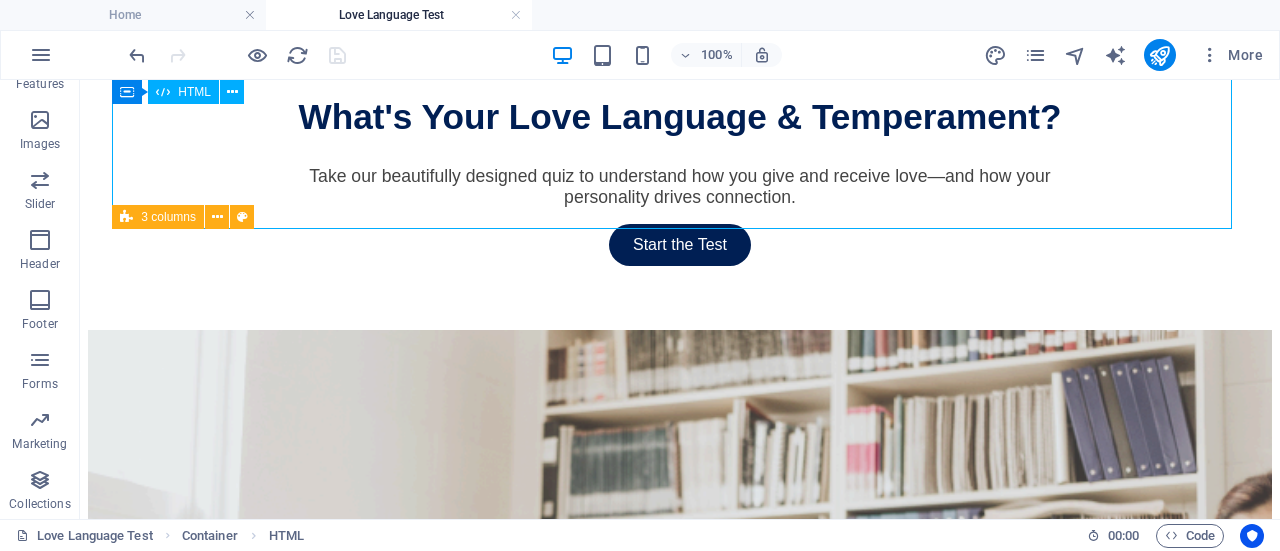 click on "What's Your Love Language & Temperament?
Take our beautifully designed quiz to understand how you give and receive love—and how your personality drives connection.
Start the Test
Tell us a bit about yourself
Male
Female
Prefer not to say
← Go Back
Almost there!
Enter your name and email to see your results and get your personalized PDF report.
Show My Results
Your Personalized Results
Your ideal date includes:
Words of admiration and deep conversation
Doing something fun and uninterrupted
Planning something helpful or thoughtful
Being close and affectionate
A surprise outing or present
How do you usually show love?
I say it often and write notes
I make time for people
I serve others or help solve their problems" at bounding box center (680, 183) 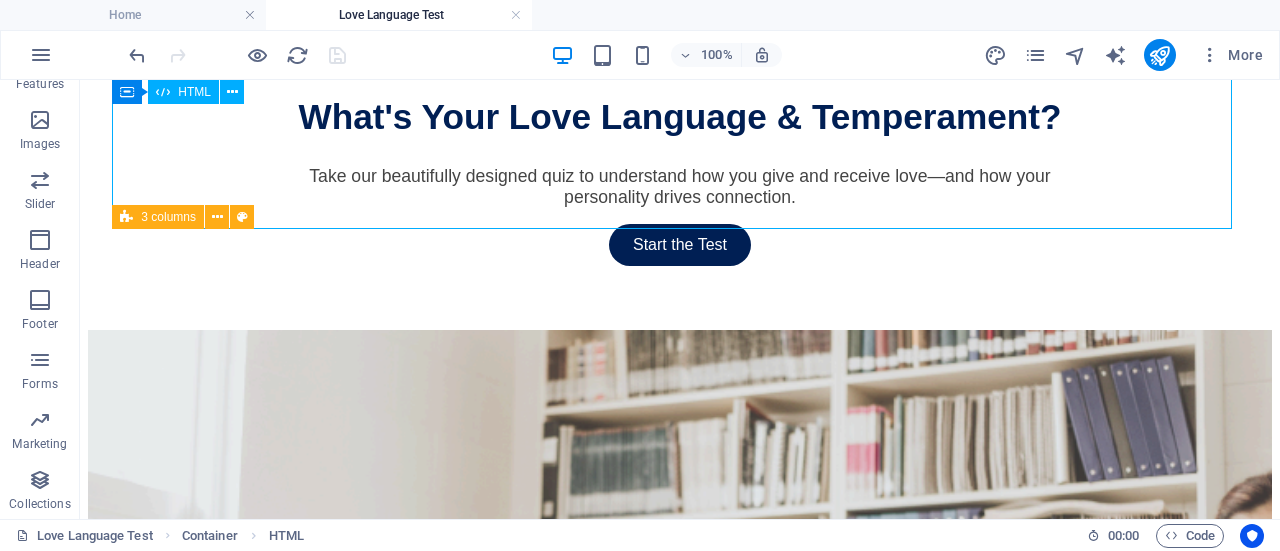 click on "What's Your Love Language & Temperament?
Take our beautifully designed quiz to understand how you give and receive love—and how your personality drives connection.
Start the Test
Tell us a bit about yourself
Male
Female
Prefer not to say
← Go Back
Almost there!
Enter your name and email to see your results and get your personalized PDF report.
Show My Results
Your Personalized Results
Your ideal date includes:
Words of admiration and deep conversation
Doing something fun and uninterrupted
Planning something helpful or thoughtful
Being close and affectionate
A surprise outing or present
How do you usually show love?
I say it often and write notes
I make time for people
I serve others or help solve their problems" at bounding box center (680, 183) 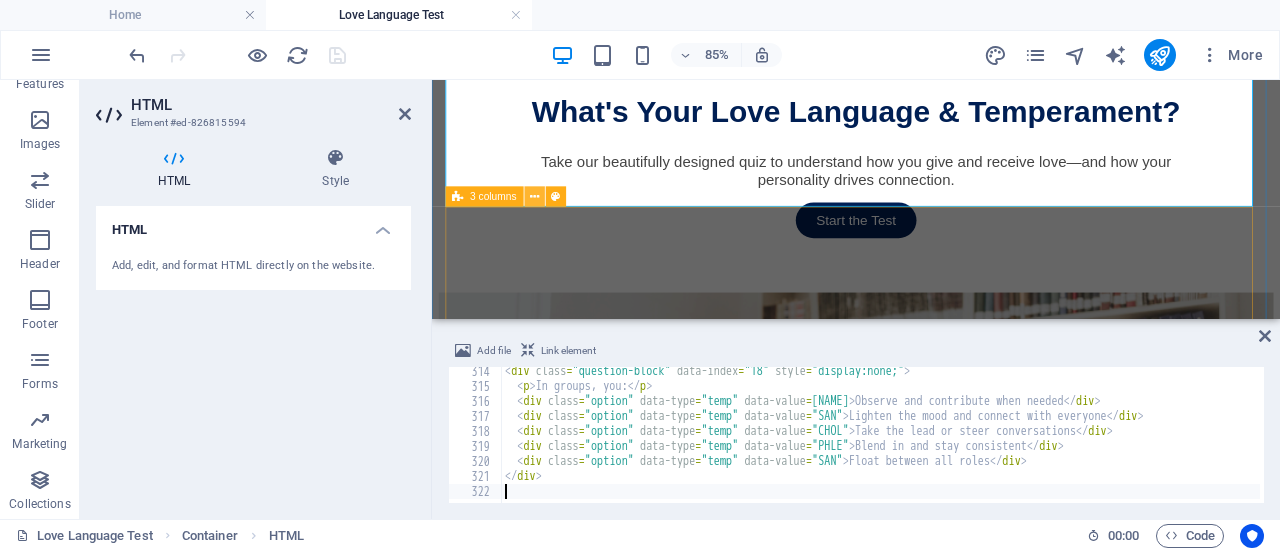 click at bounding box center [534, 197] 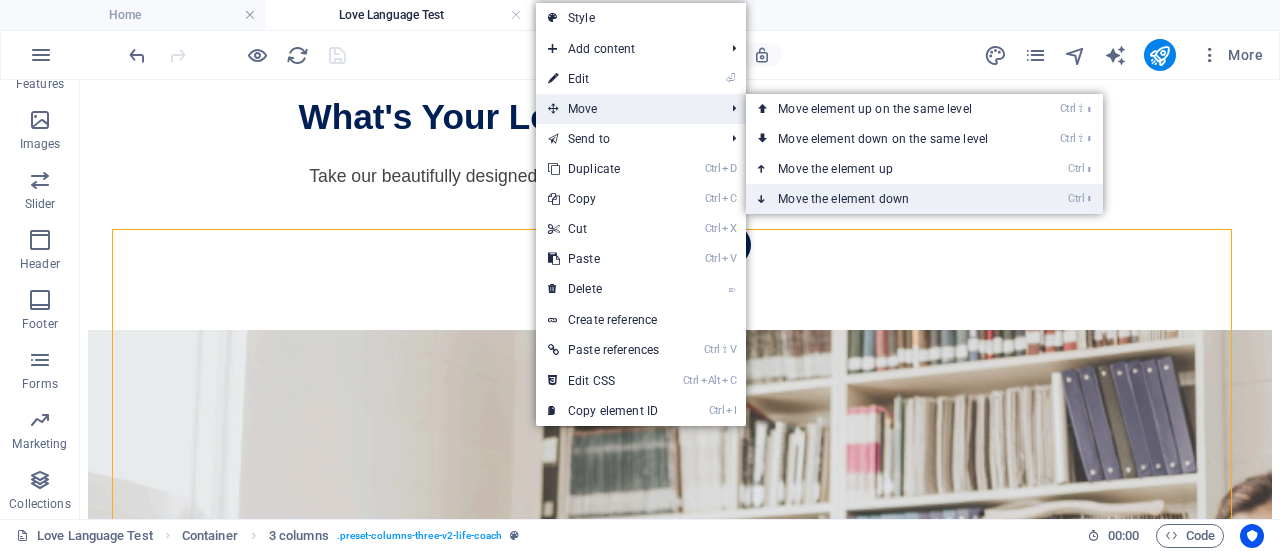 click on "Ctrl ⬇  Move the element down" at bounding box center (887, 199) 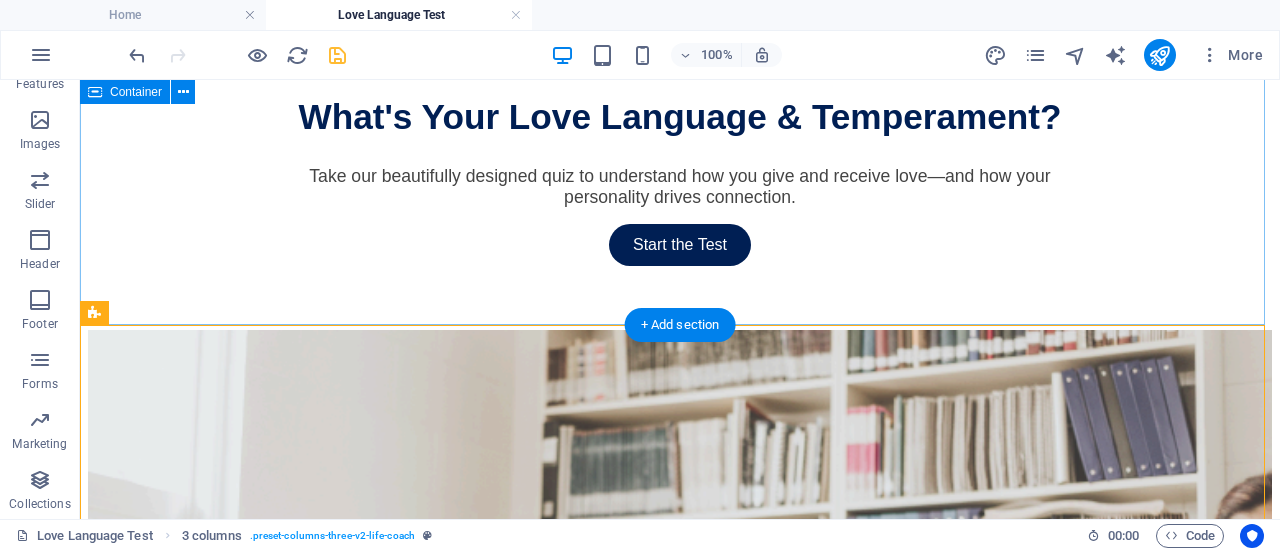 click on "What's Your Love Language & Temperament?
Take our beautifully designed quiz to understand how you give and receive love—and how your personality drives connection.
Start the Test
Tell us a bit about yourself
Male
Female
Prefer not to say
← Go Back
Almost there!
Enter your name and email to see your results and get your personalized PDF report.
Show My Results
Your Personalized Results
Your ideal date includes:
Words of admiration and deep conversation
Doing something fun and uninterrupted
Planning something helpful or thoughtful
Being close and affectionate
A surprise outing or present
How do you usually show love?
I say it often and write notes
I make time for people
I serve others or help solve their problems" at bounding box center (680, 183) 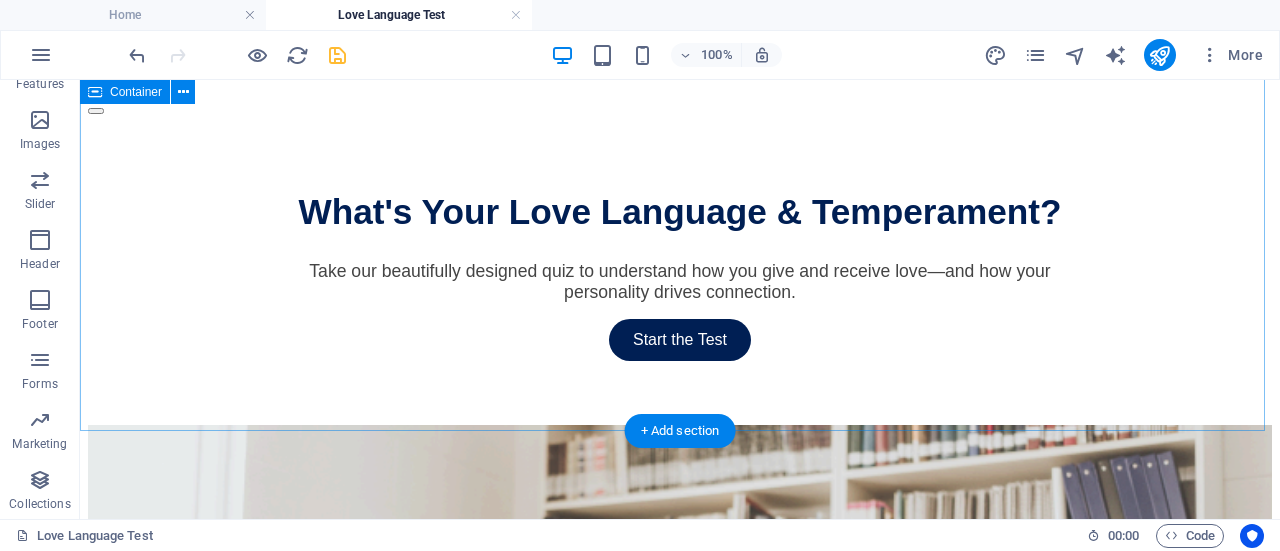 scroll, scrollTop: 286, scrollLeft: 0, axis: vertical 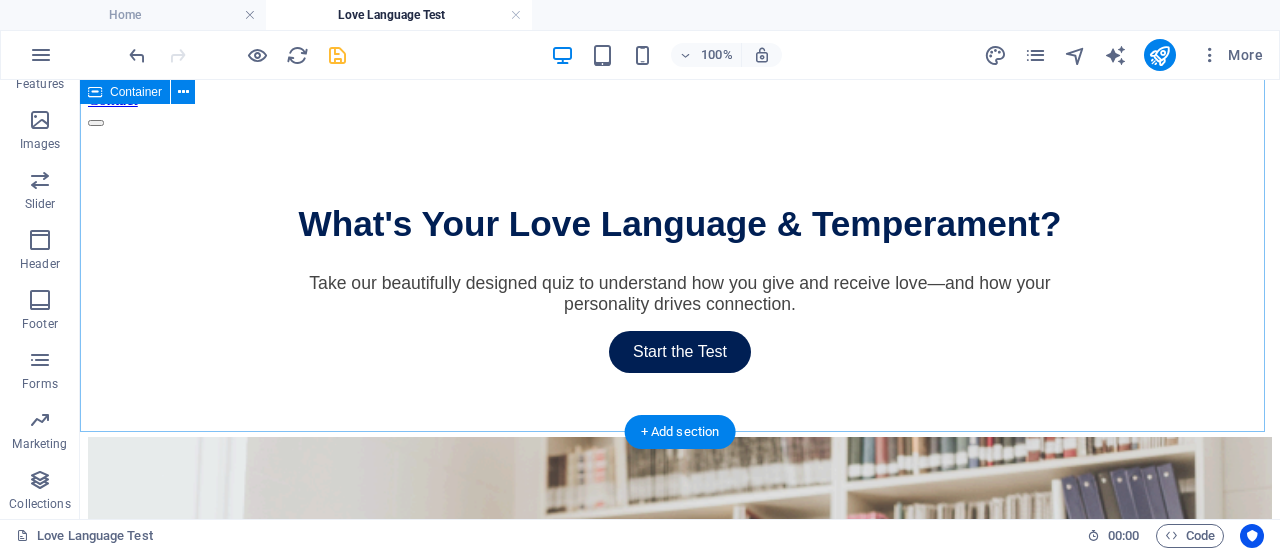click on "What's Your Love Language & Temperament?
Take our beautifully designed quiz to understand how you give and receive love—and how your personality drives connection.
Start the Test
Tell us a bit about yourself
Male
Female
Prefer not to say
← Go Back
Almost there!
Enter your name and email to see your results and get your personalized PDF report.
Show My Results
Your Personalized Results
Your ideal date includes:
Words of admiration and deep conversation
Doing something fun and uninterrupted
Planning something helpful or thoughtful
Being close and affectionate
A surprise outing or present
How do you usually show love?
I say it often and write notes
I make time for people
I serve others or help solve their problems" at bounding box center [680, 290] 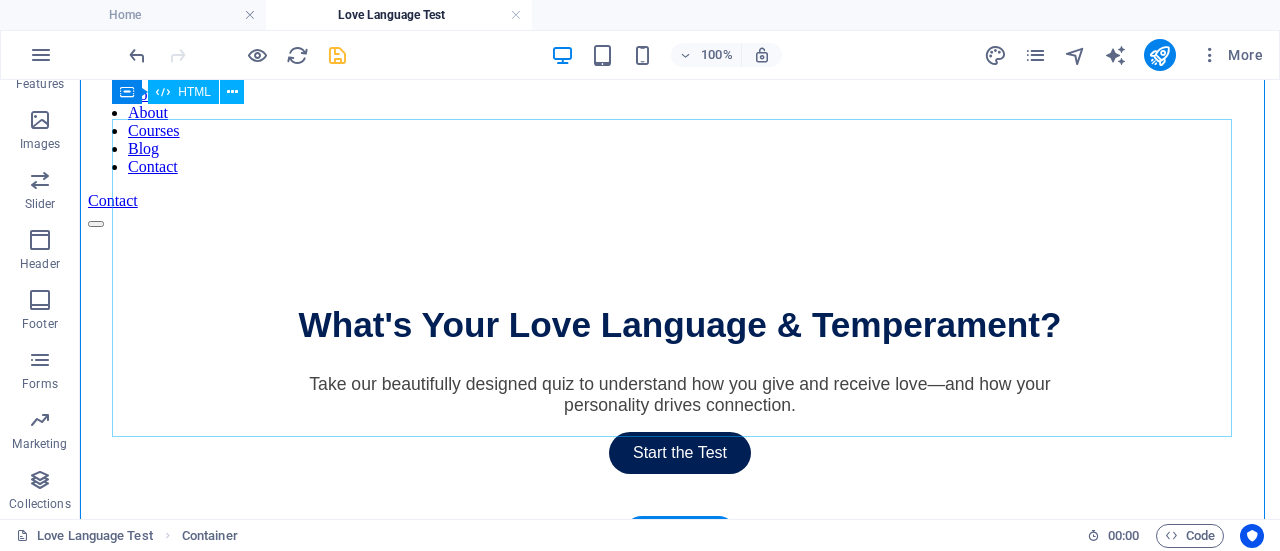 scroll, scrollTop: 0, scrollLeft: 0, axis: both 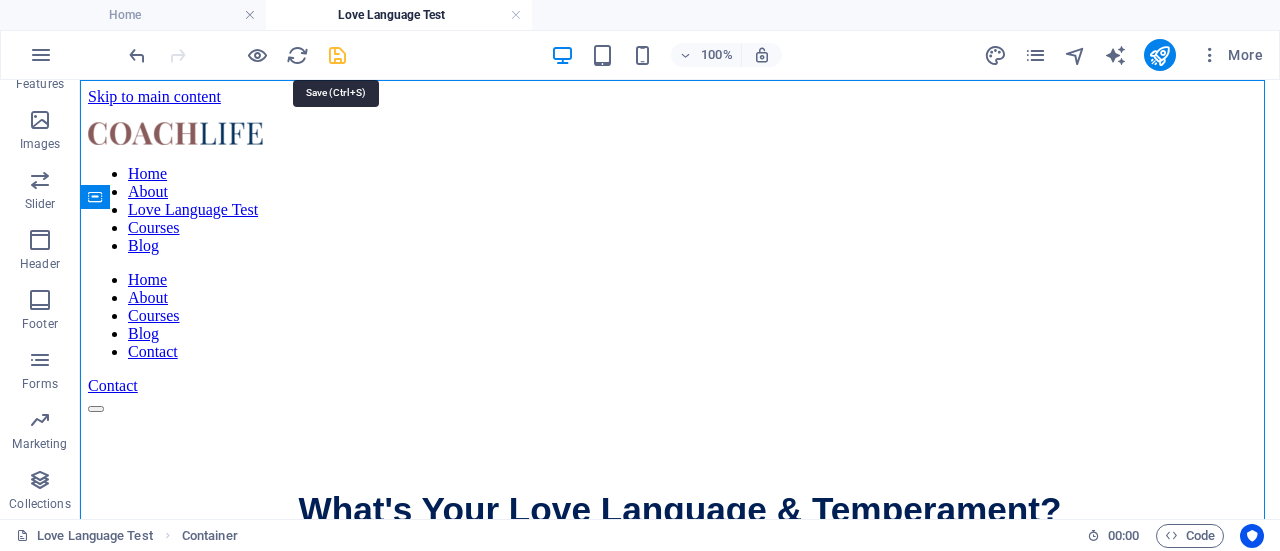 click at bounding box center (337, 55) 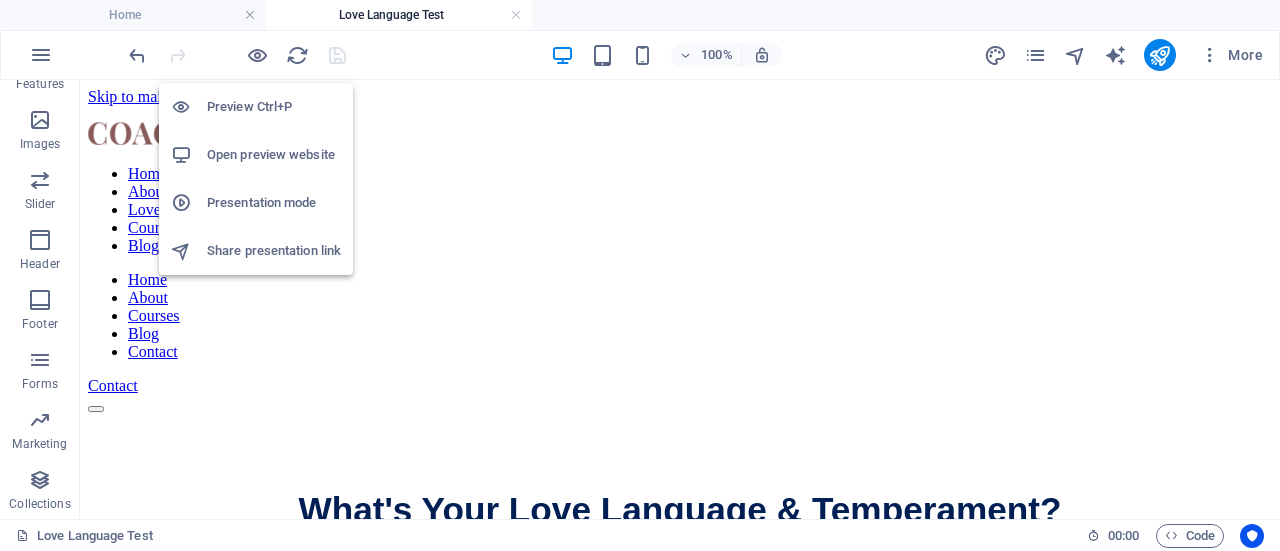 click on "Open preview website" at bounding box center [274, 155] 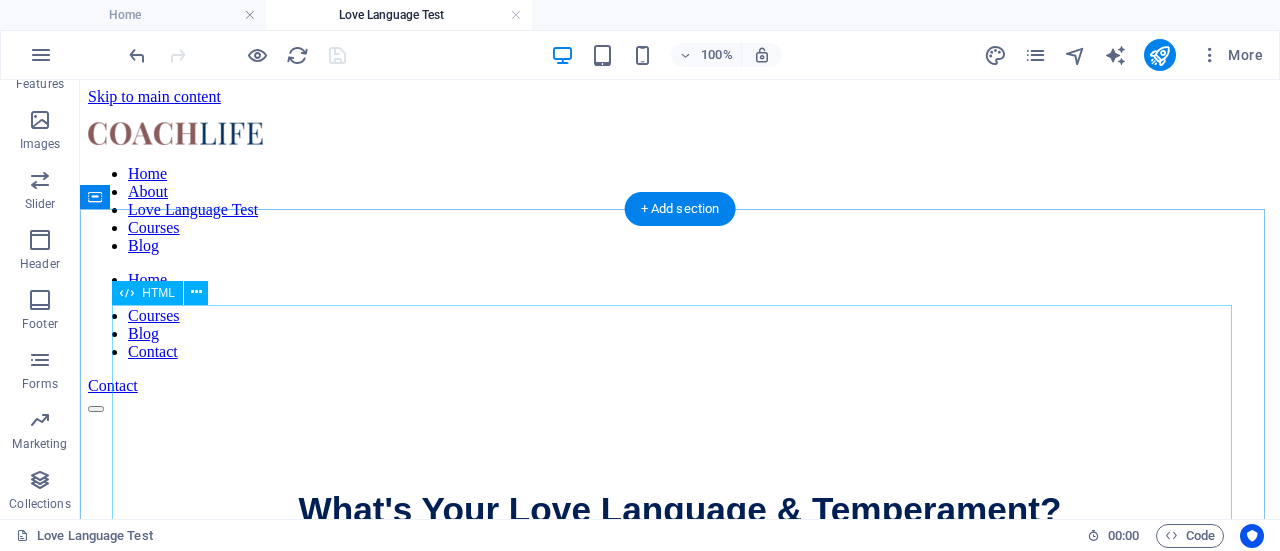 click on "What's Your Love Language & Temperament?
Take our beautifully designed quiz to understand how you give and receive love—and how your personality drives connection.
Start the Test
Tell us a bit about yourself
Male
Female
Prefer not to say
← Go Back
Almost there!
Enter your name and email to see your results and get your personalized PDF report.
Show My Results
Your Personalized Results
Your ideal date includes:
Words of admiration and deep conversation
Doing something fun and uninterrupted
Planning something helpful or thoughtful
Being close and affectionate
A surprise outing or present
How do you usually show love?
I say it often and write notes
I make time for people
I serve others or help solve their problems" at bounding box center [680, 576] 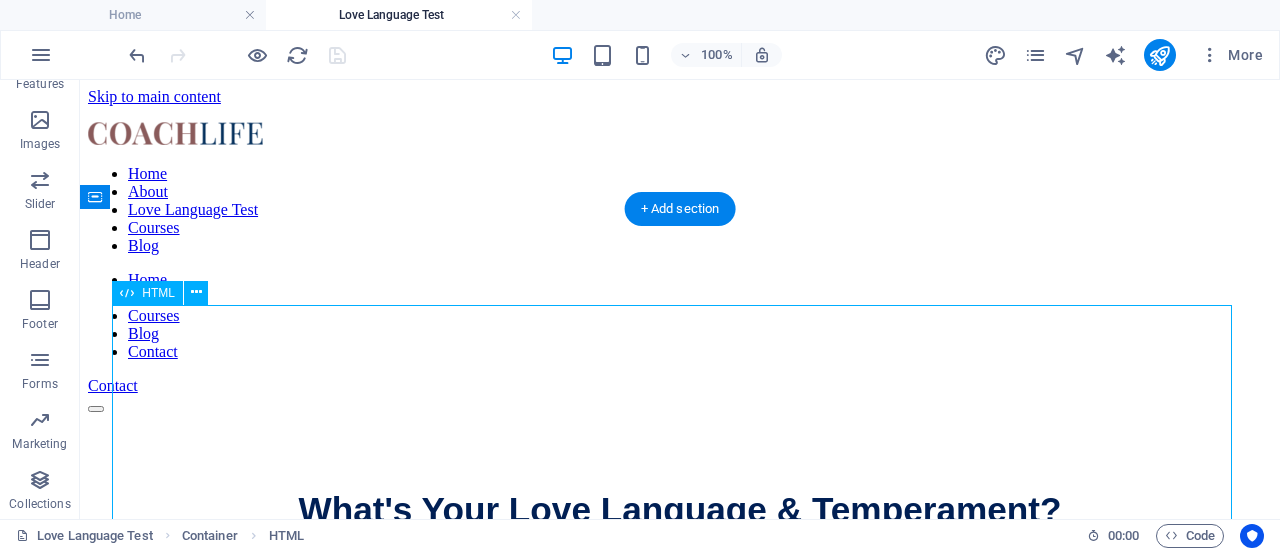 click on "What's Your Love Language & Temperament?
Take our beautifully designed quiz to understand how you give and receive love—and how your personality drives connection.
Start the Test
Tell us a bit about yourself
Male
Female
Prefer not to say
← Go Back
Almost there!
Enter your name and email to see your results and get your personalized PDF report.
Show My Results
Your Personalized Results
Your ideal date includes:
Words of admiration and deep conversation
Doing something fun and uninterrupted
Planning something helpful or thoughtful
Being close and affectionate
A surprise outing or present
How do you usually show love?
I say it often and write notes
I make time for people
I serve others or help solve their problems" at bounding box center (680, 576) 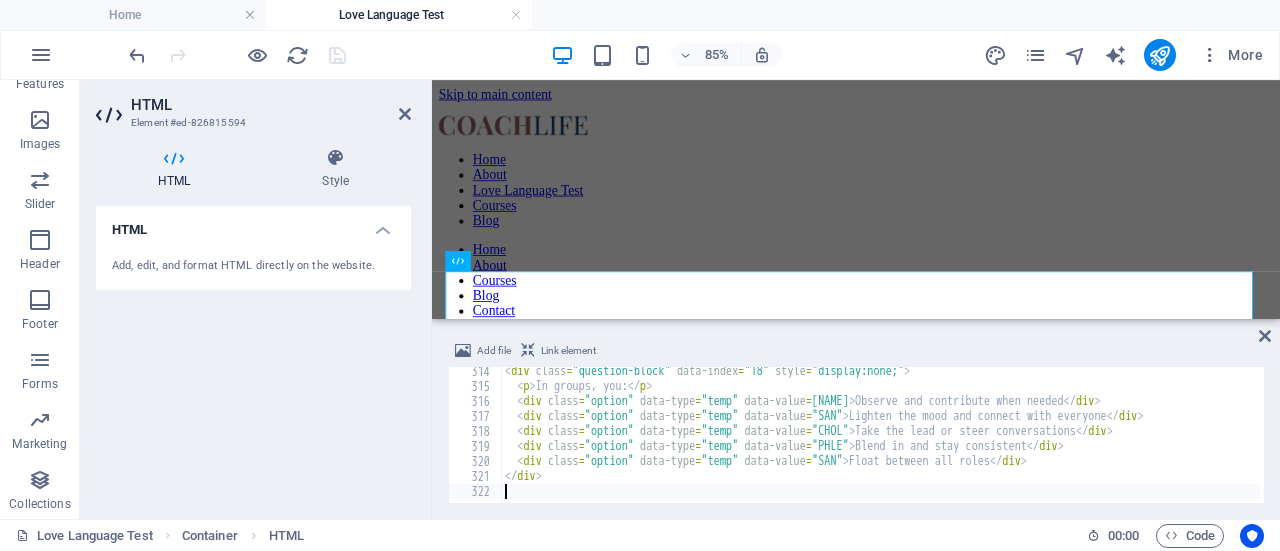 scroll, scrollTop: 5493, scrollLeft: 0, axis: vertical 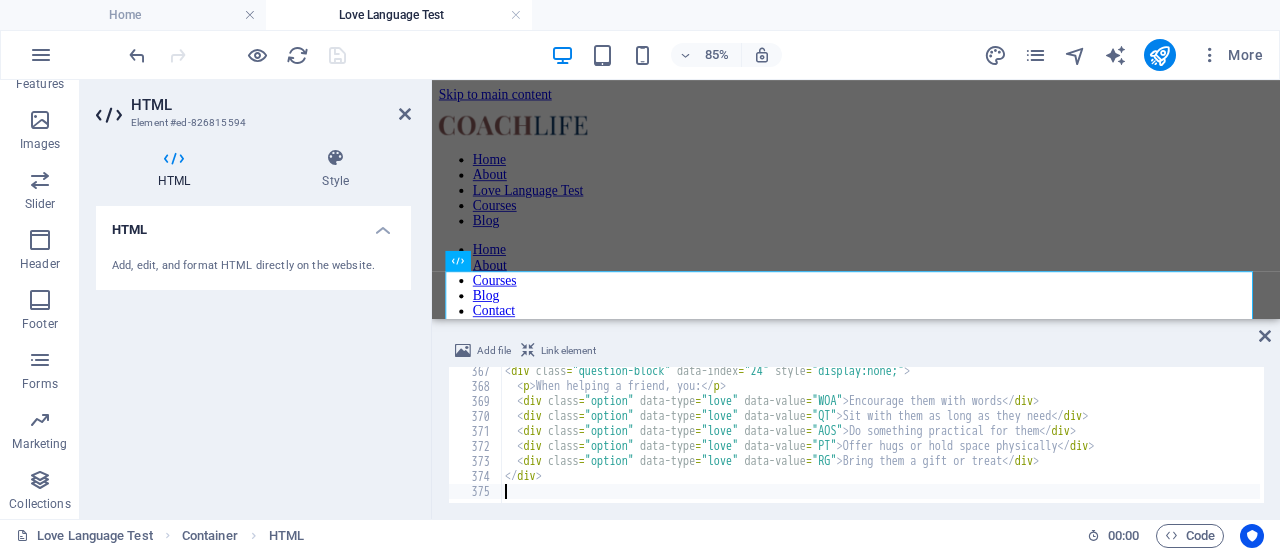 click on "< div   class = "question-block"   data-index = "24"   style = "display:none;" >    < p > When helping a friend, you: </ p >    < div   class = "option"   data-type = "love"   data-value = "WOA" > Encourage them with words </ div >    < div   class = "option"   data-type = "love"   data-value = "QT" > Sit with them as long as they need </ div >    < div   class = "option"   data-type = "love"   data-value = "AOS" > Do something practical for them </ div >    < div   class = "option"   data-type = "love"   data-value = "PT" > Offer hugs or hold space physically </ div >    < div   class = "option"   data-type = "love"   data-value = "RG" > Bring them a gift or treat </ div > </ div >" at bounding box center (1162, 445) 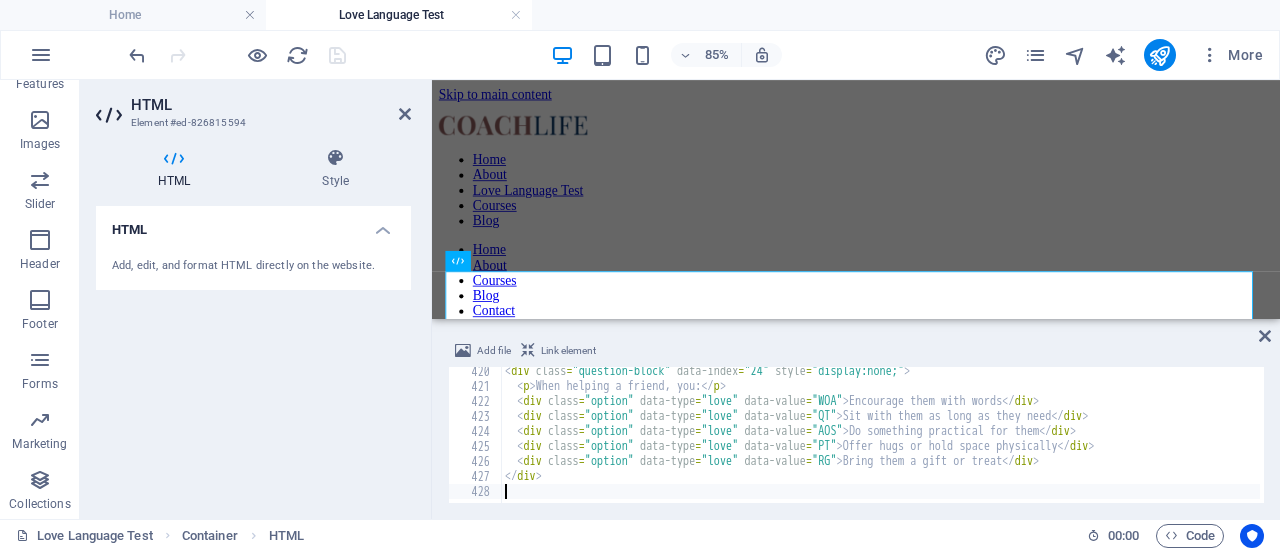 scroll, scrollTop: 6288, scrollLeft: 0, axis: vertical 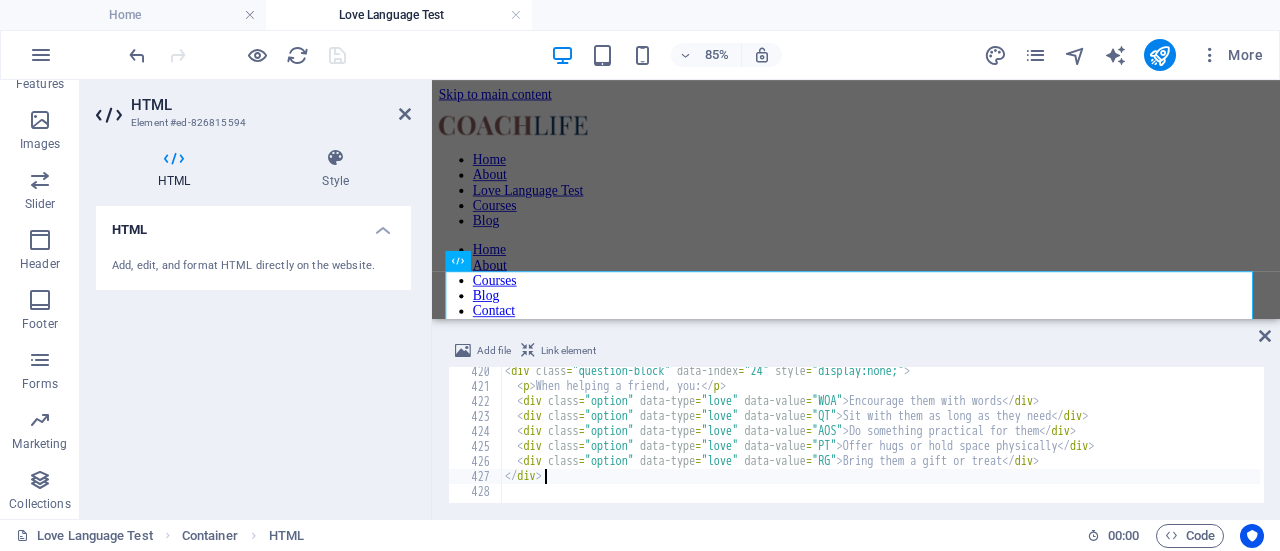 click on "< div   class = "question-block"   data-index = "24"   style = "display:none;" >    < p > When helping a friend, you: </ p >    < div   class = "option"   data-type = "love"   data-value = "WOA" > Encourage them with words </ div >    < div   class = "option"   data-type = "love"   data-value = "QT" > Sit with them as long as they need </ div >    < div   class = "option"   data-type = "love"   data-value = "AOS" > Do something practical for them </ div >    < div   class = "option"   data-type = "love"   data-value = "PT" > Offer hugs or hold space physically </ div >    < div   class = "option"   data-type = "love"   data-value = "RG" > Bring them a gift or treat </ div > </ div >" at bounding box center (1162, 445) 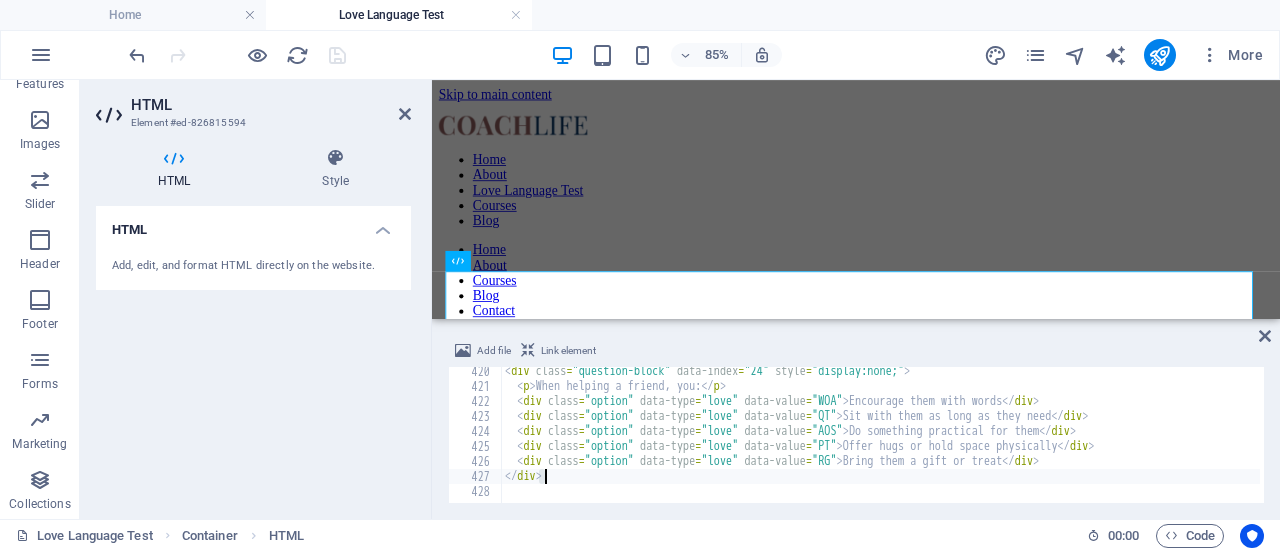 click on "< div   class = "question-block"   data-index = "24"   style = "display:none;" >    < p > When helping a friend, you: </ p >    < div   class = "option"   data-type = "love"   data-value = "WOA" > Encourage them with words </ div >    < div   class = "option"   data-type = "love"   data-value = "QT" > Sit with them as long as they need </ div >    < div   class = "option"   data-type = "love"   data-value = "AOS" > Do something practical for them </ div >    < div   class = "option"   data-type = "love"   data-value = "PT" > Offer hugs or hold space physically </ div >    < div   class = "option"   data-type = "love"   data-value = "RG" > Bring them a gift or treat </ div > </ div >" at bounding box center (1162, 445) 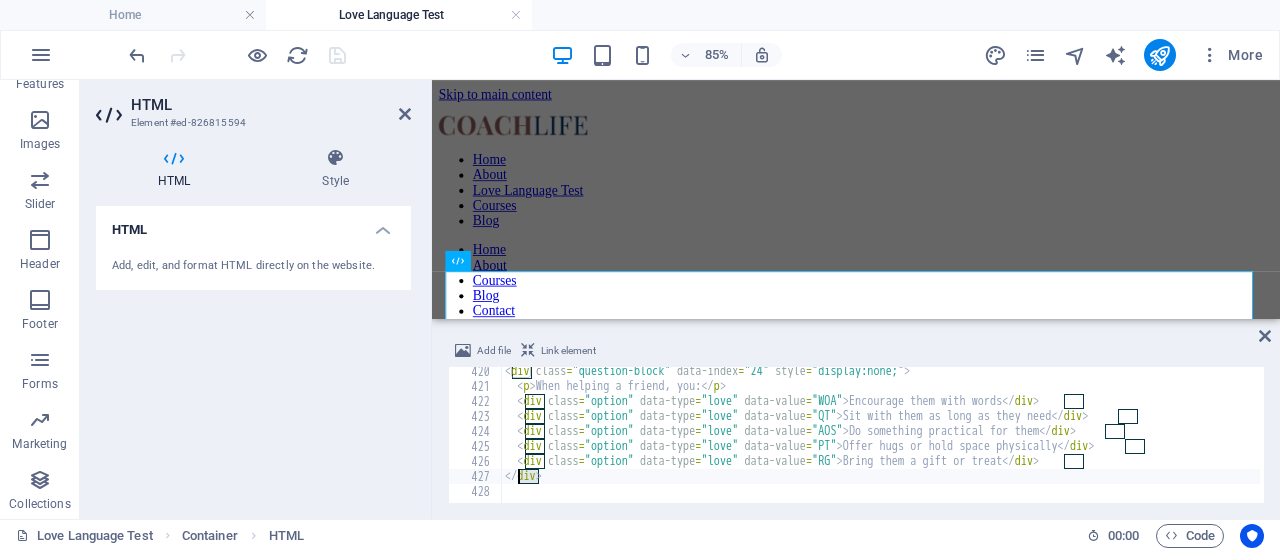 click on "< div   class = "question-block"   data-index = "24"   style = "display:none;" >    < p > When helping a friend, you: </ p >    < div   class = "option"   data-type = "love"   data-value = "WOA" > Encourage them with words </ div >    < div   class = "option"   data-type = "love"   data-value = "QT" > Sit with them as long as they need </ div >    < div   class = "option"   data-type = "love"   data-value = "AOS" > Do something practical for them </ div >    < div   class = "option"   data-type = "love"   data-value = "PT" > Offer hugs or hold space physically </ div >    < div   class = "option"   data-type = "love"   data-value = "RG" > Bring them a gift or treat </ div > </ div >" at bounding box center (1162, 445) 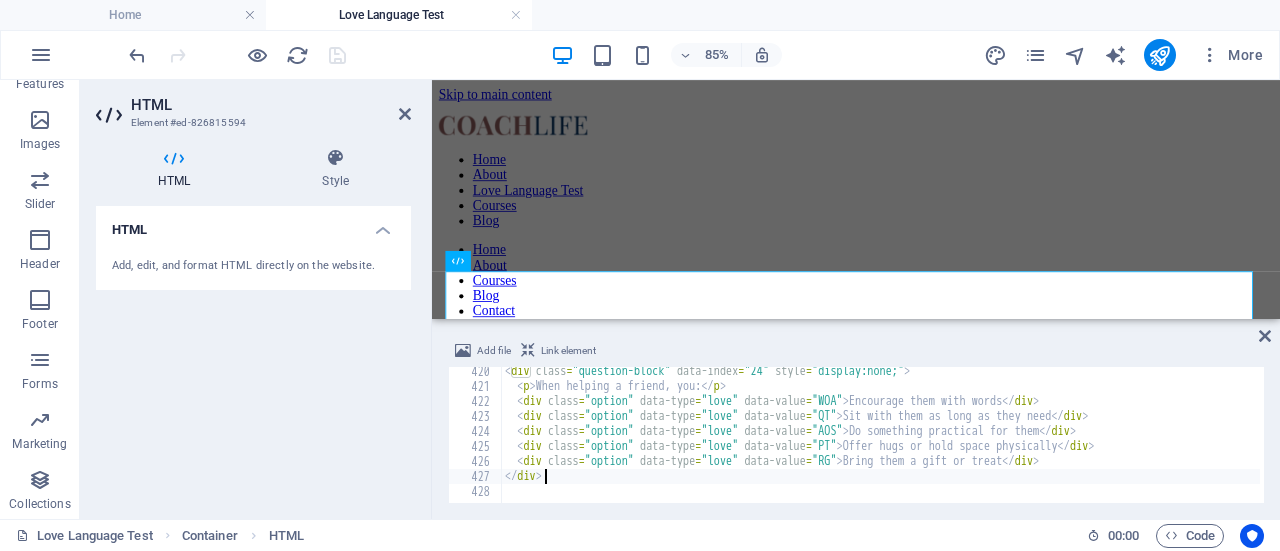 click on "< div   class = "question-block"   data-index = "24"   style = "display:none;" >    < p > When helping a friend, you: </ p >    < div   class = "option"   data-type = "love"   data-value = "WOA" > Encourage them with words </ div >    < div   class = "option"   data-type = "love"   data-value = "QT" > Sit with them as long as they need </ div >    < div   class = "option"   data-type = "love"   data-value = "AOS" > Do something practical for them </ div >    < div   class = "option"   data-type = "love"   data-value = "PT" > Offer hugs or hold space physically </ div >    < div   class = "option"   data-type = "love"   data-value = "RG" > Bring them a gift or treat </ div > </ div >" at bounding box center [1162, 445] 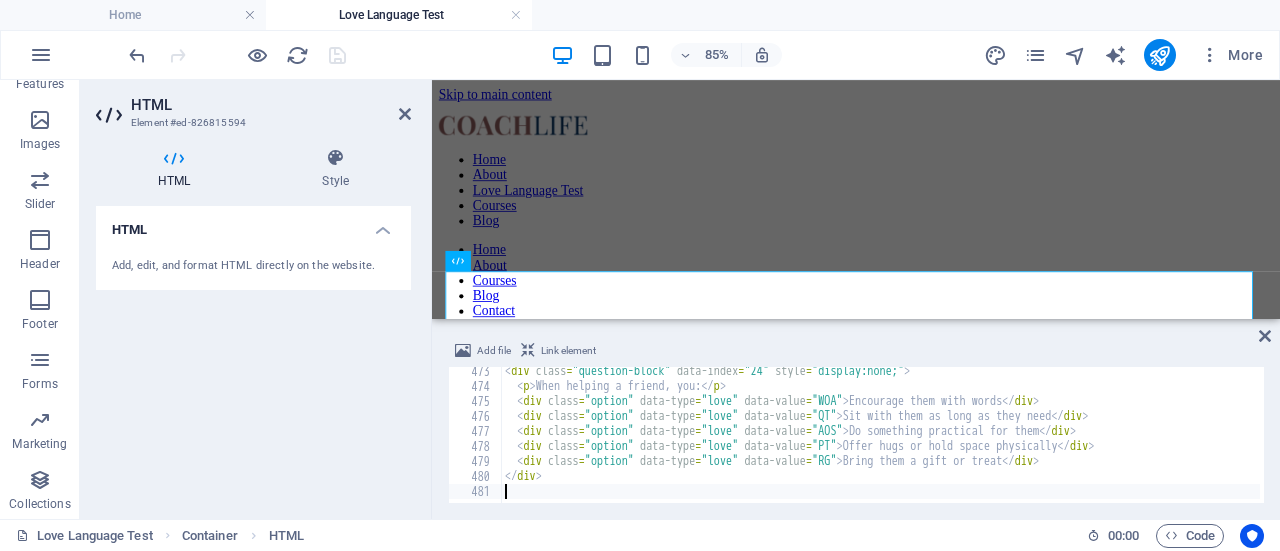 scroll, scrollTop: 7083, scrollLeft: 0, axis: vertical 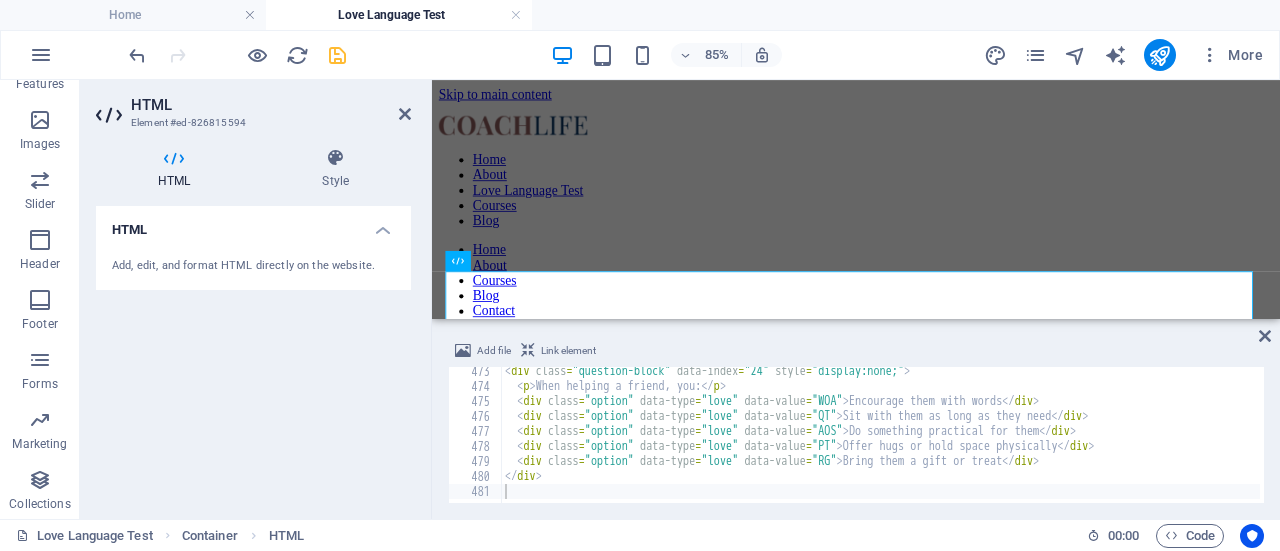 click on "< div   class = "question-block"   data-index = "24"   style = "display:none;" >    < p > When helping a friend, you: </ p >    < div   class = "option"   data-type = "love"   data-value = "WOA" > Encourage them with words </ div >    < div   class = "option"   data-type = "love"   data-value = "QT" > Sit with them as long as they need </ div >    < div   class = "option"   data-type = "love"   data-value = "AOS" > Do something practical for them </ div >    < div   class = "option"   data-type = "love"   data-value = "PT" > Offer hugs or hold space physically </ div >    < div   class = "option"   data-type = "love"   data-value = "RG" > Bring them a gift or treat </ div > </ div >" at bounding box center (1162, 445) 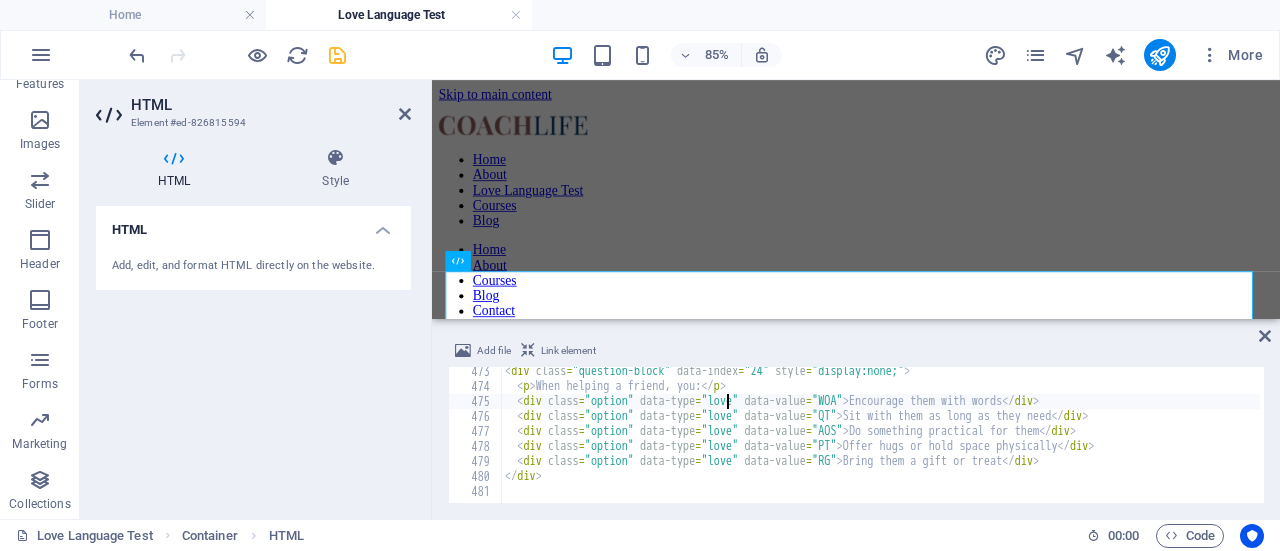 type on "</div>" 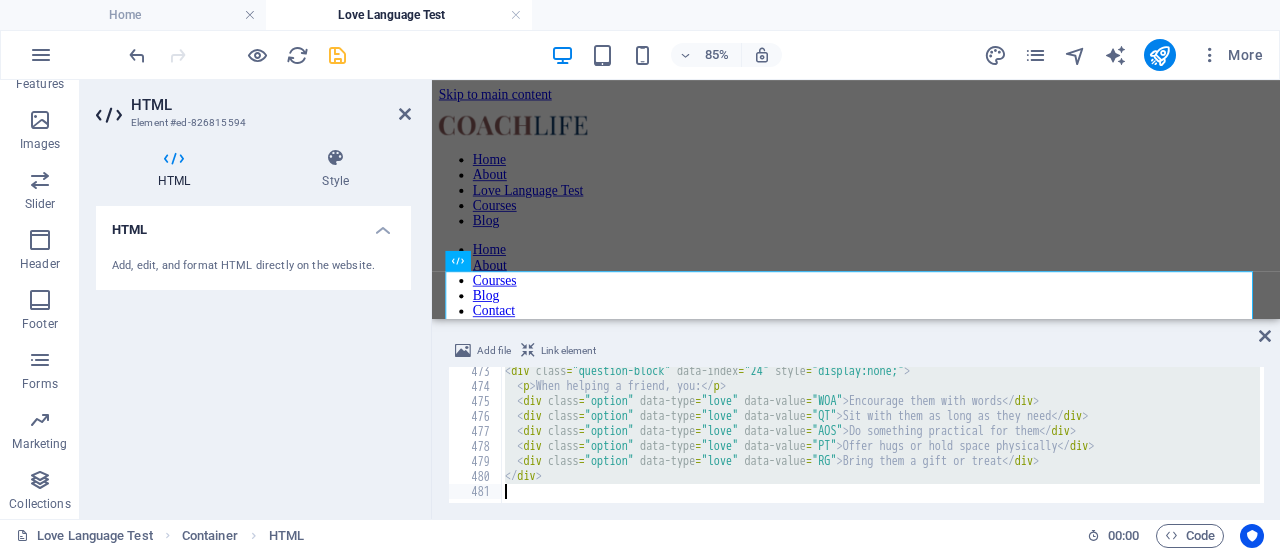 type 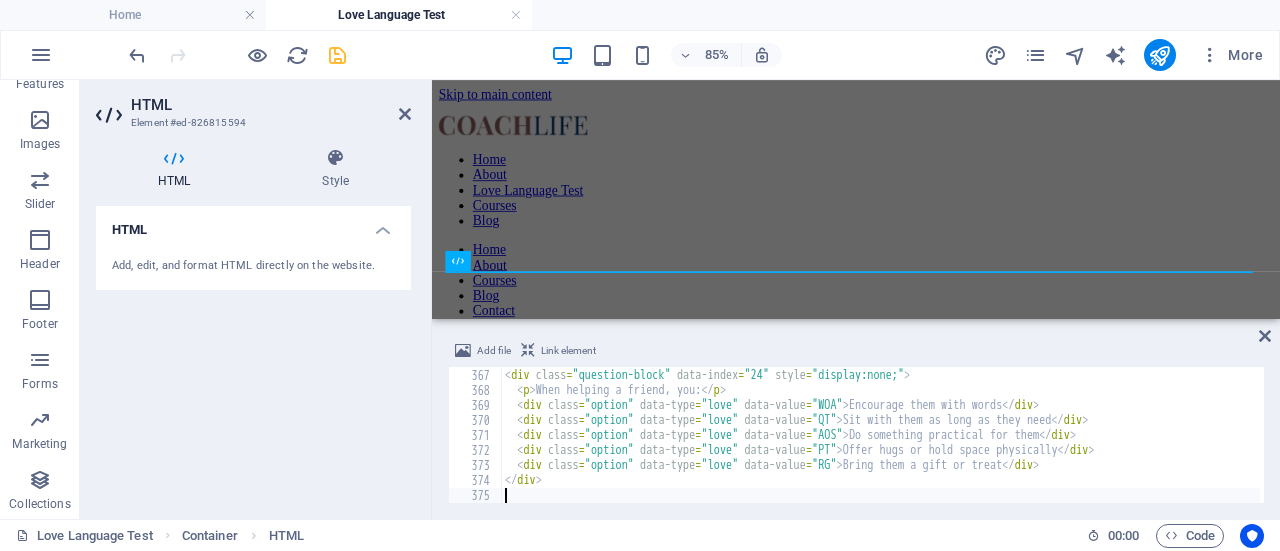 scroll, scrollTop: 5489, scrollLeft: 0, axis: vertical 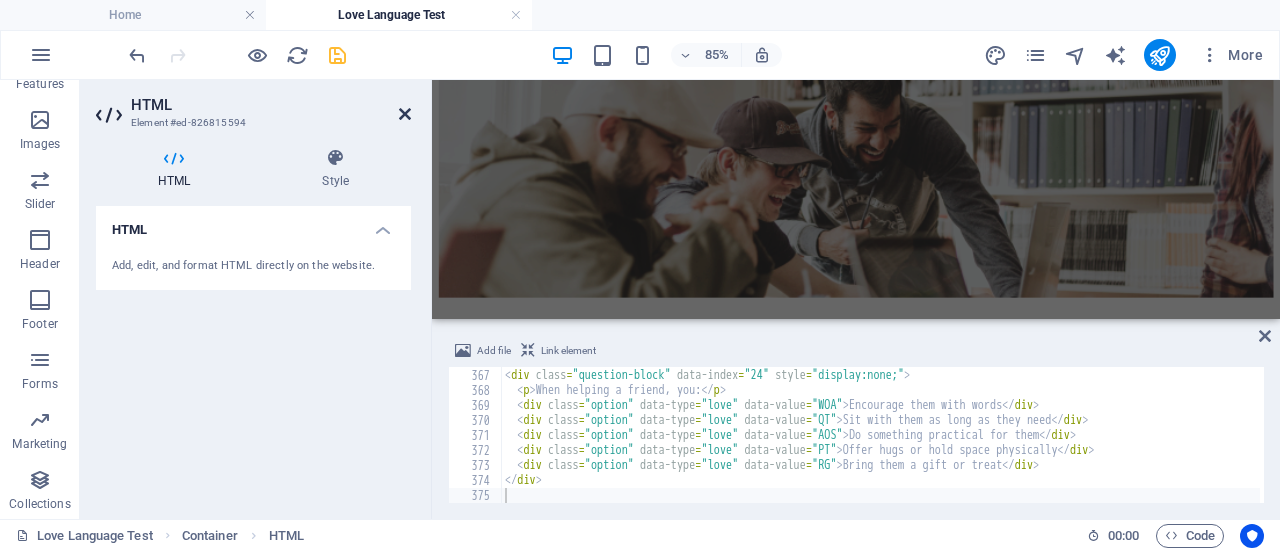 click at bounding box center (405, 114) 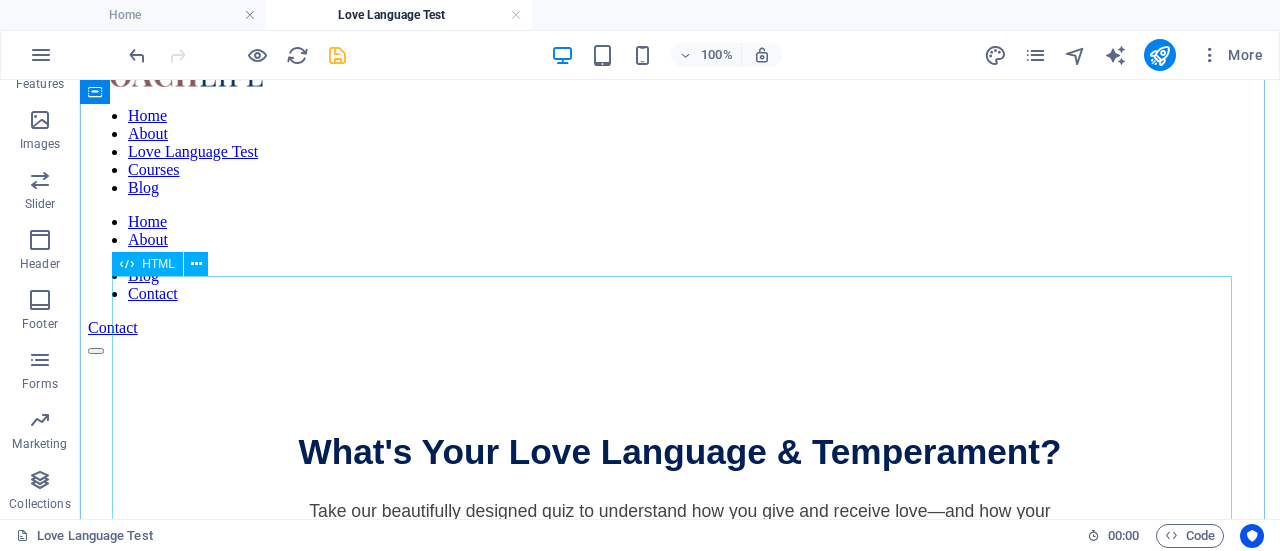 scroll, scrollTop: 0, scrollLeft: 0, axis: both 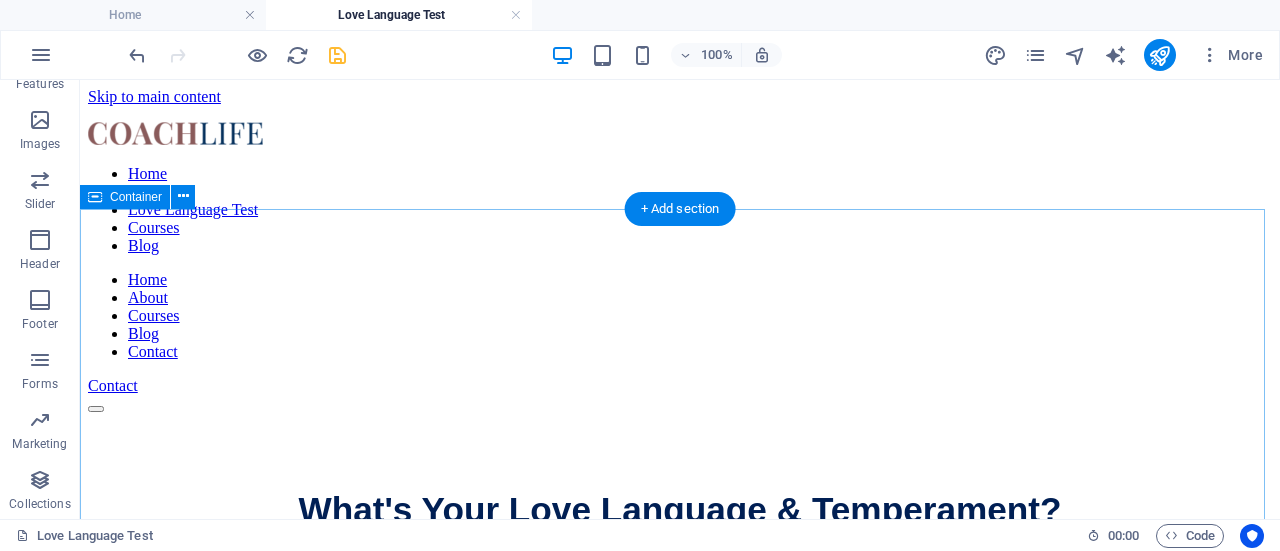 click on "What's Your Love Language & Temperament?
Take our beautifully designed quiz to understand how you give and receive love—and how your personality drives connection.
Start the Test
Tell us a bit about yourself
Male
Female
Prefer not to say
← Go Back
Almost there!
Enter your name and email to see your results and get your personalized PDF report.
Show My Results
Your Personalized Results
Your ideal date includes:
Words of admiration and deep conversation
Doing something fun and uninterrupted
Planning something helpful or thoughtful
Being close and affectionate
A surprise outing or present
How do you usually show love?
I say it often and write notes
I make time for people
I serve others or help solve their problems" at bounding box center (680, 576) 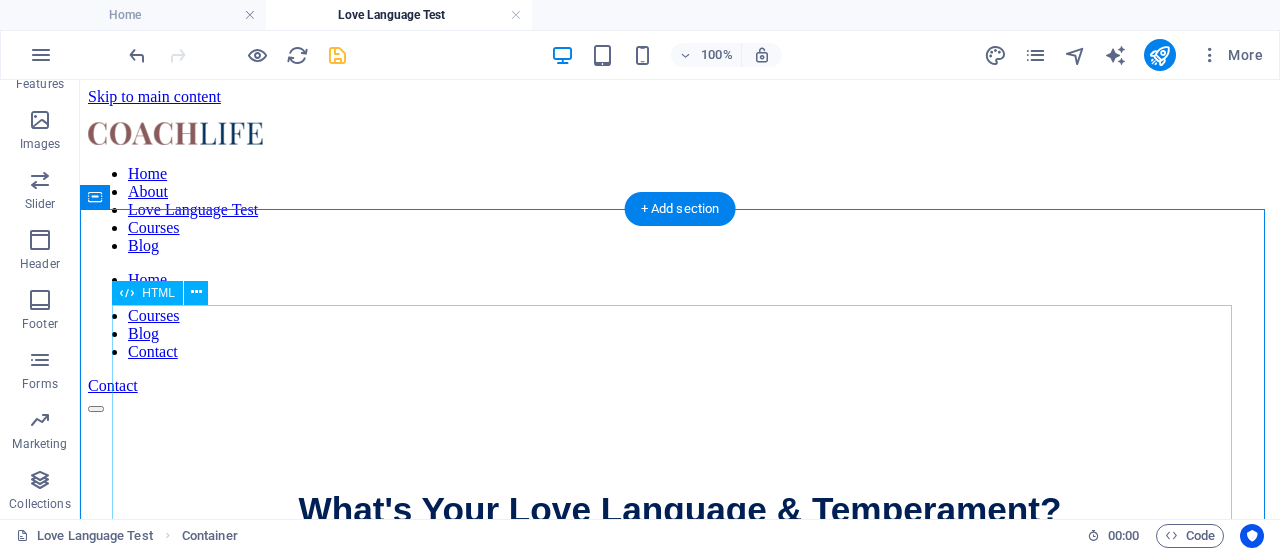 click on "What's Your Love Language & Temperament?
Take our beautifully designed quiz to understand how you give and receive love—and how your personality drives connection.
Start the Test
Tell us a bit about yourself
Male
Female
Prefer not to say
← Go Back
Almost there!
Enter your name and email to see your results and get your personalized PDF report.
Show My Results
Your Personalized Results
Your ideal date includes:
Words of admiration and deep conversation
Doing something fun and uninterrupted
Planning something helpful or thoughtful
Being close and affectionate
A surprise outing or present
How do you usually show love?
I say it often and write notes
I make time for people
I serve others or help solve their problems" at bounding box center (680, 576) 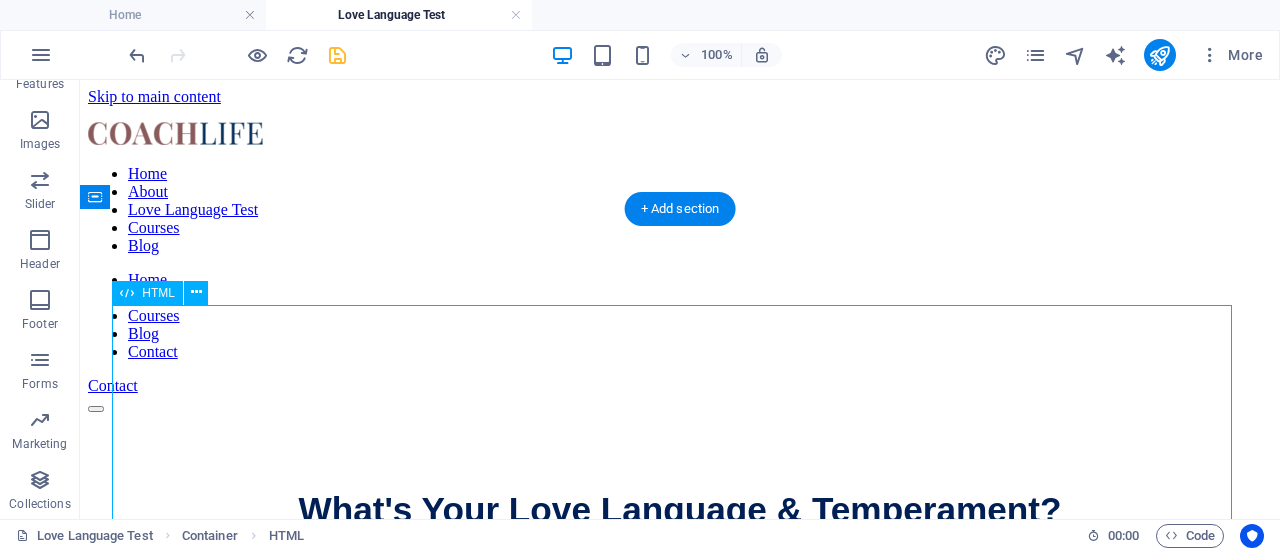 click on "What's Your Love Language & Temperament?
Take our beautifully designed quiz to understand how you give and receive love—and how your personality drives connection.
Start the Test
Tell us a bit about yourself
Male
Female
Prefer not to say
← Go Back
Almost there!
Enter your name and email to see your results and get your personalized PDF report.
Show My Results
Your Personalized Results
Your ideal date includes:
Words of admiration and deep conversation
Doing something fun and uninterrupted
Planning something helpful or thoughtful
Being close and affectionate
A surprise outing or present
How do you usually show love?
I say it often and write notes
I make time for people
I serve others or help solve their problems" at bounding box center [680, 576] 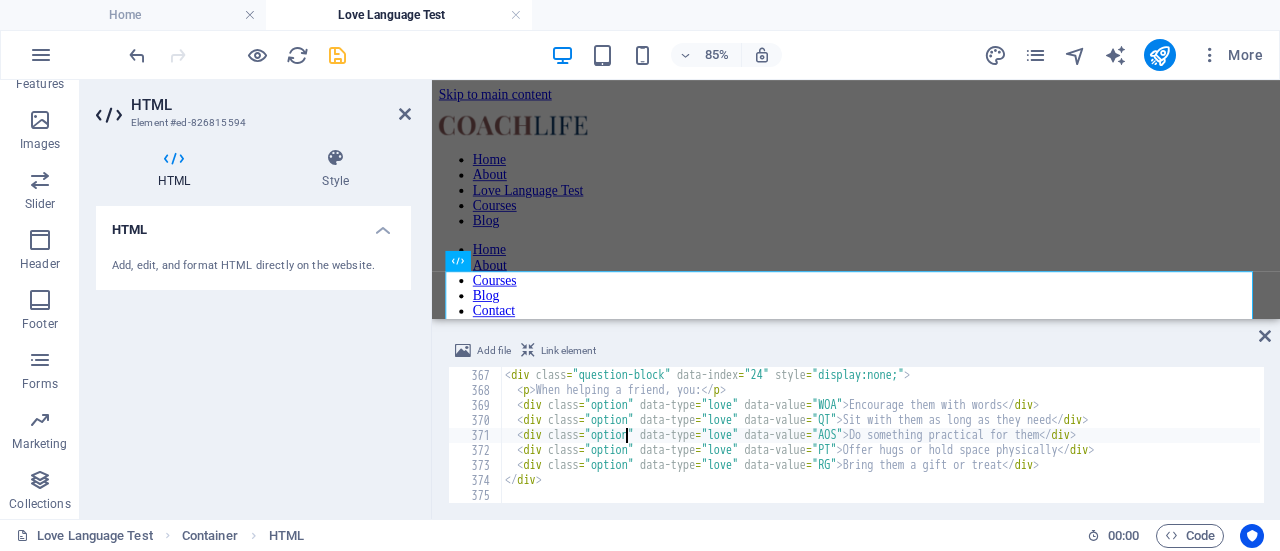click on "< div   class = "question-block"   data-index = "24"   style = "display:none;" >    < p > When helping a friend, you: </ p >    < div   class = "option"   data-type = "love"   data-value = "WOA" > Encourage them with words </ div >    < div   class = "option"   data-type = "love"   data-value = "QT" > Sit with them as long as they need </ div >    < div   class = "option"   data-type = "love"   data-value = "AOS" > Do something practical for them </ div >    < div   class = "option"   data-type = "love"   data-value = "PT" > Offer hugs or hold space physically </ div >    < div   class = "option"   data-type = "love"   data-value = "RG" > Bring them a gift or treat </ div > </ div >" at bounding box center (1162, 434) 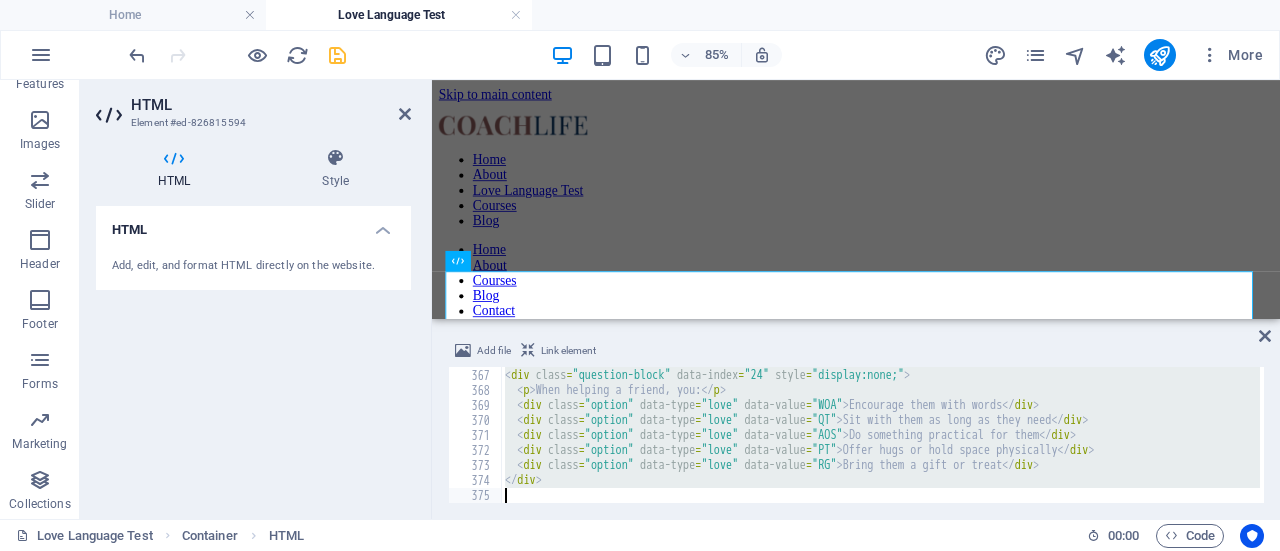 type 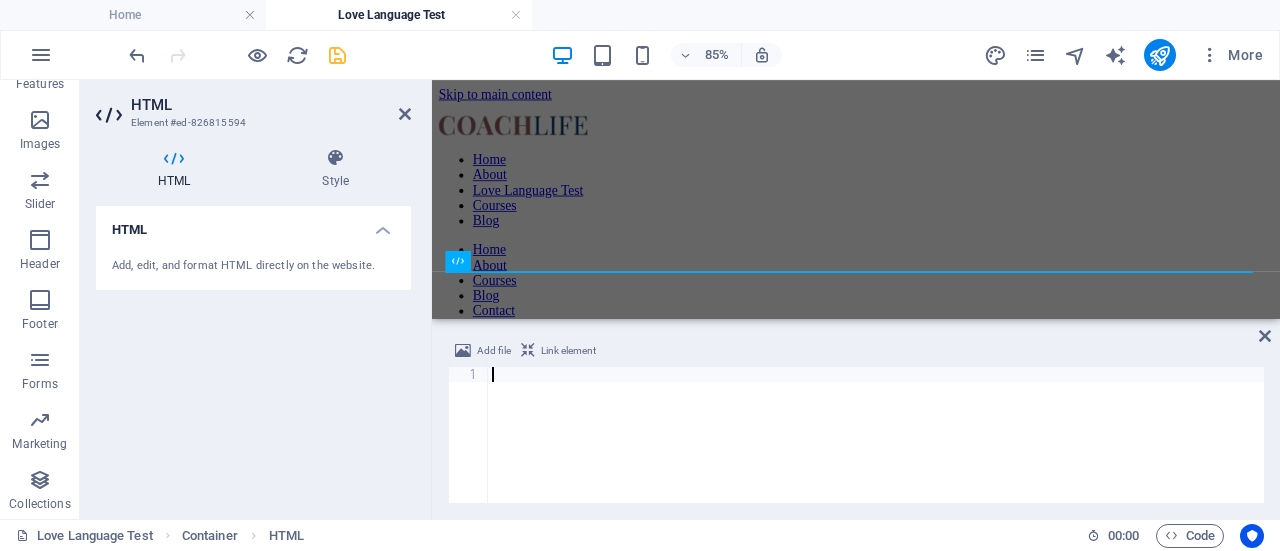 scroll, scrollTop: 6284, scrollLeft: 0, axis: vertical 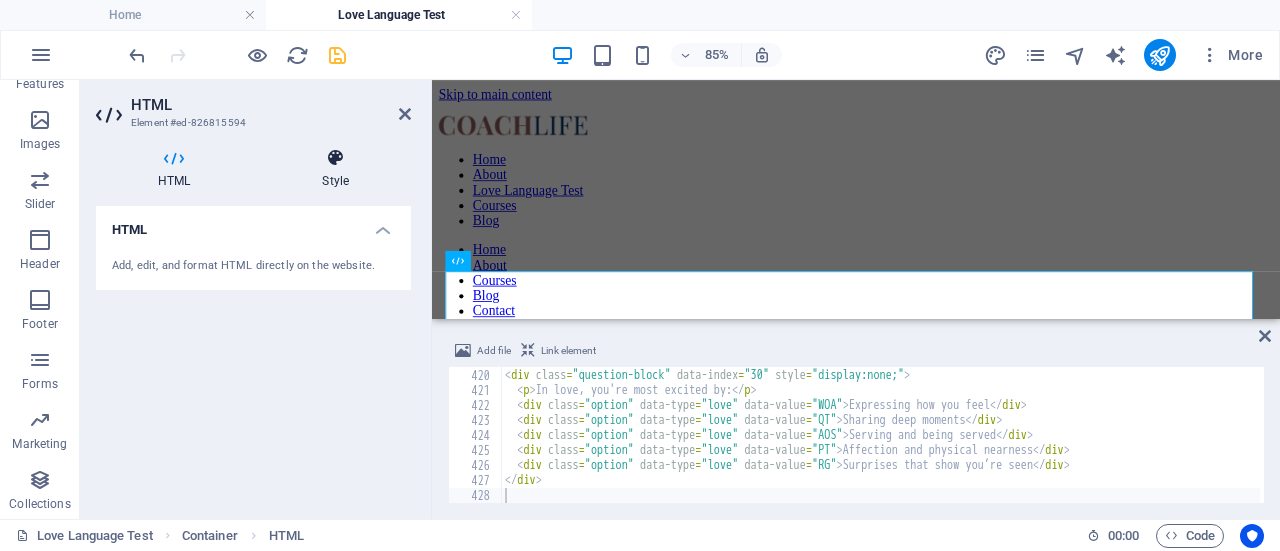 click at bounding box center [335, 158] 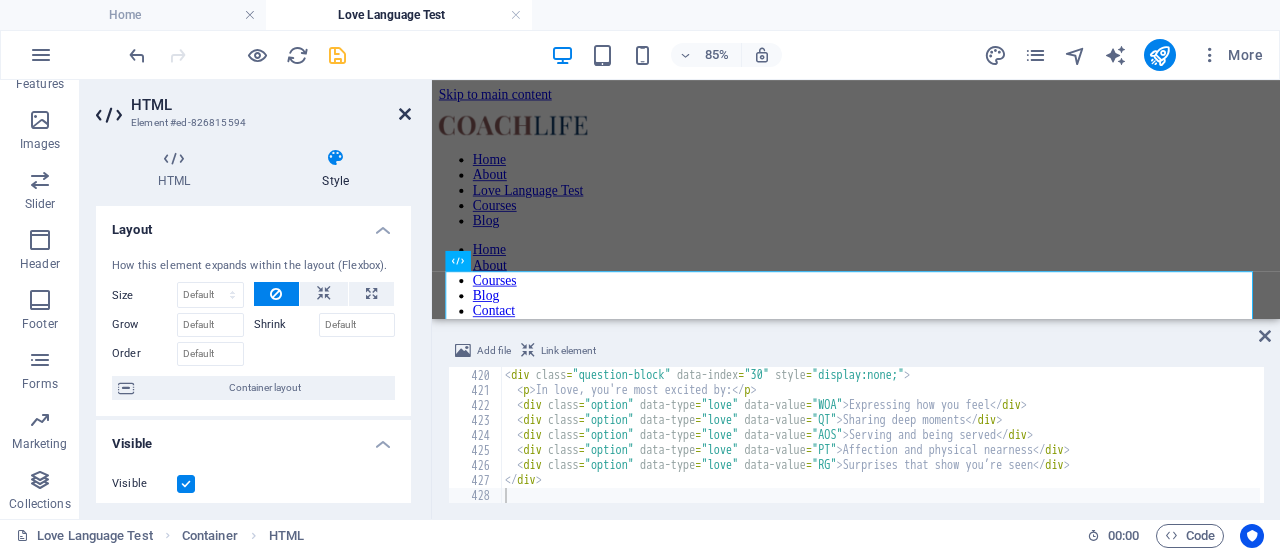 click at bounding box center (405, 114) 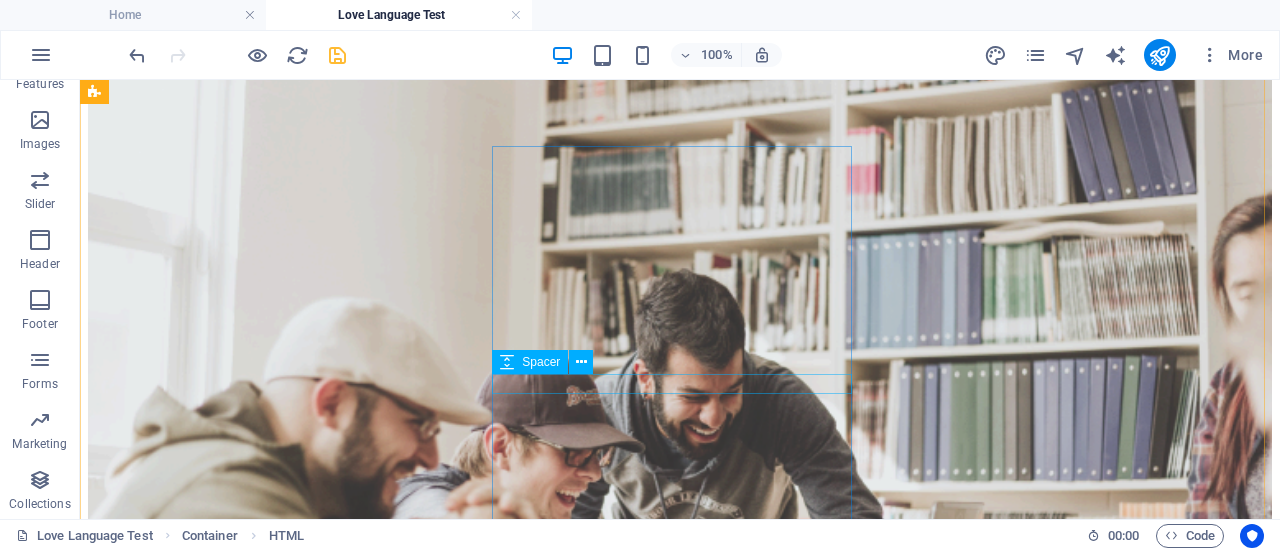 scroll, scrollTop: 673, scrollLeft: 0, axis: vertical 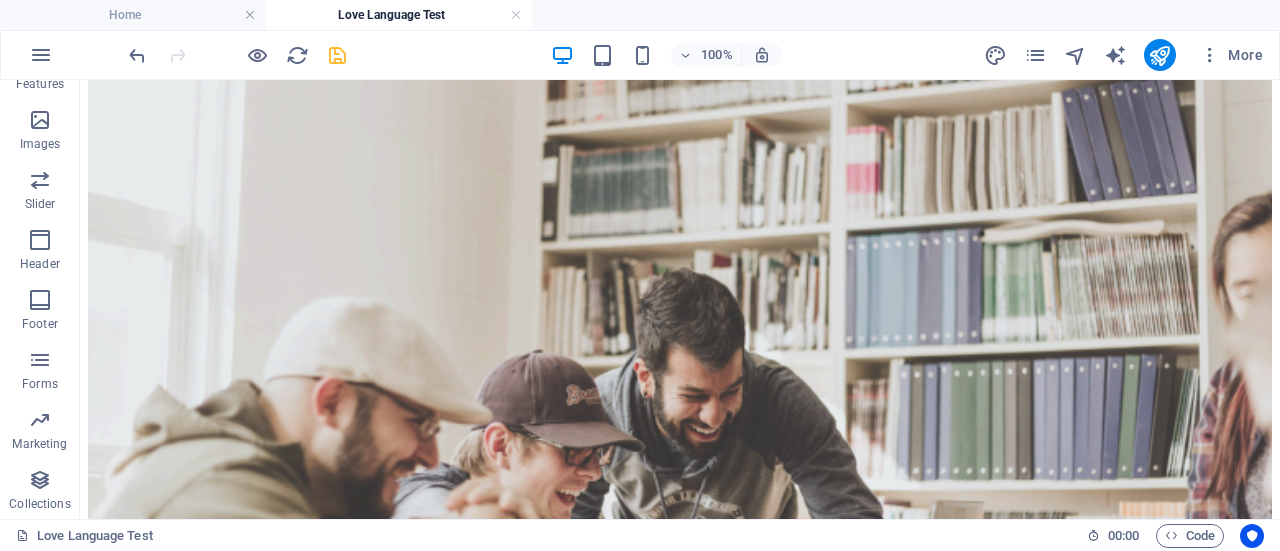 click on "100% More" at bounding box center [698, 55] 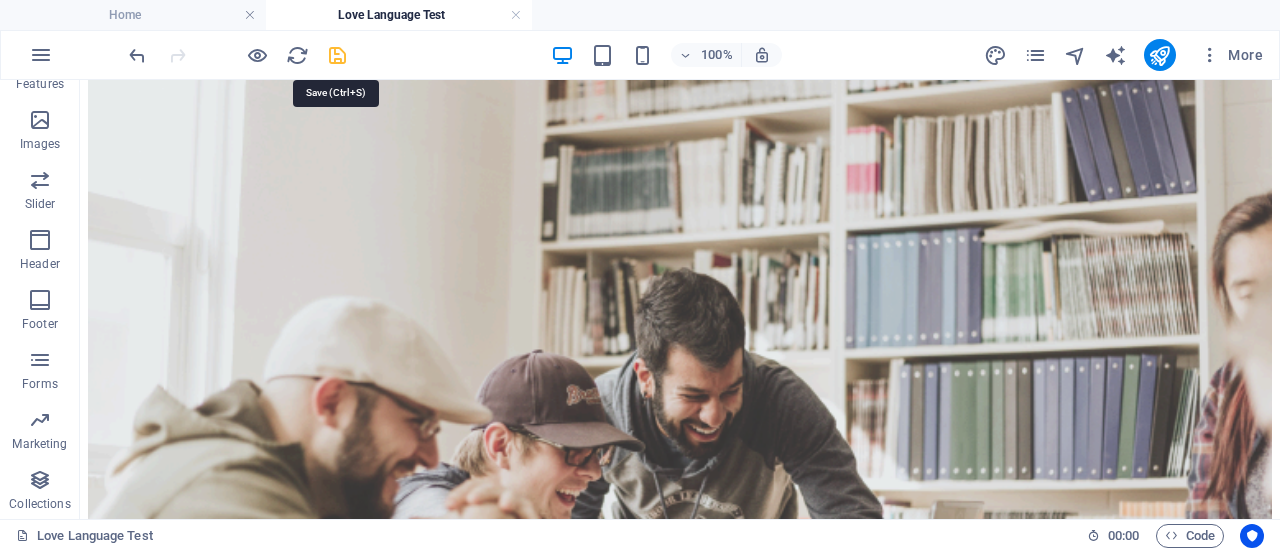 click at bounding box center [337, 55] 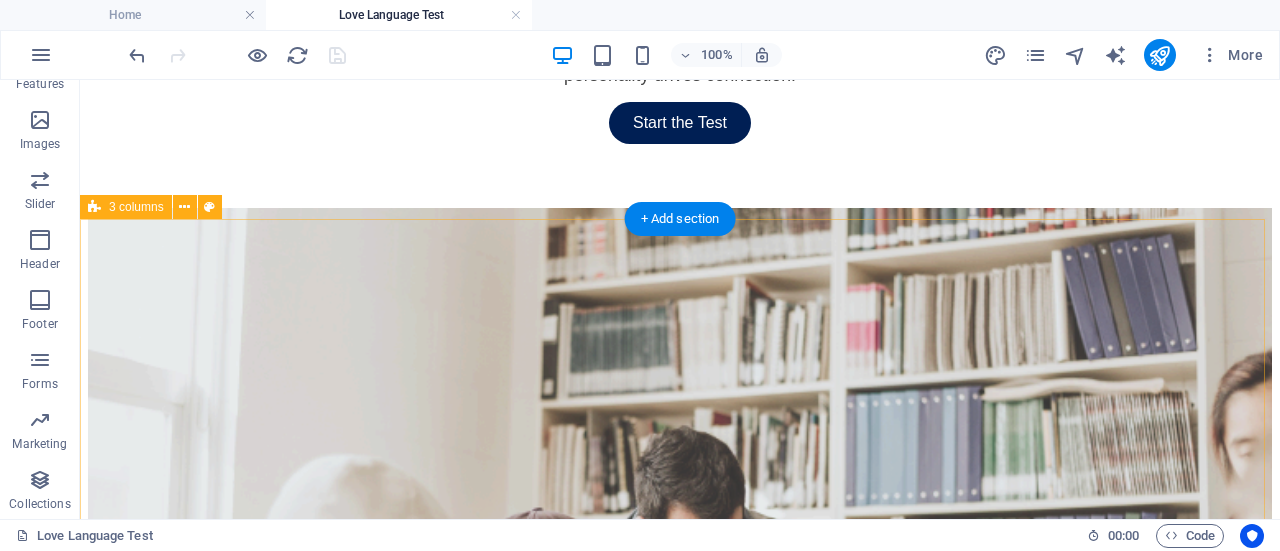 scroll, scrollTop: 546, scrollLeft: 0, axis: vertical 